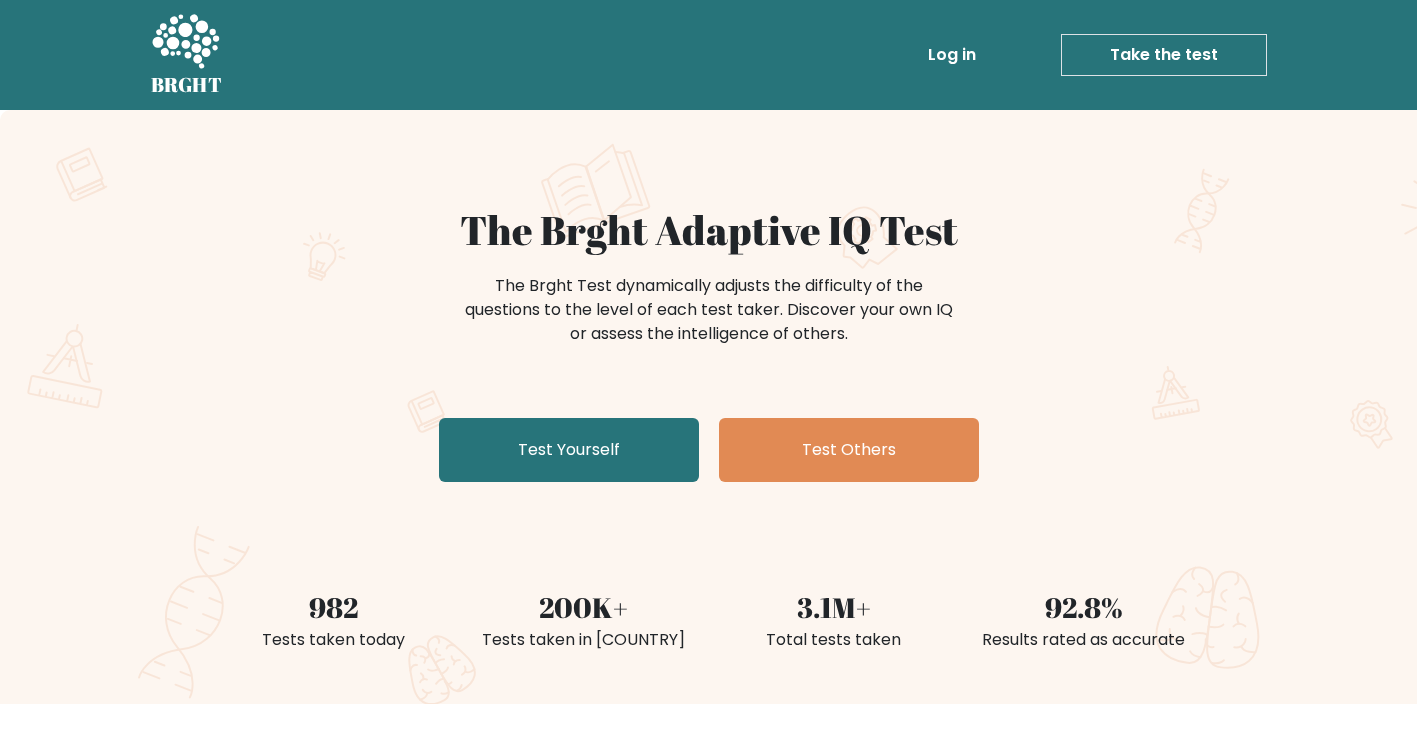 scroll, scrollTop: 0, scrollLeft: 0, axis: both 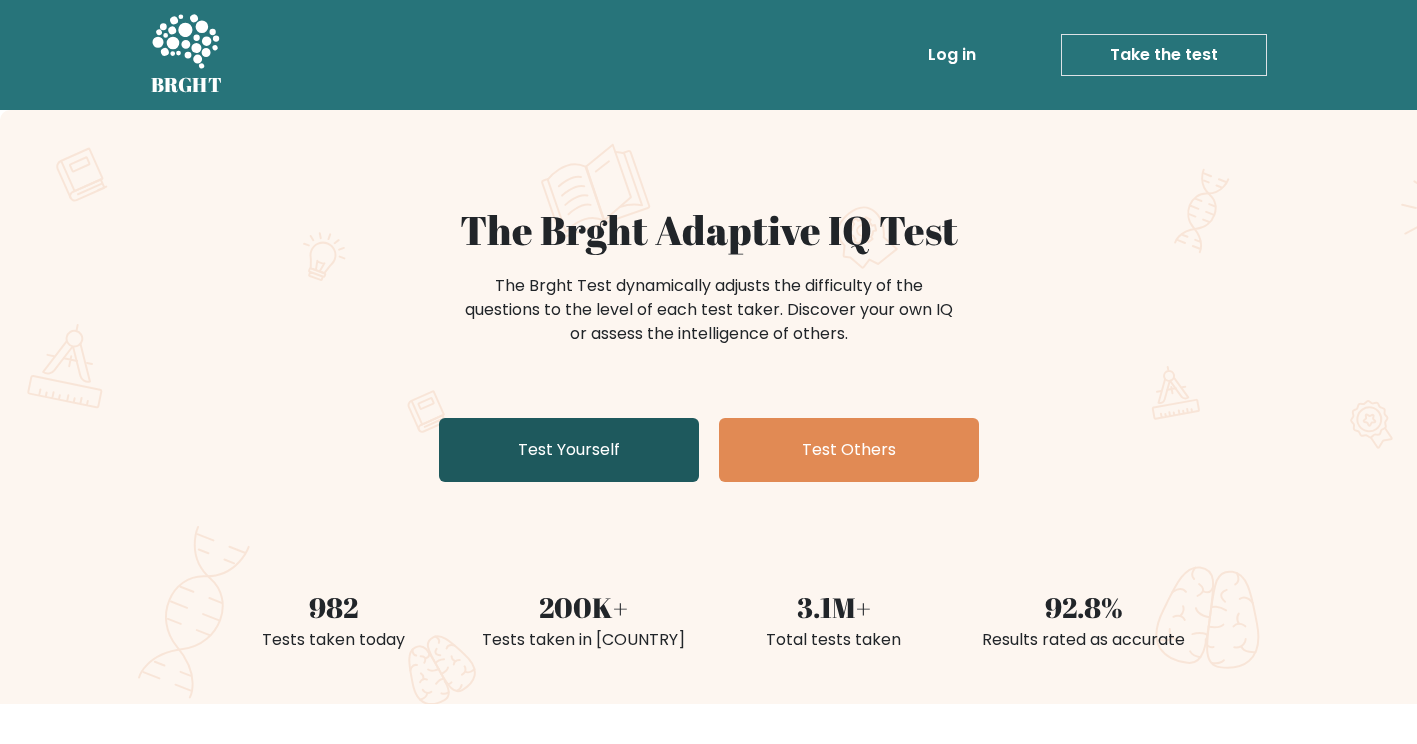 click on "Test Yourself" at bounding box center [569, 450] 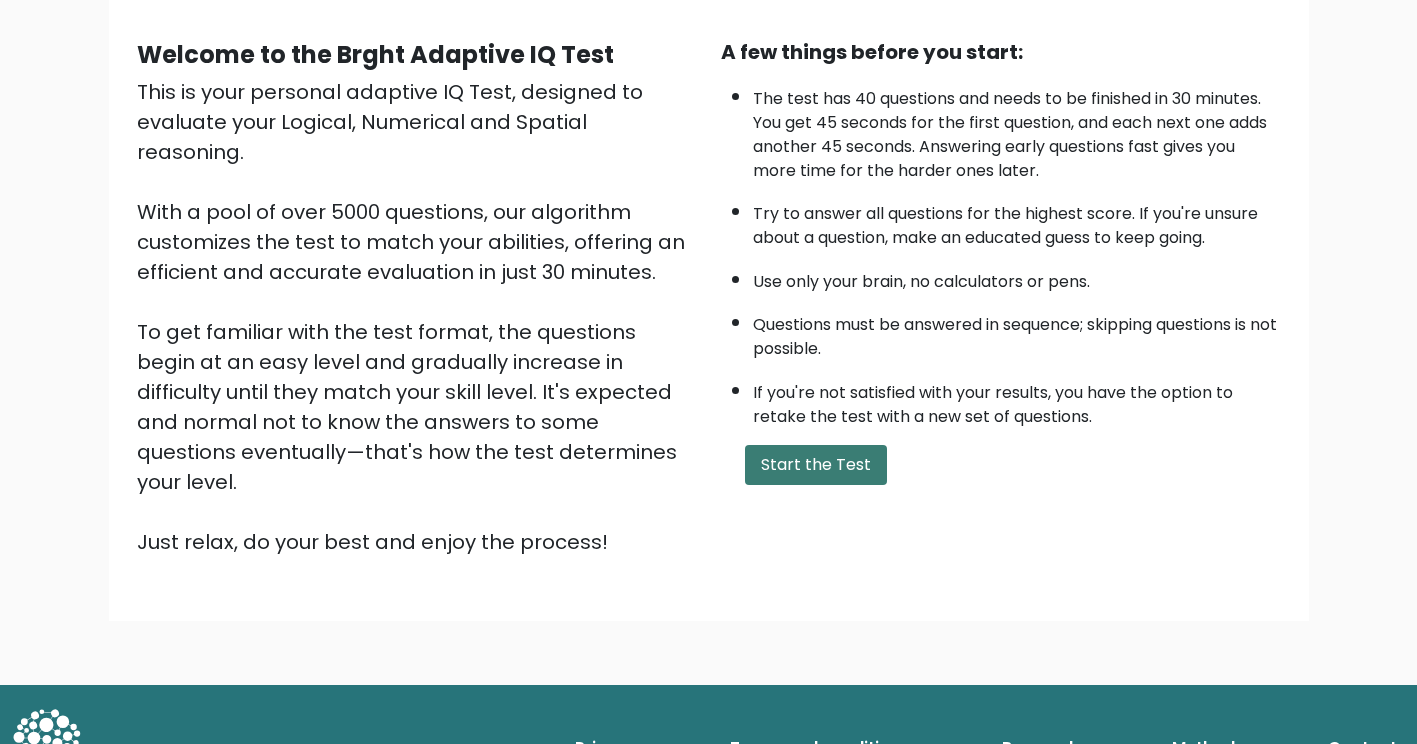 scroll, scrollTop: 172, scrollLeft: 0, axis: vertical 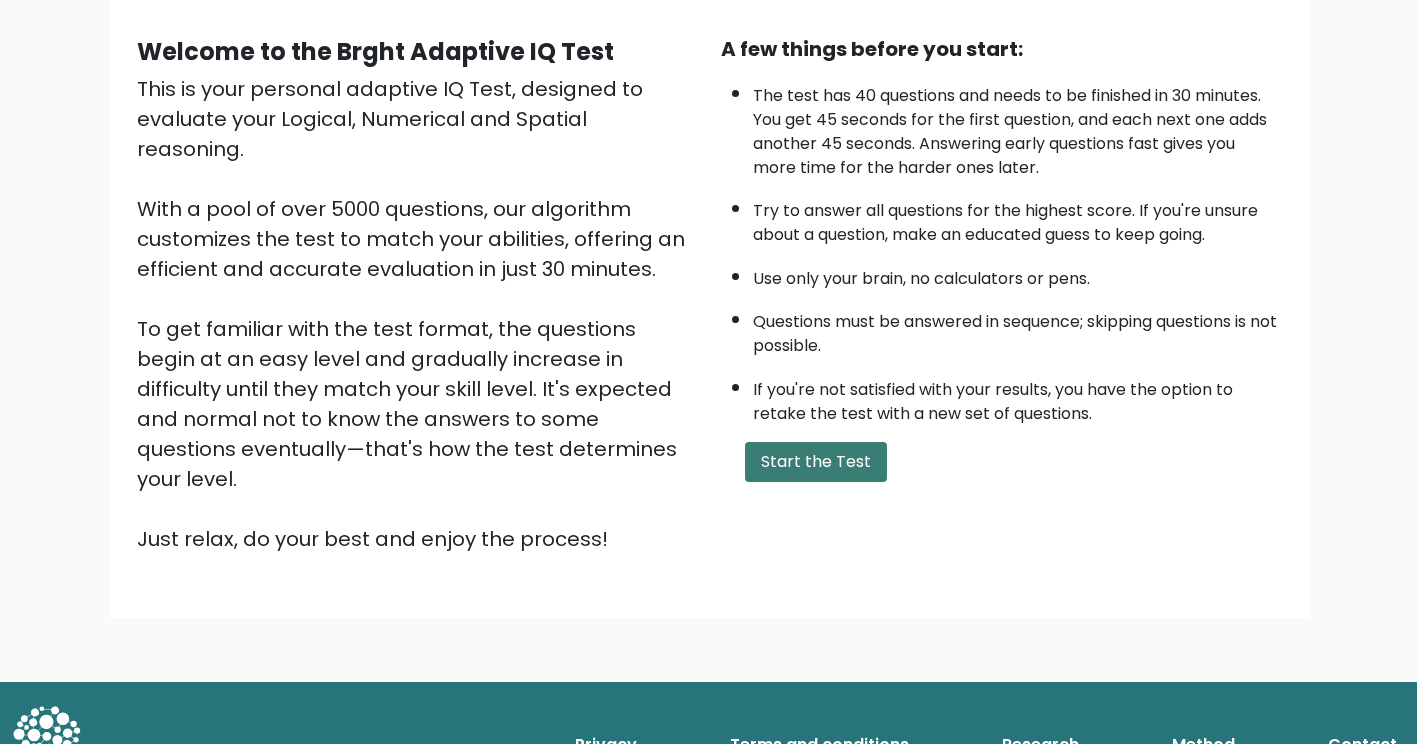 click on "Start the Test" at bounding box center (816, 462) 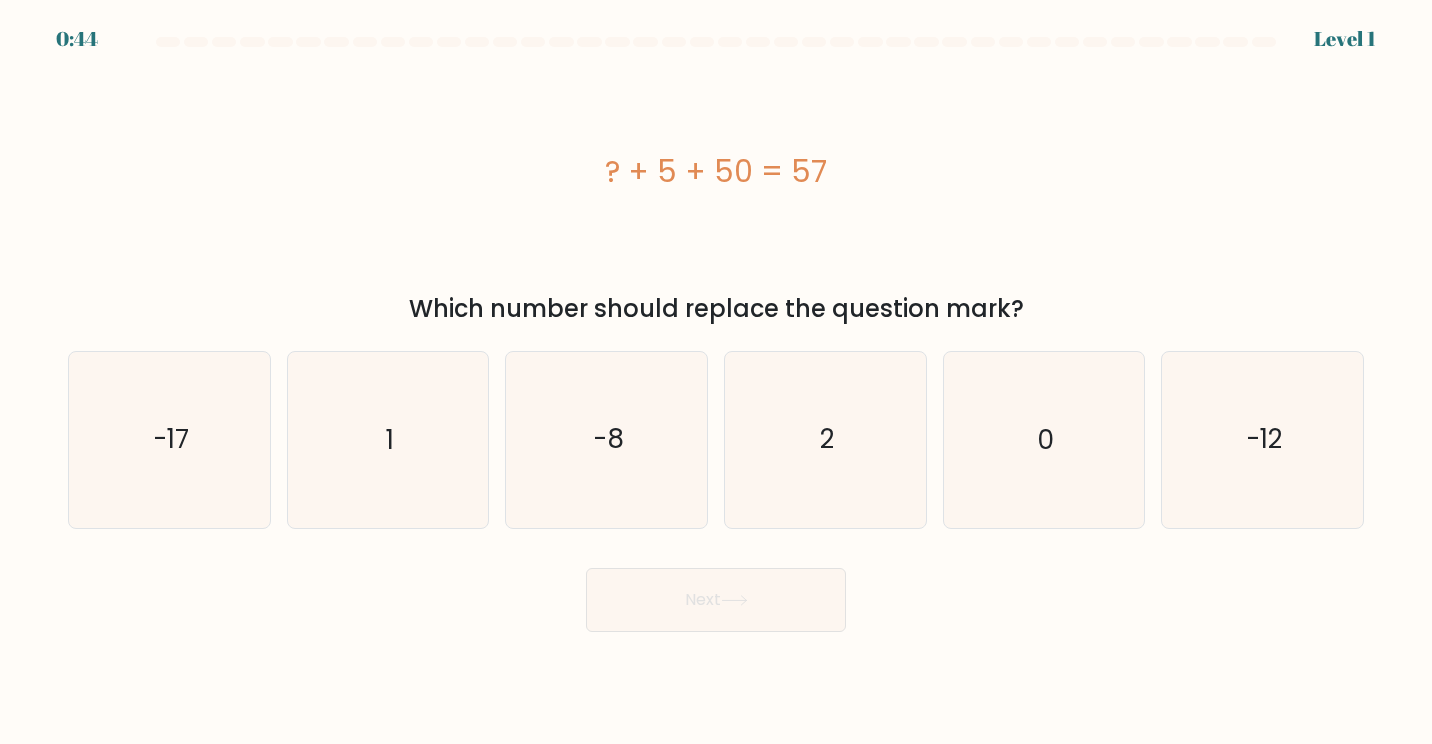 scroll, scrollTop: 0, scrollLeft: 0, axis: both 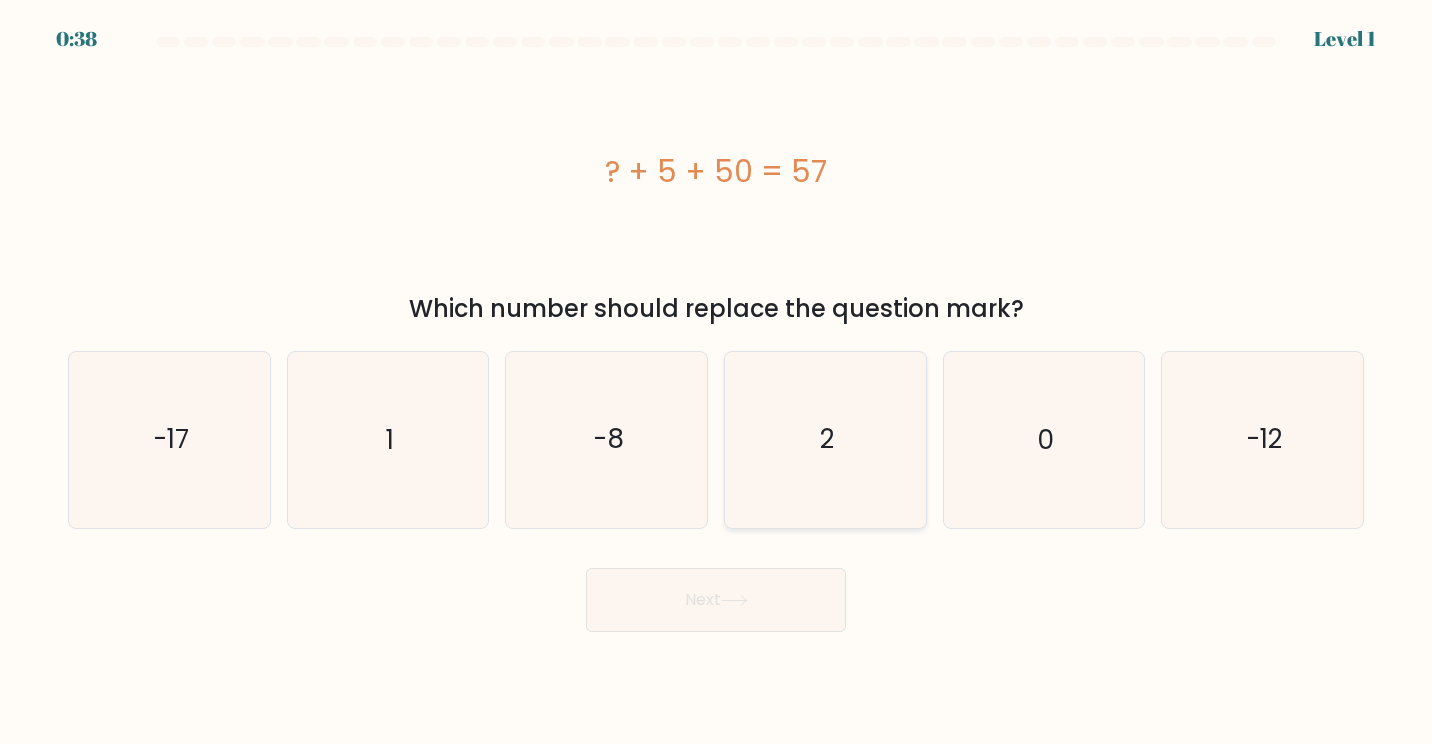 click on "2" 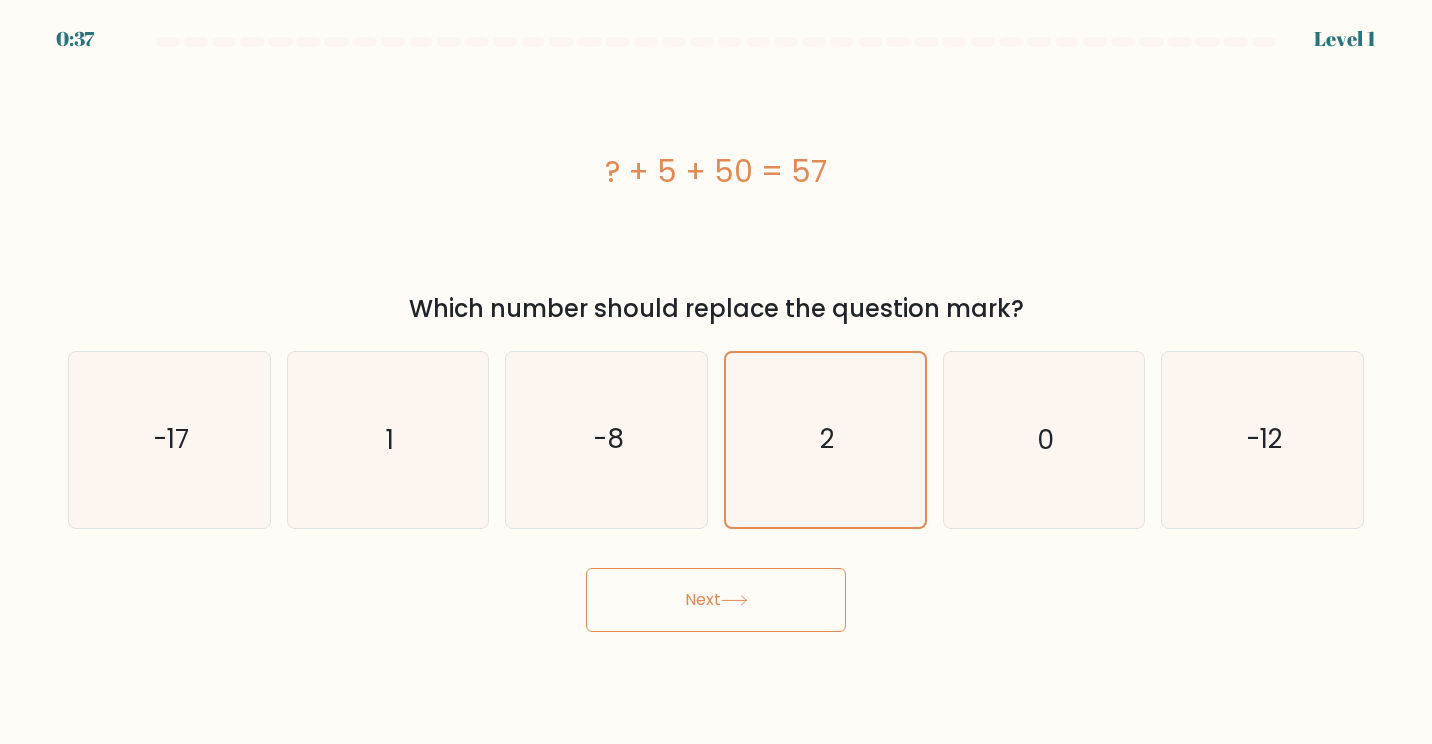 click on "Next" at bounding box center (716, 600) 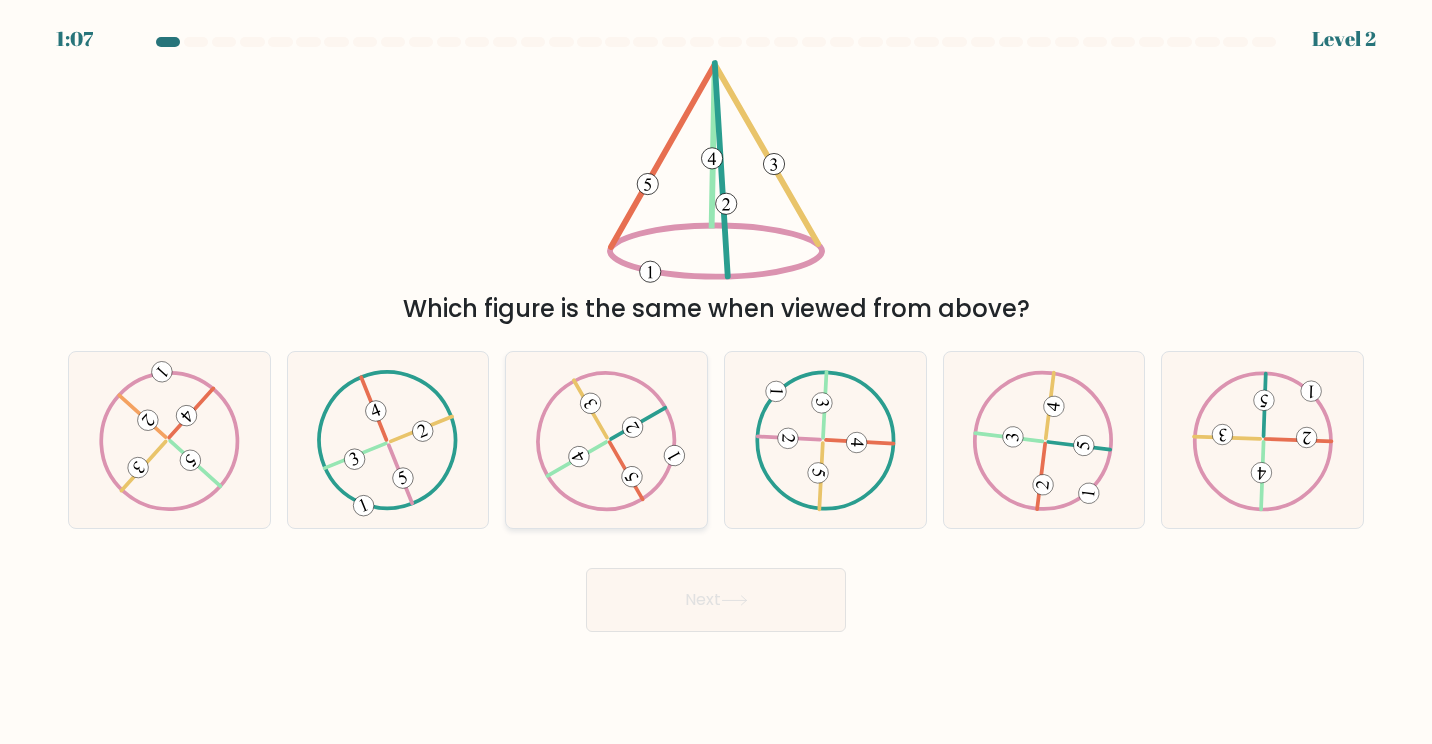 click 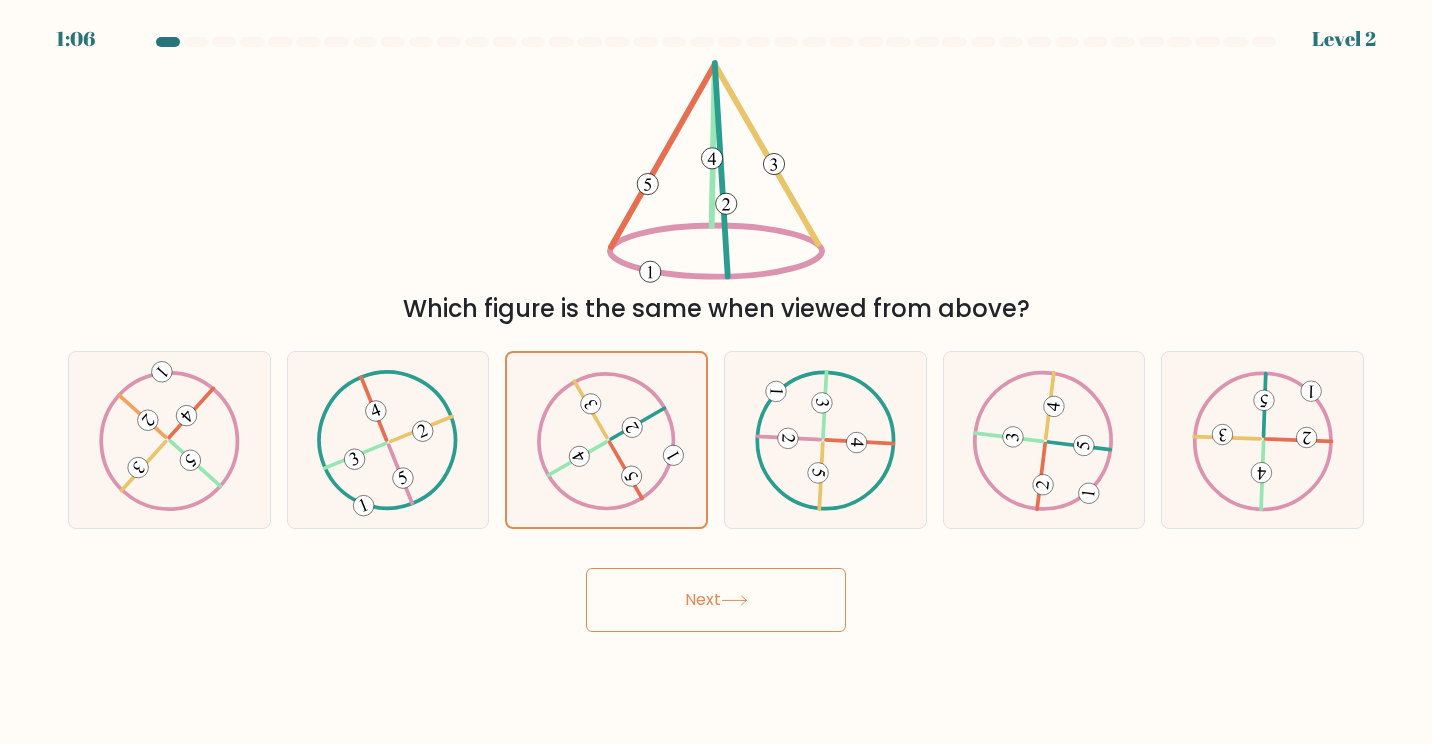 click on "Next" at bounding box center (716, 600) 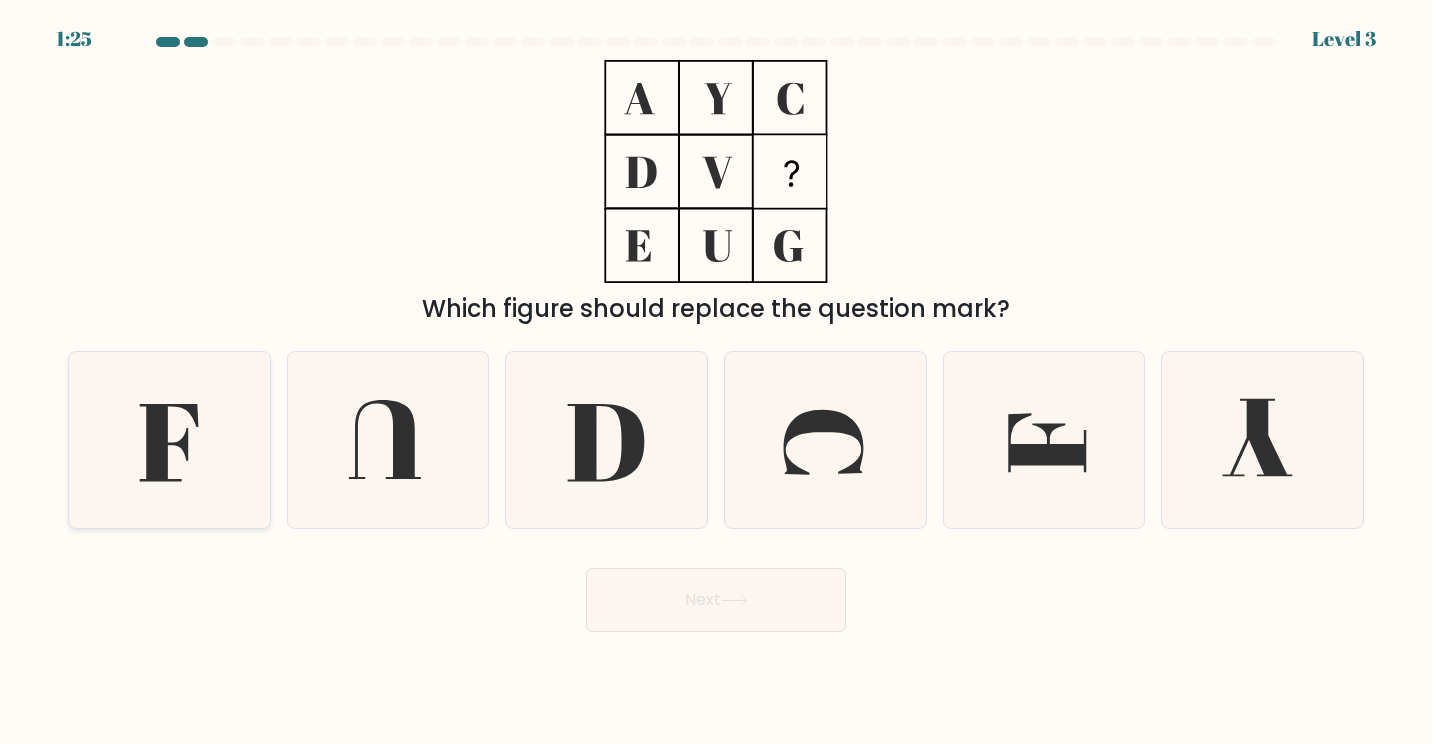 click 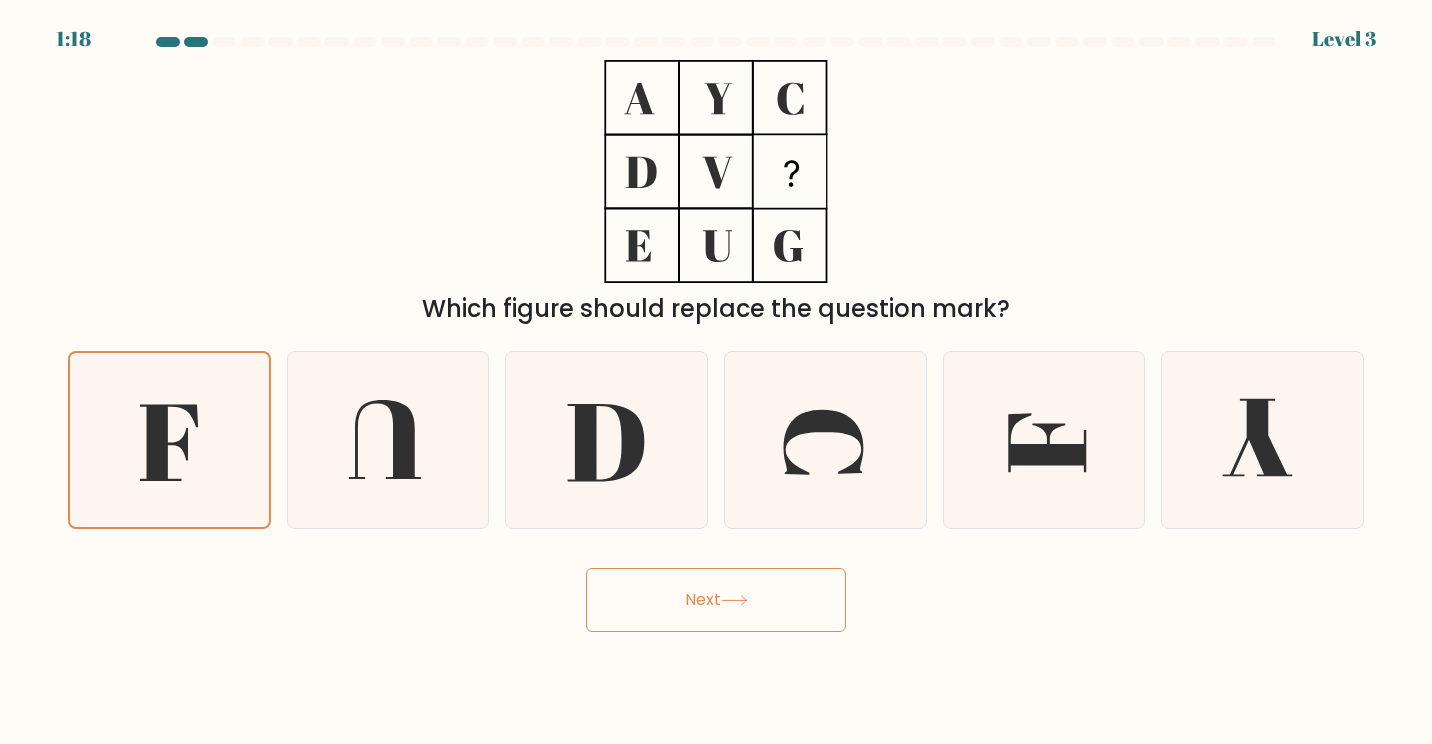 click on "Next" at bounding box center (716, 600) 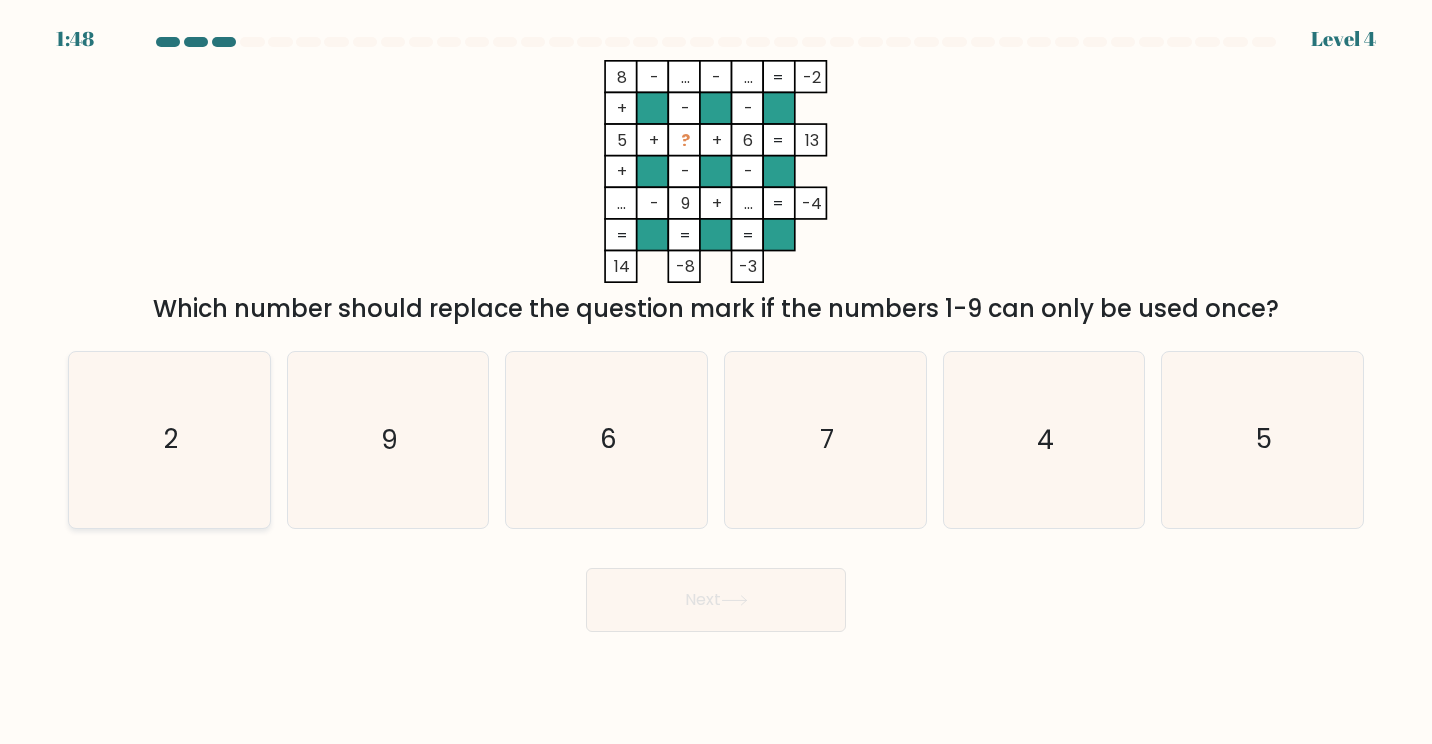 click on "2" 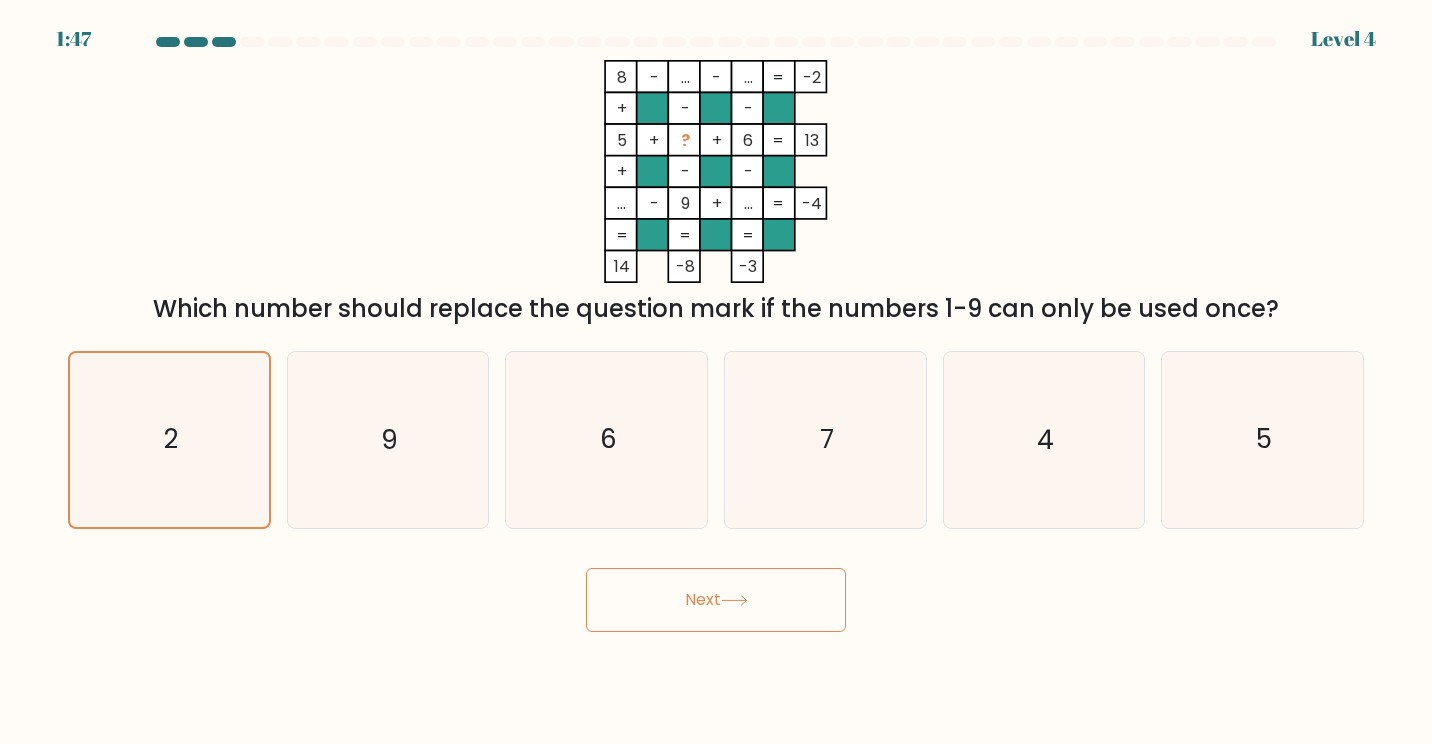 click on "Next" at bounding box center (716, 600) 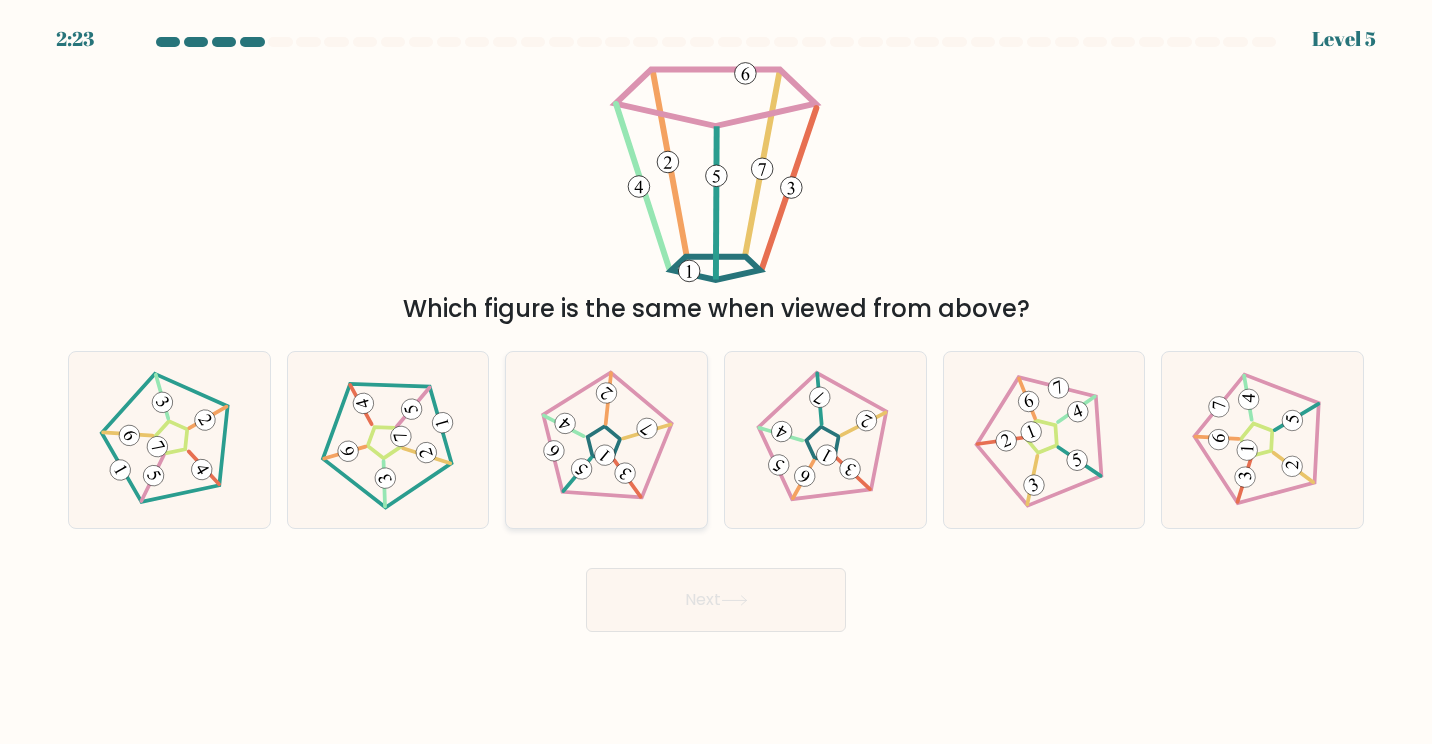 click 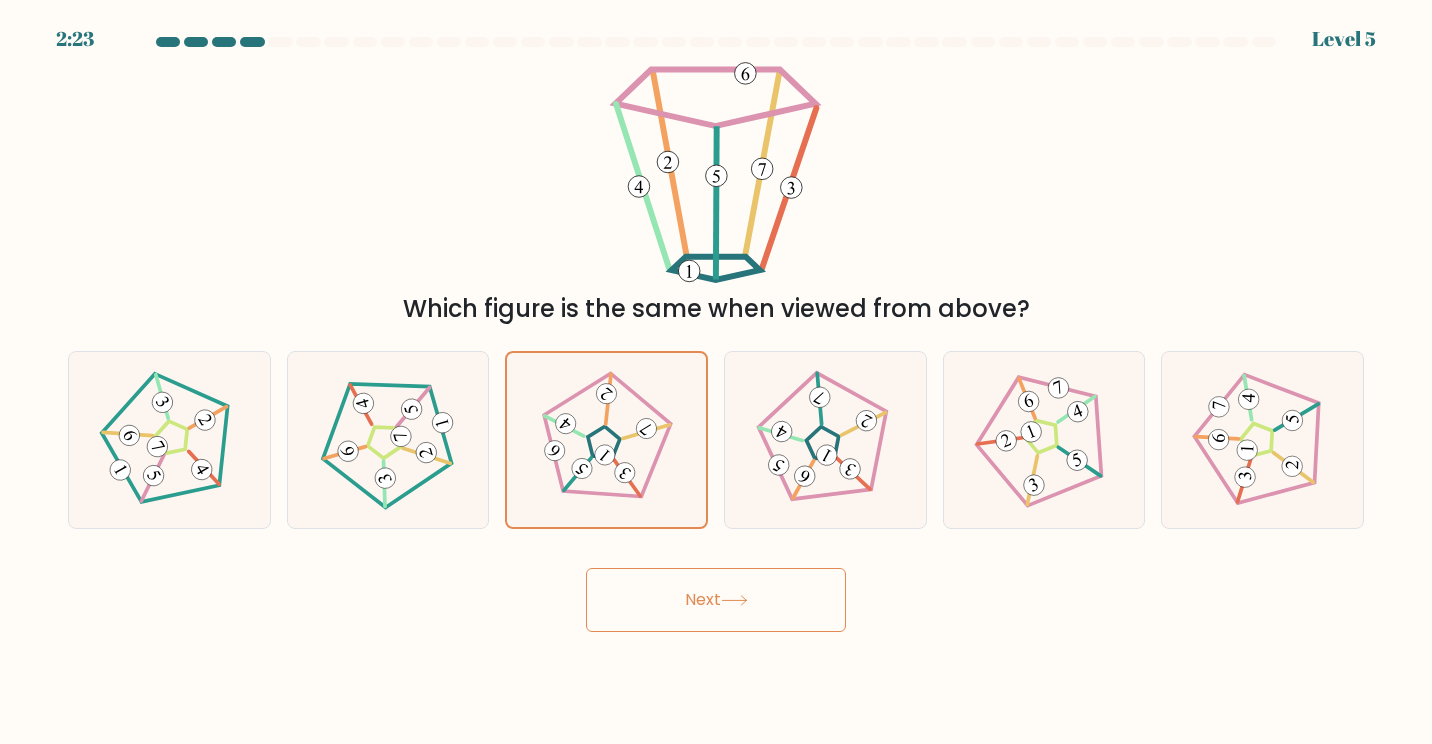 click on "Next" at bounding box center (716, 600) 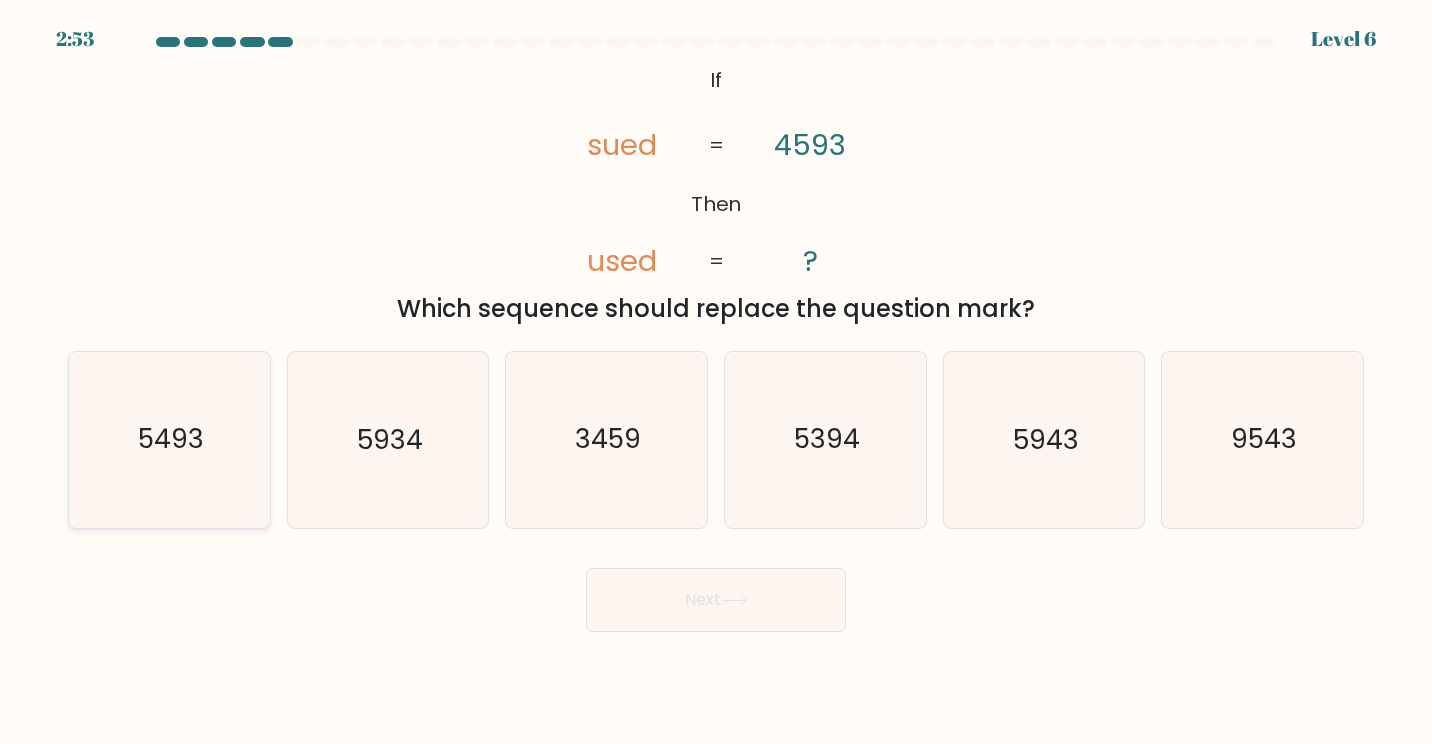 click on "5493" 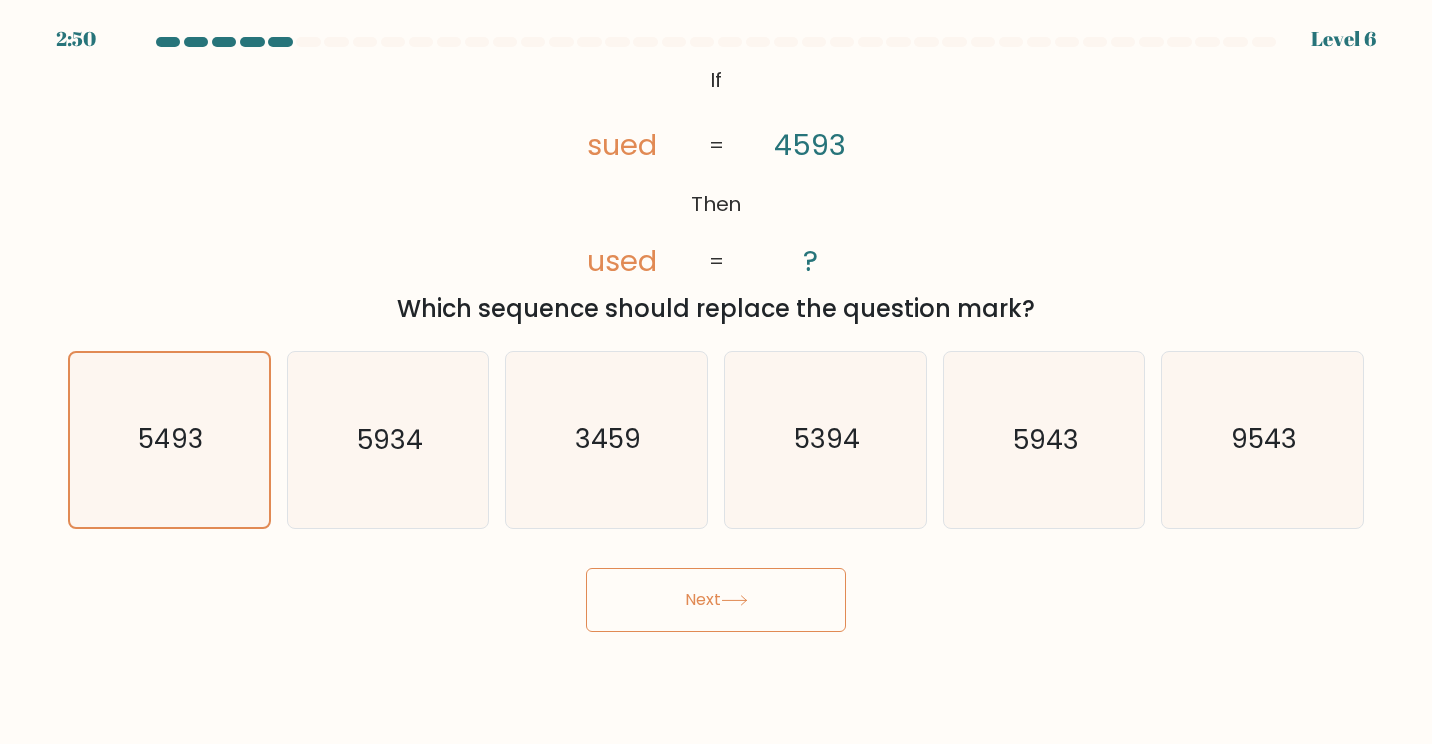 click on "Next" at bounding box center (716, 600) 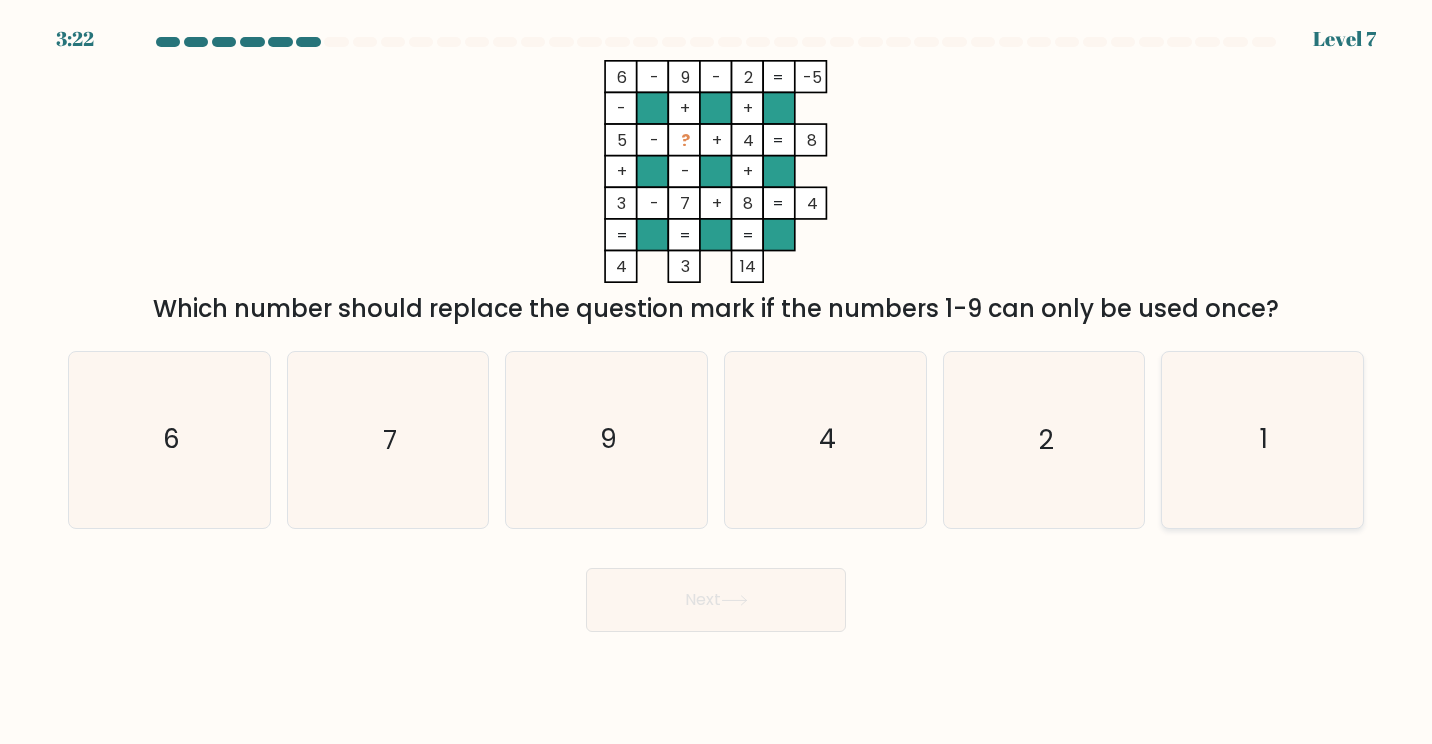 click on "1" 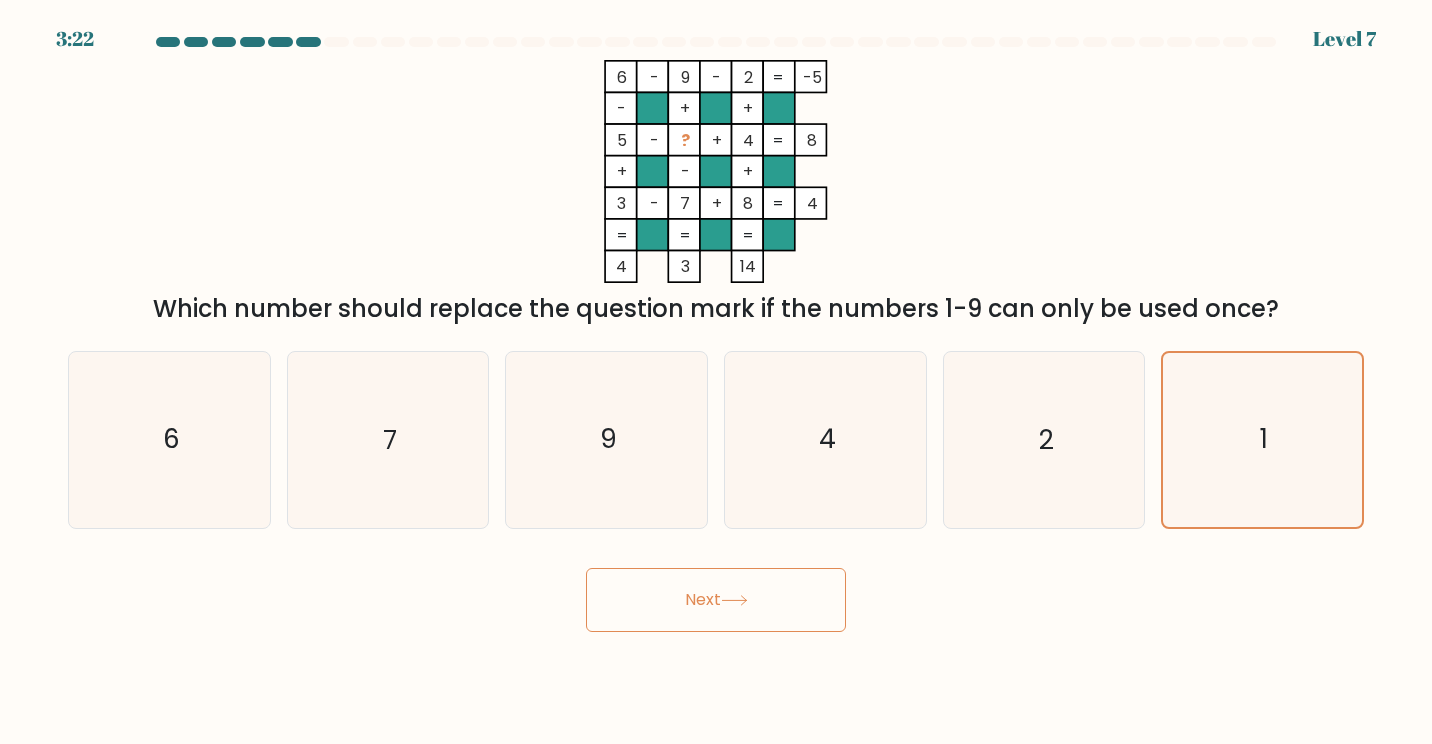 click on "Next" at bounding box center [716, 600] 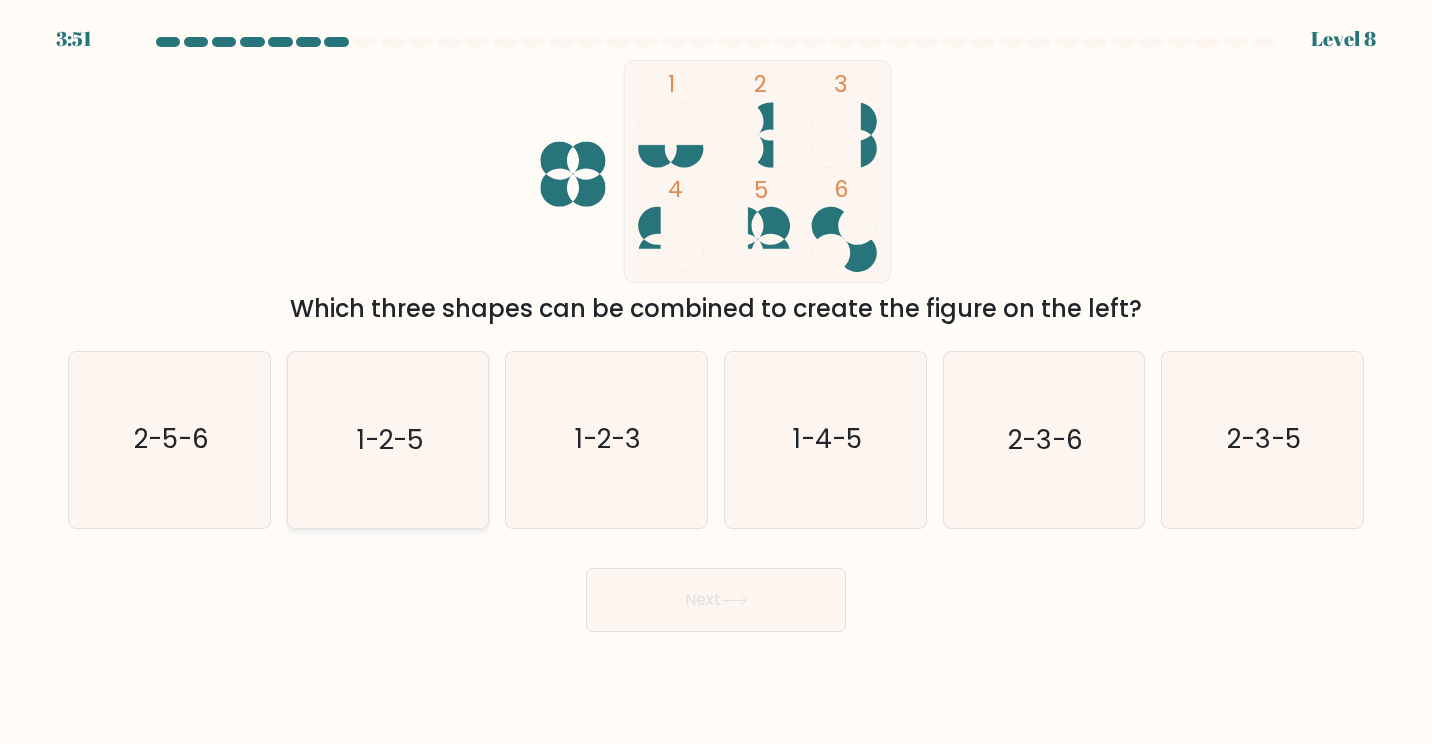 click on "1-2-5" 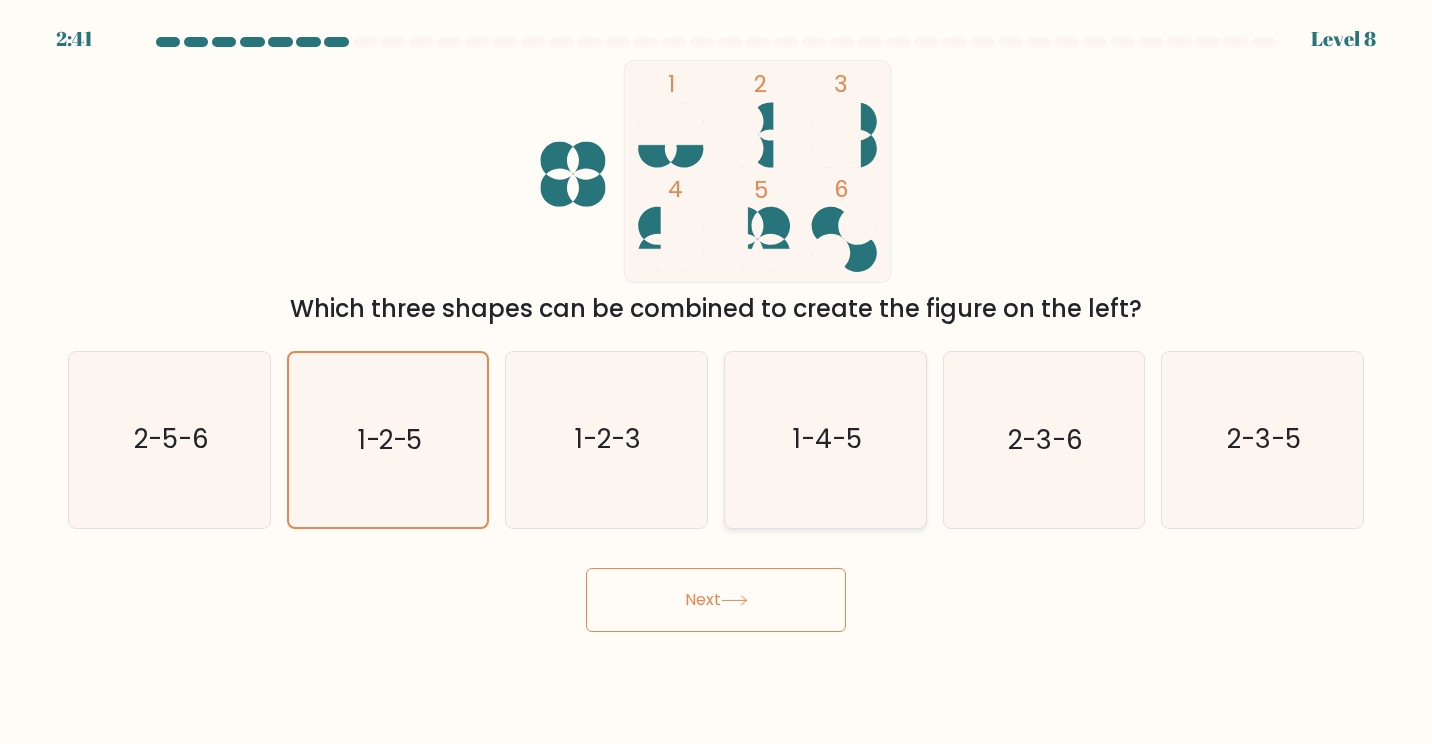 click on "1-4-5" 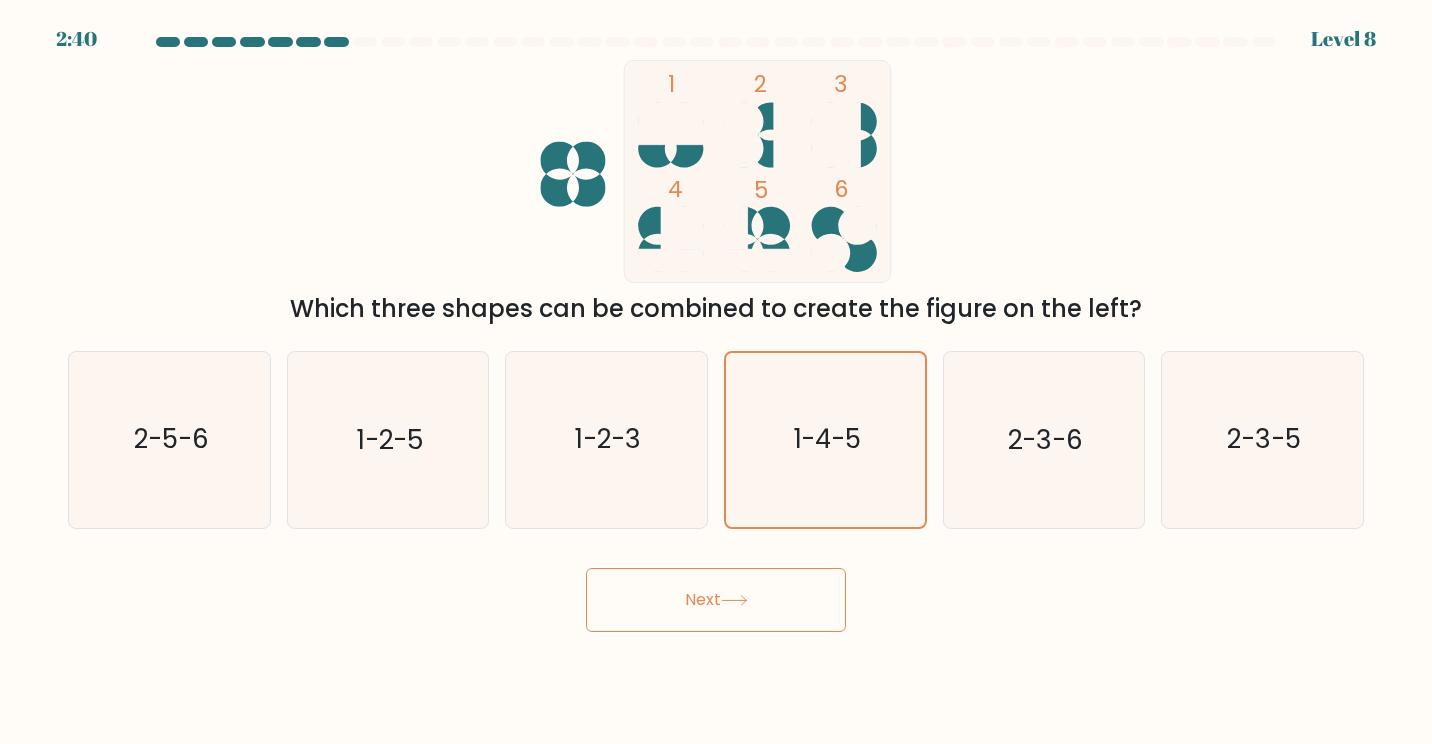 click on "Next" at bounding box center [716, 600] 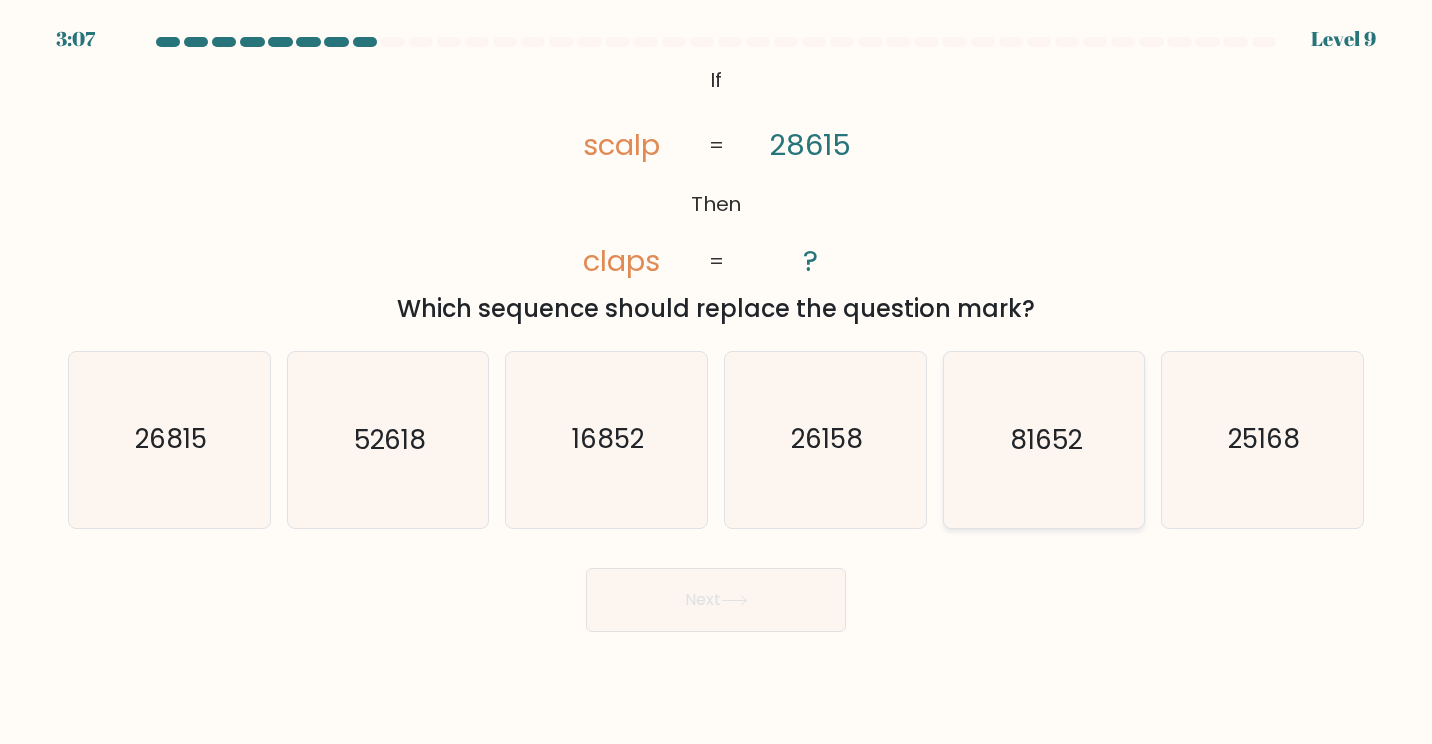 click on "81652" 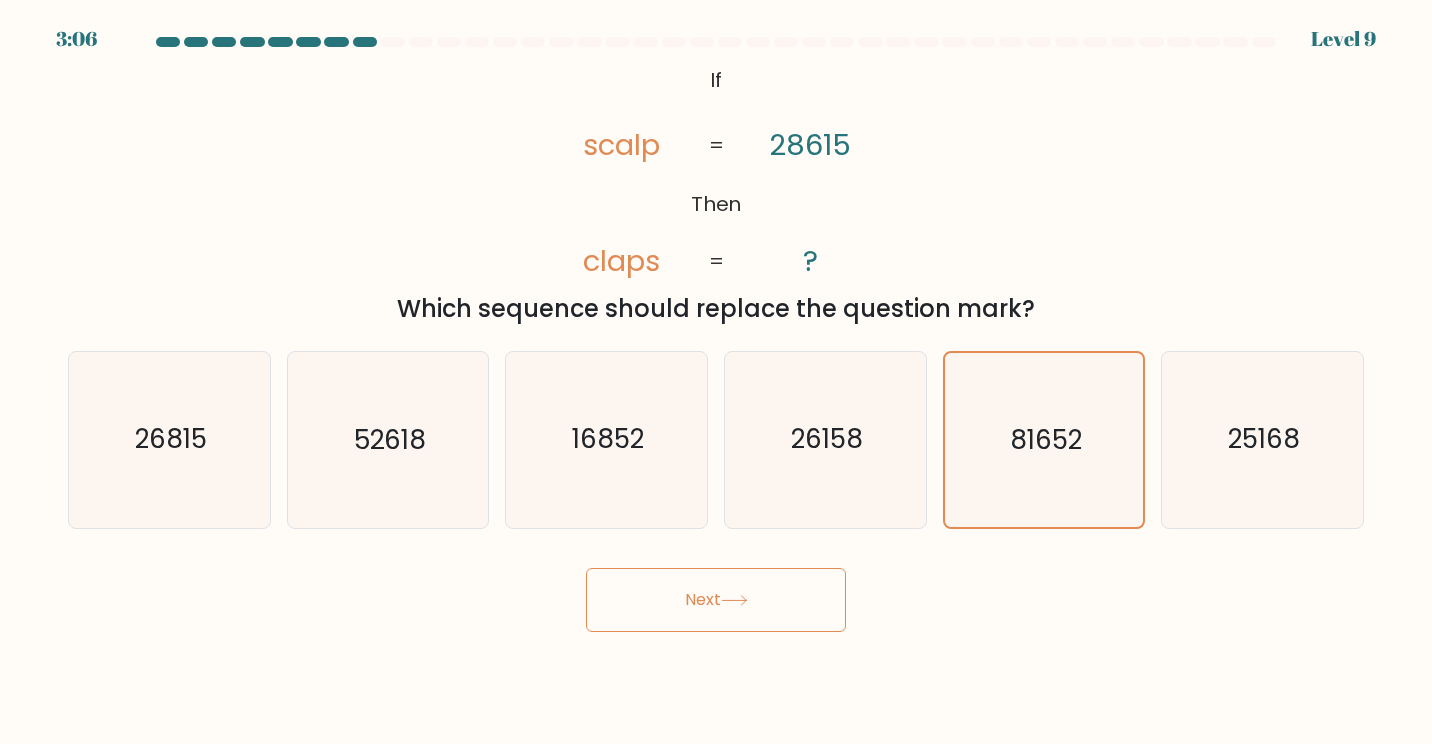 click on "Next" at bounding box center (716, 600) 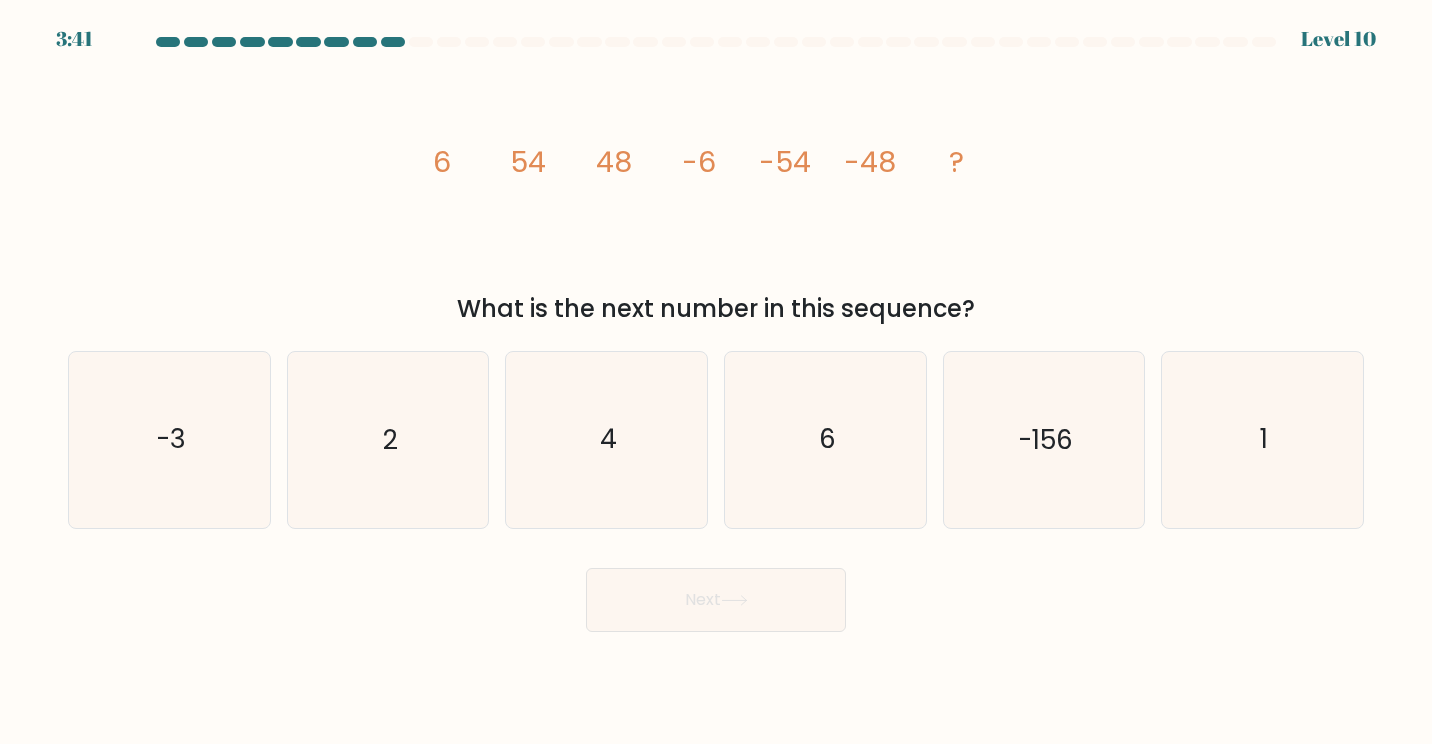 drag, startPoint x: 424, startPoint y: 144, endPoint x: 1042, endPoint y: 301, distance: 637.6308 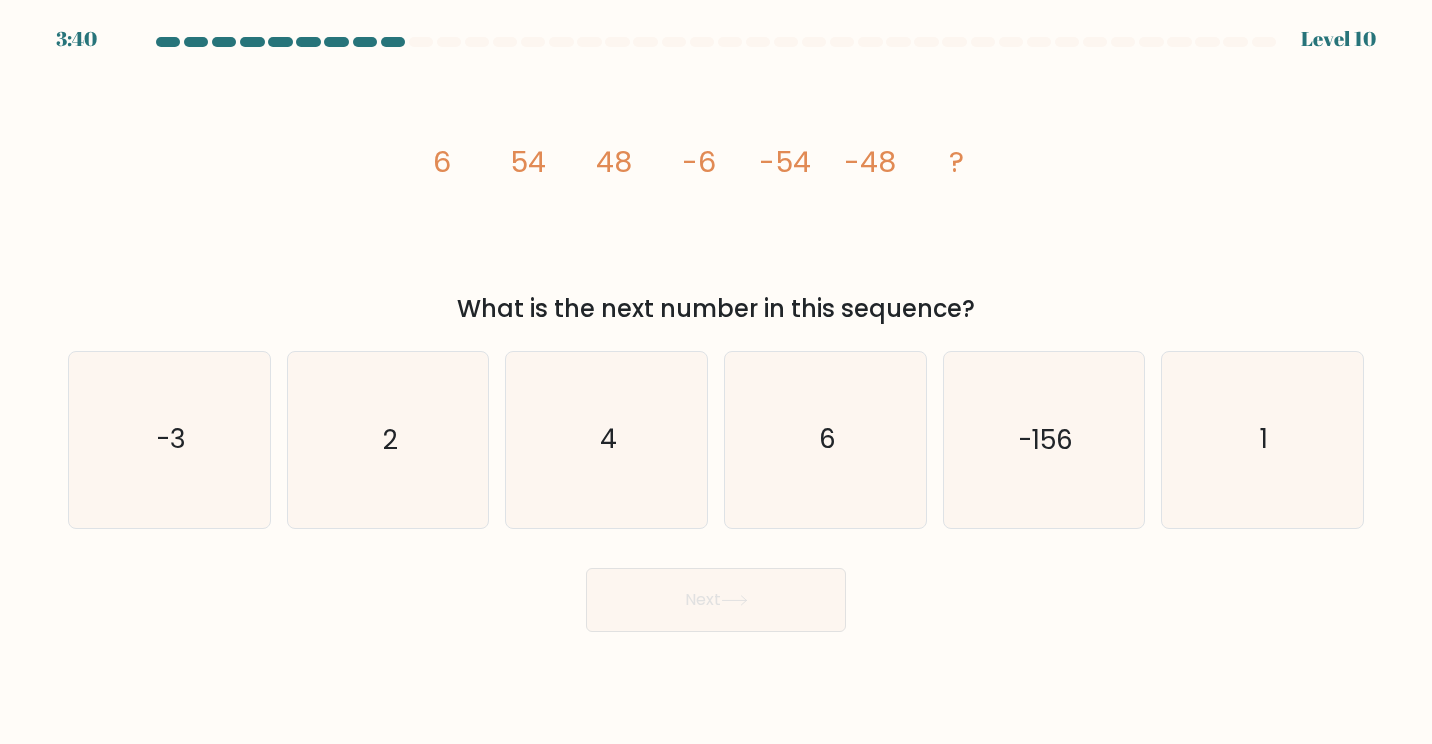 copy on "6
54
48
-6
-54
-48
?
What is the next number in this sequence?" 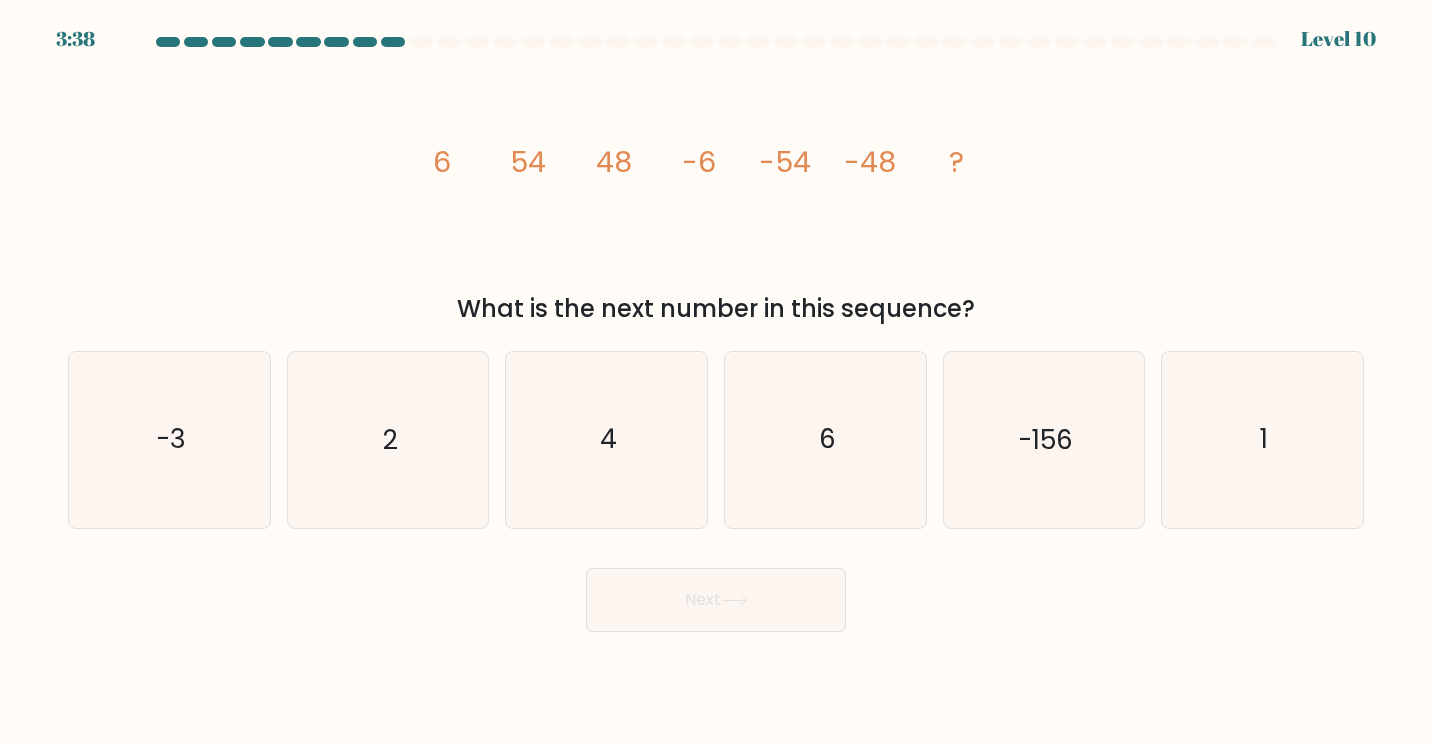 click on "image/svg+xml
6
54
48
-6
-54
-48
?
What is the next number in this sequence?" at bounding box center [716, 193] 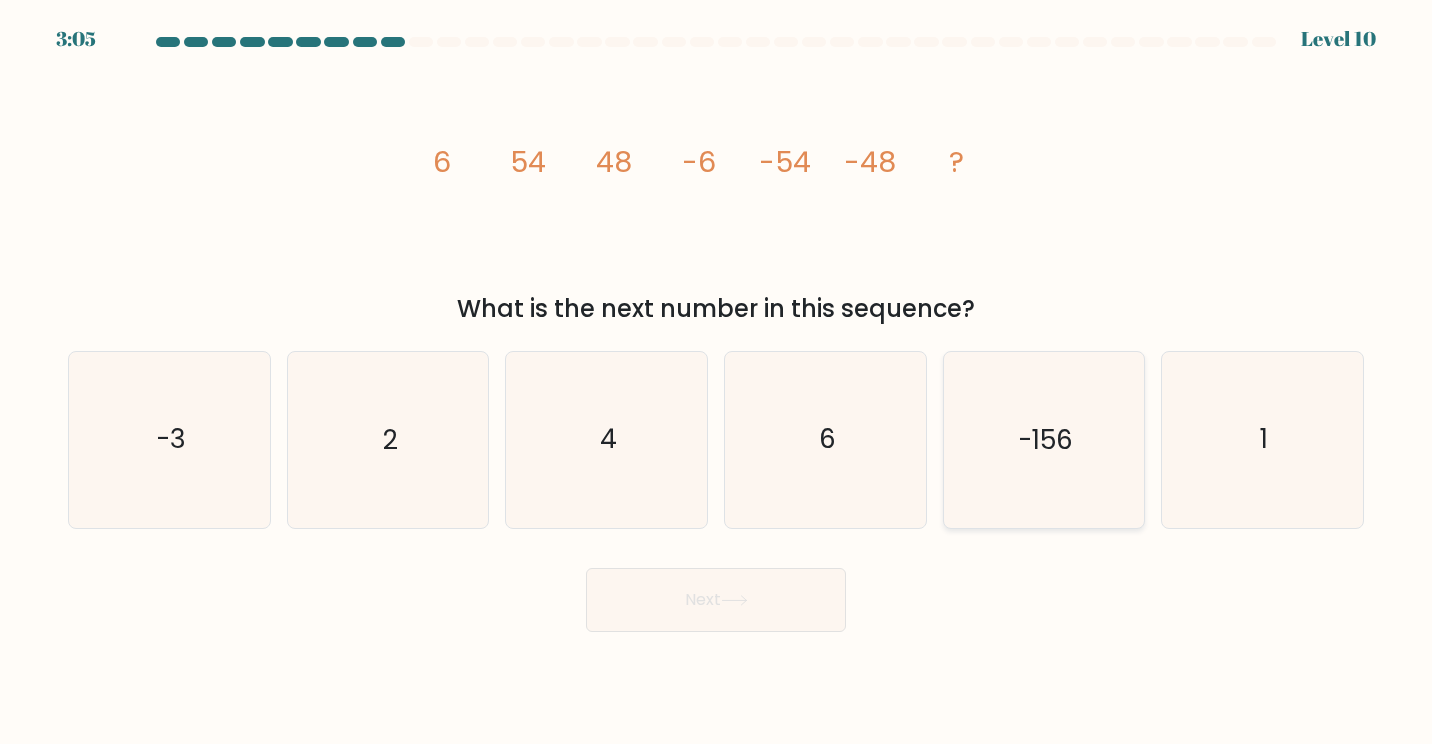drag, startPoint x: 413, startPoint y: 159, endPoint x: 945, endPoint y: 479, distance: 620.82526 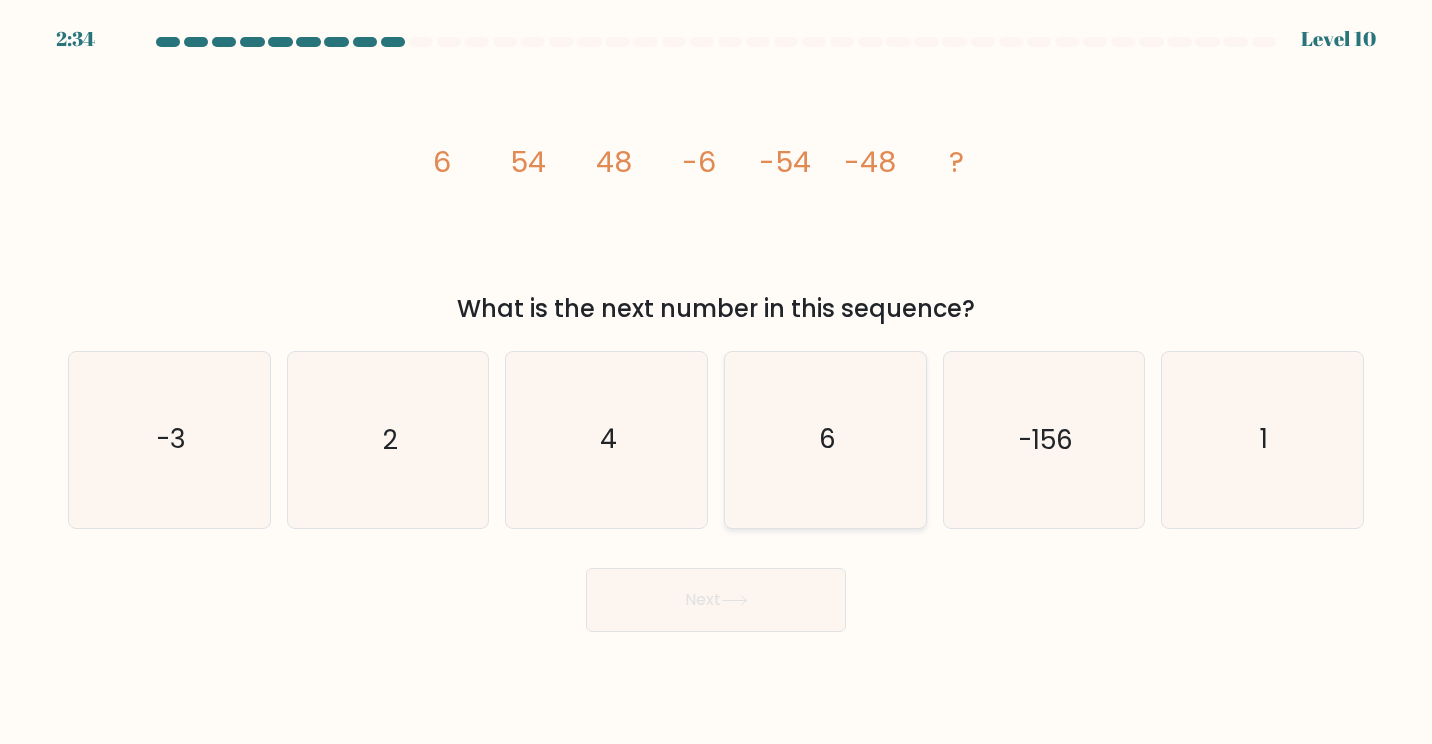 click on "6" 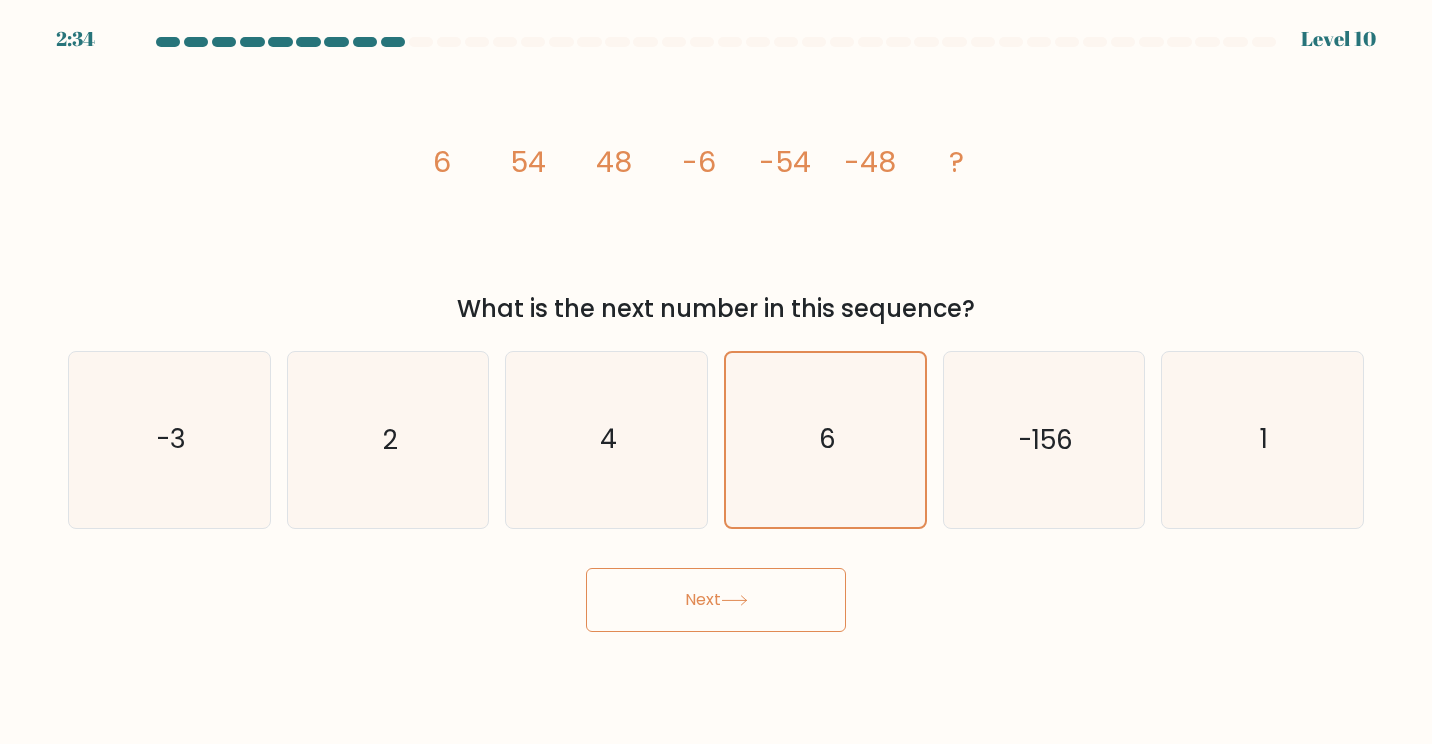 click on "Next" at bounding box center [716, 600] 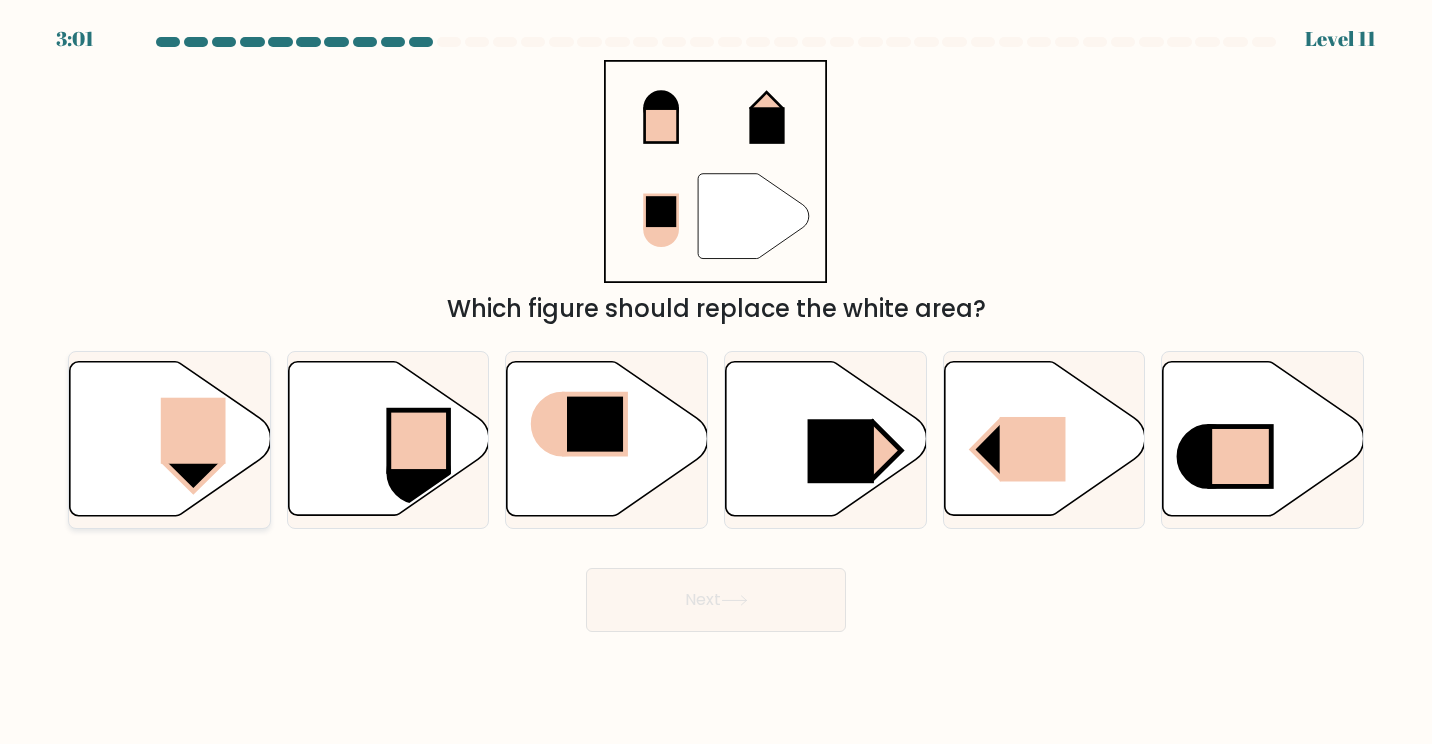 click 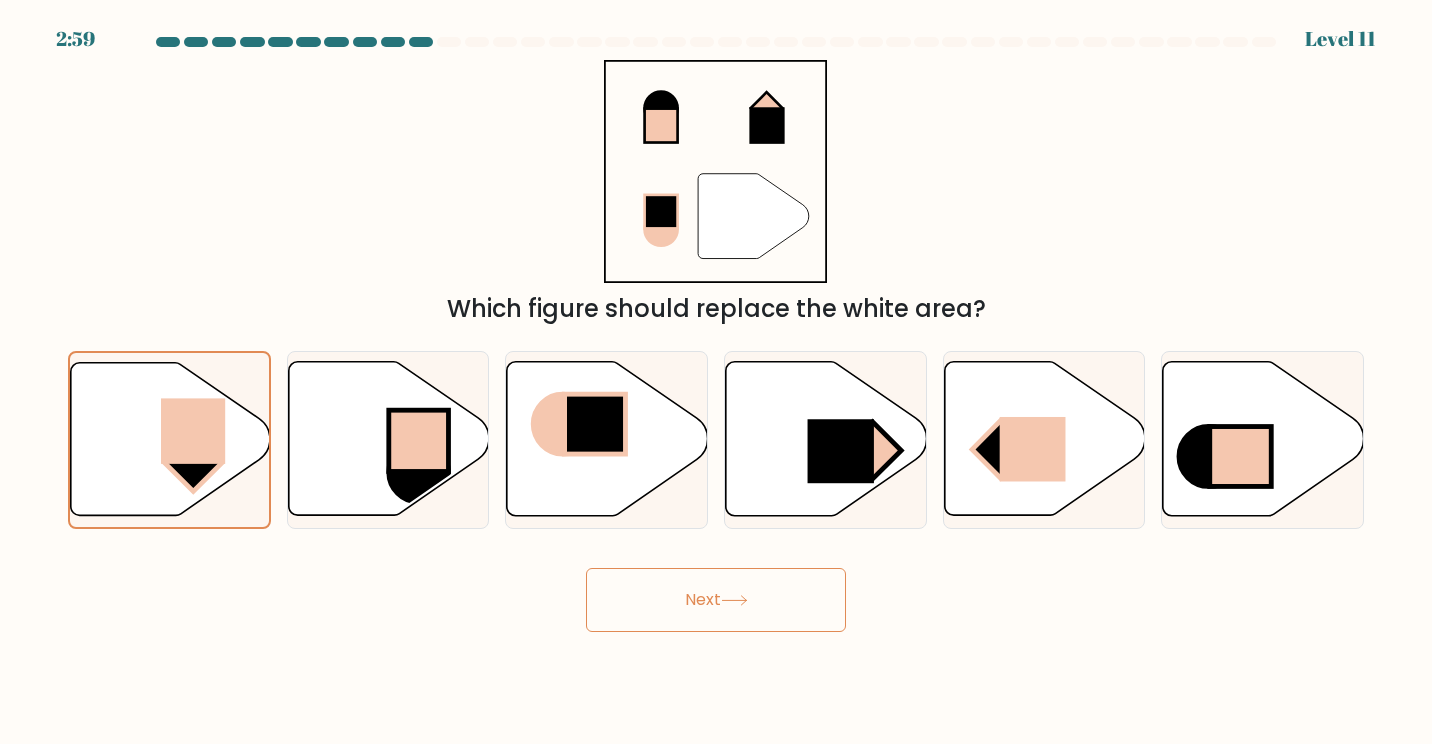 click on "Next" at bounding box center (716, 600) 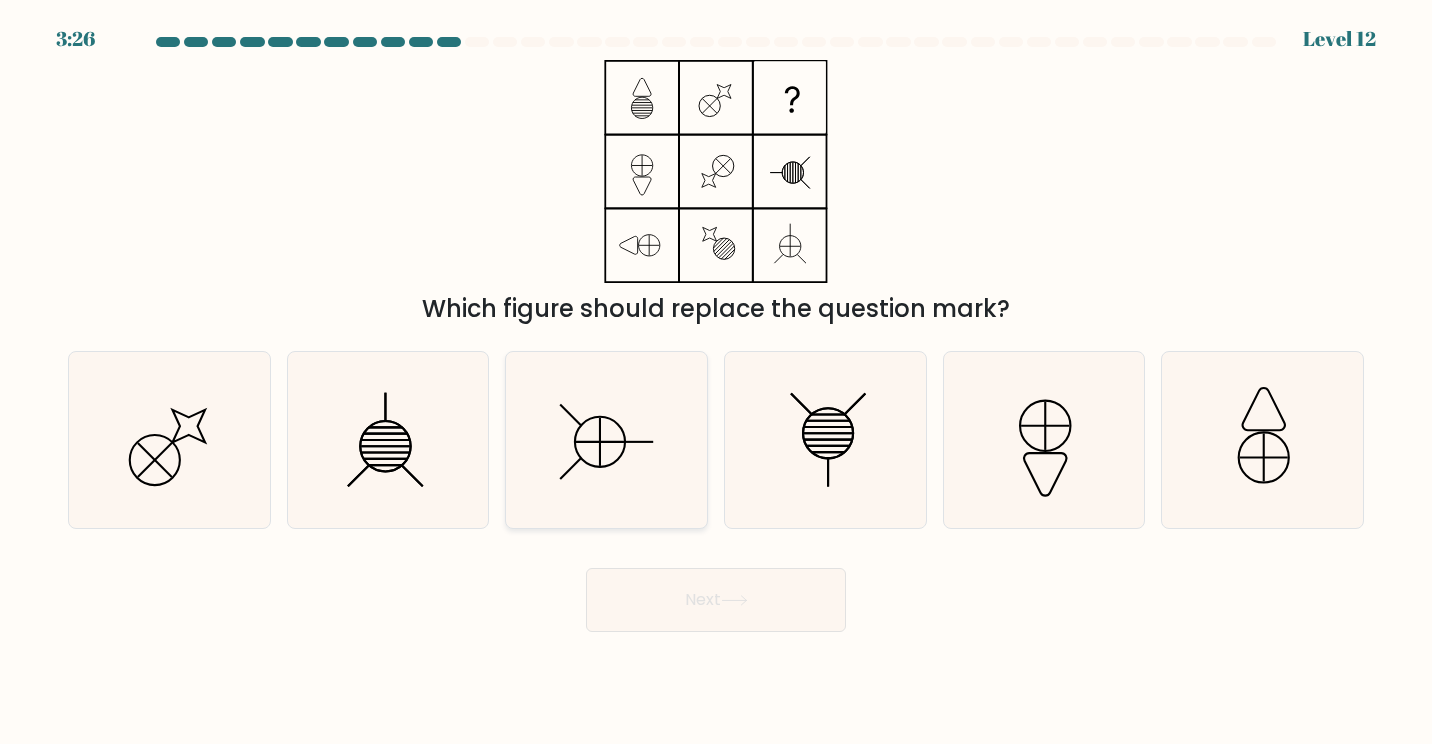 click 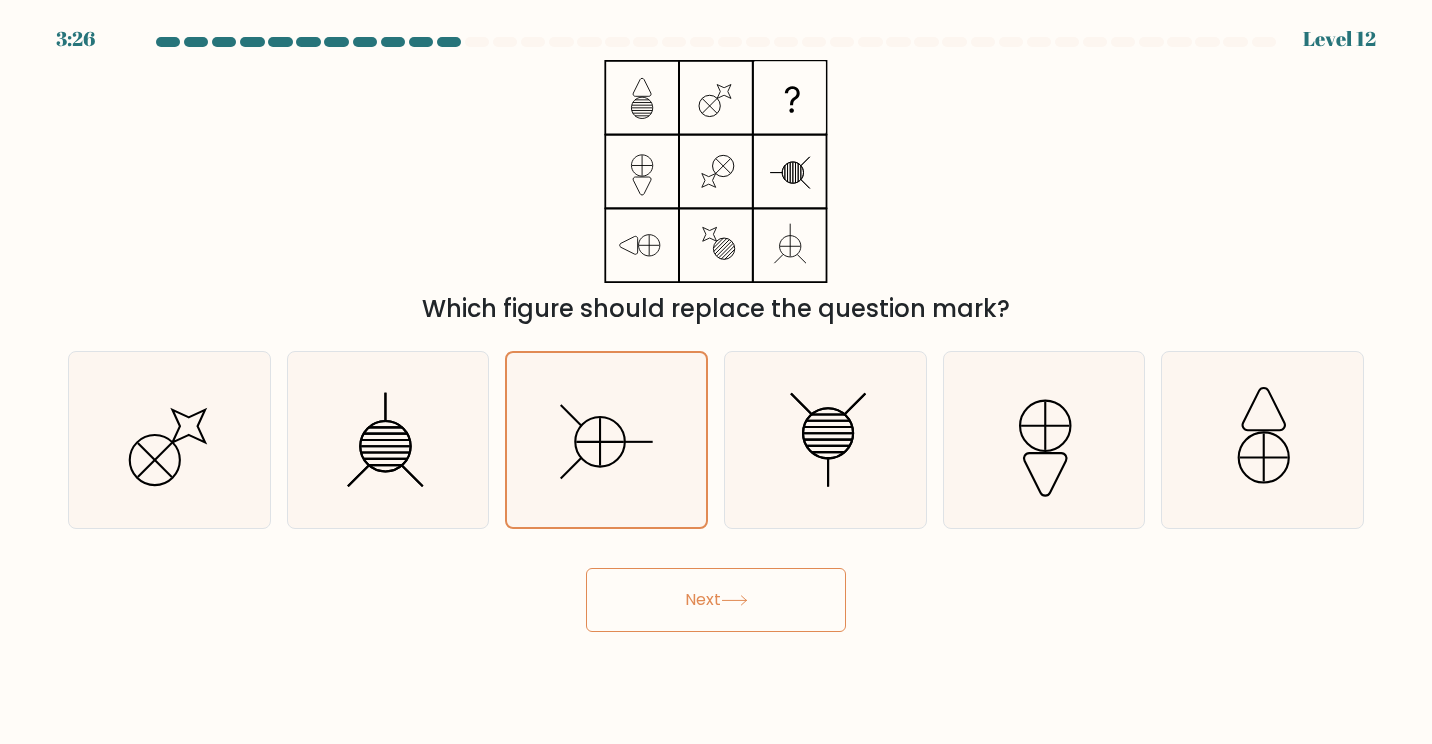 click on "Next" at bounding box center (716, 600) 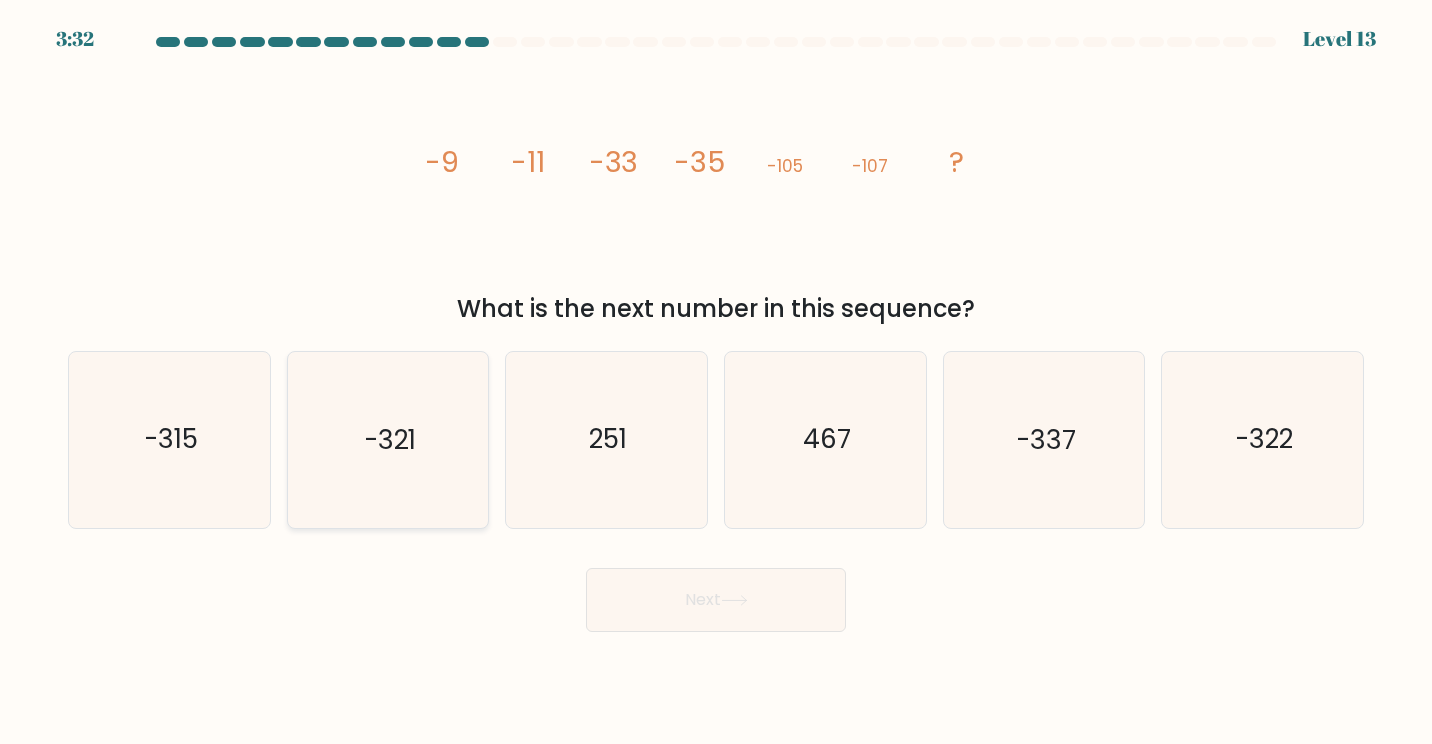 click on "-321" 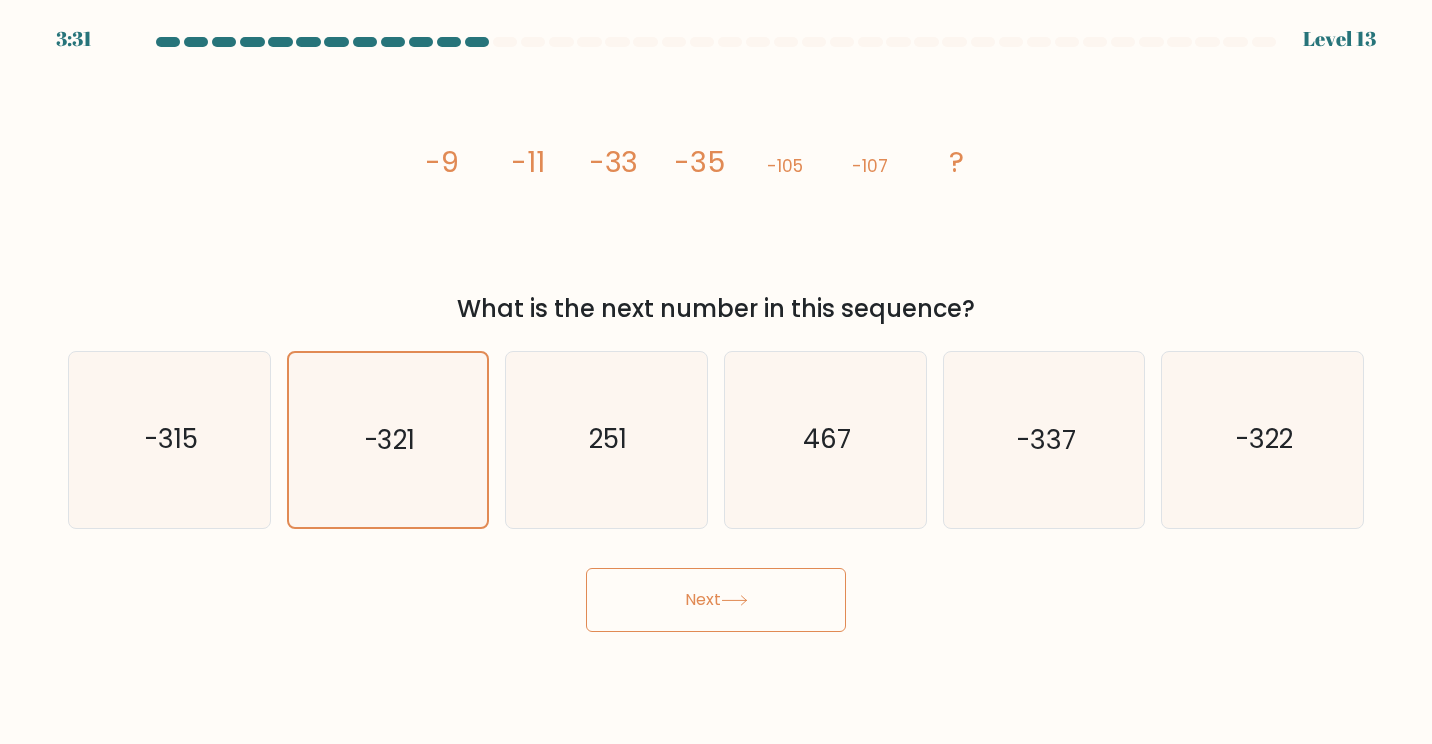 click on "Next" at bounding box center [716, 600] 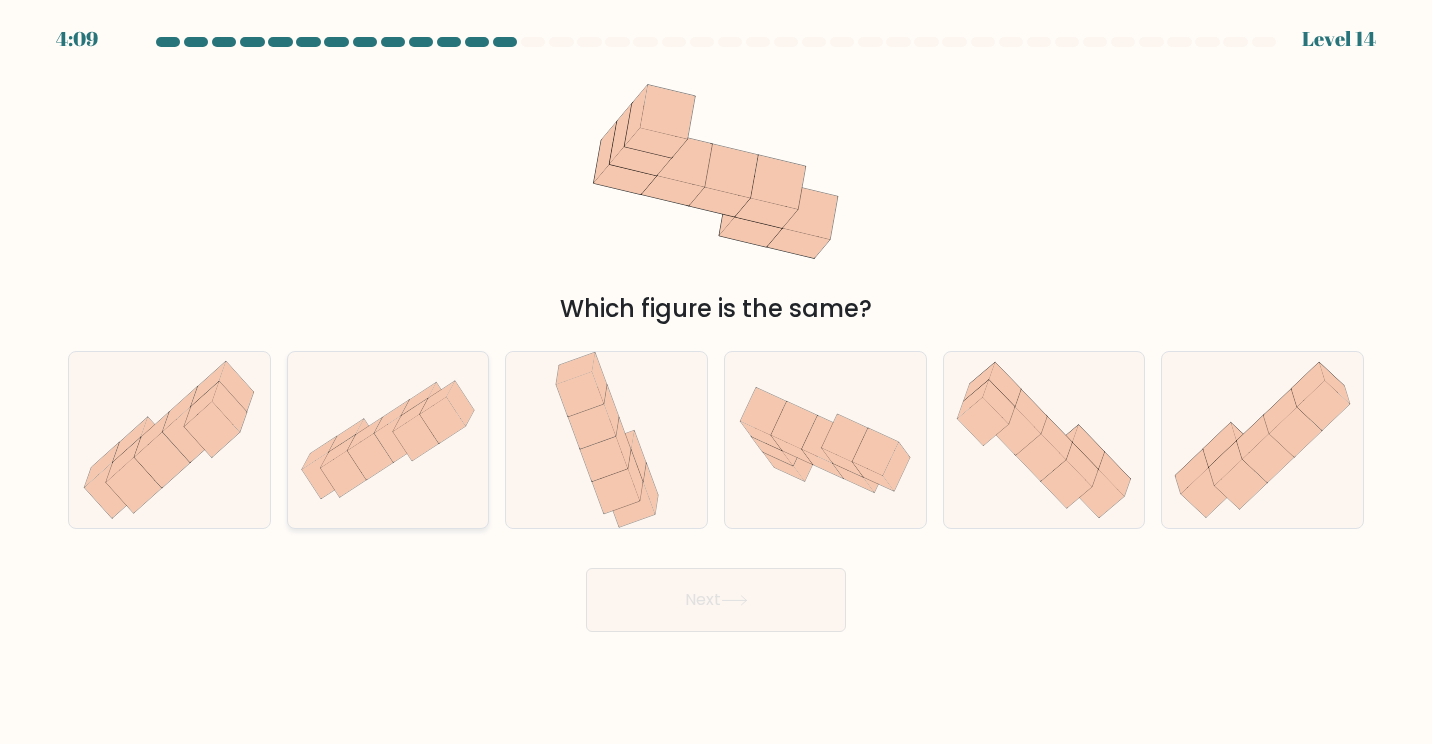 click 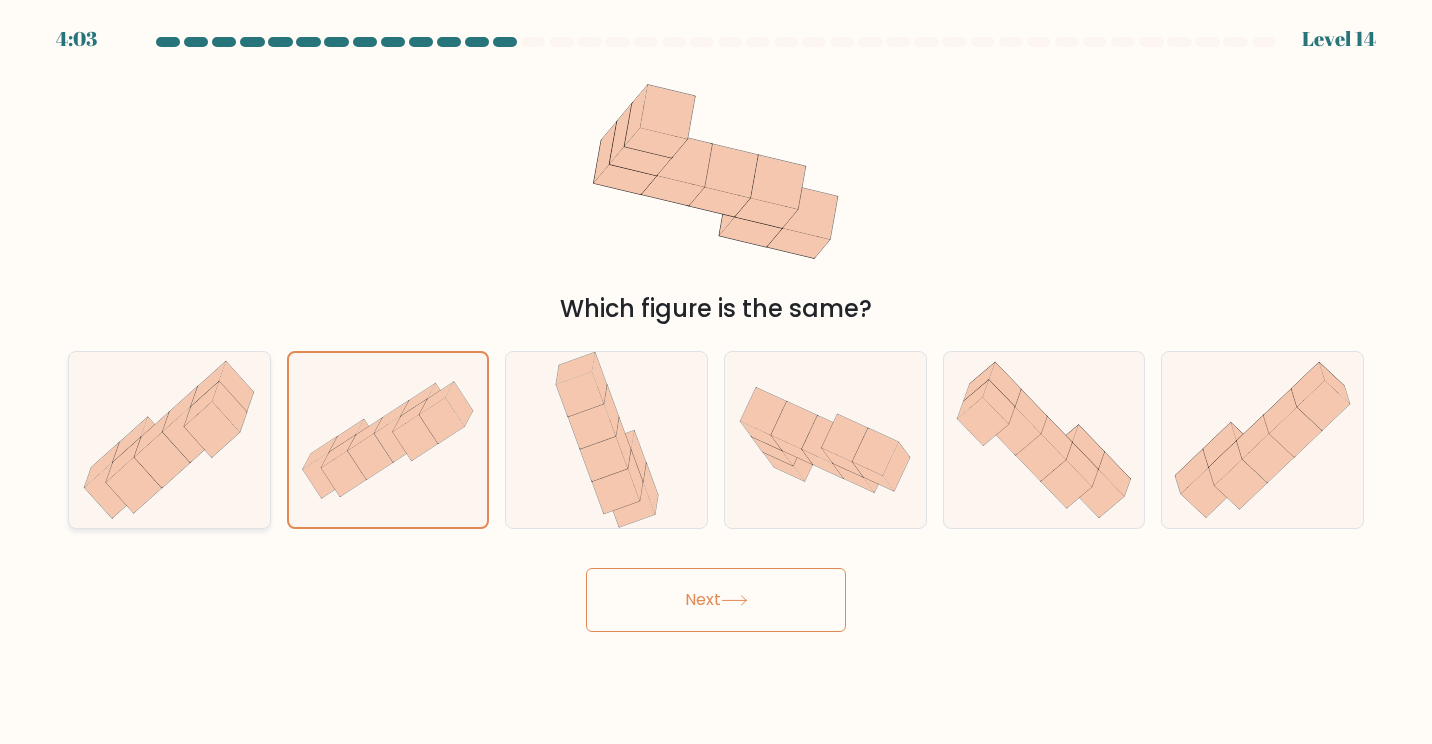 click 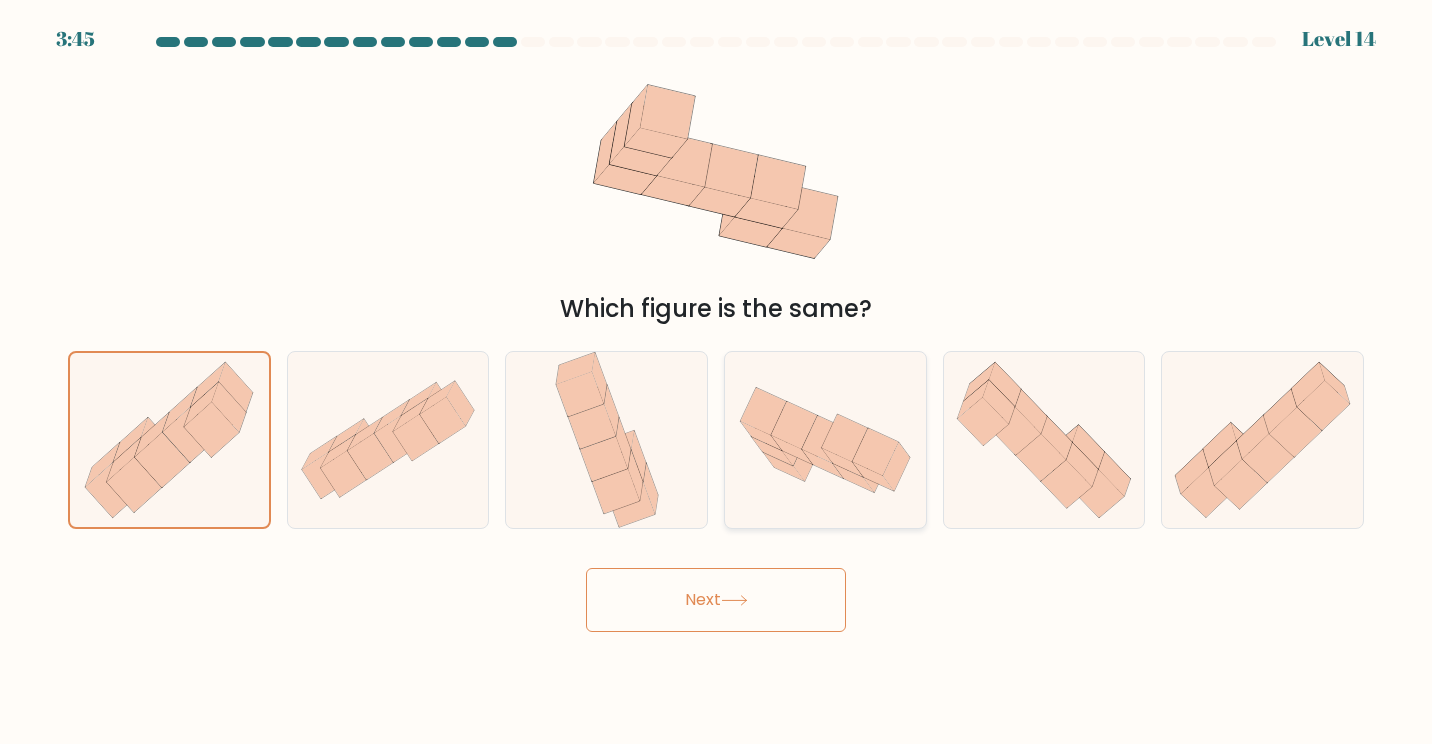click 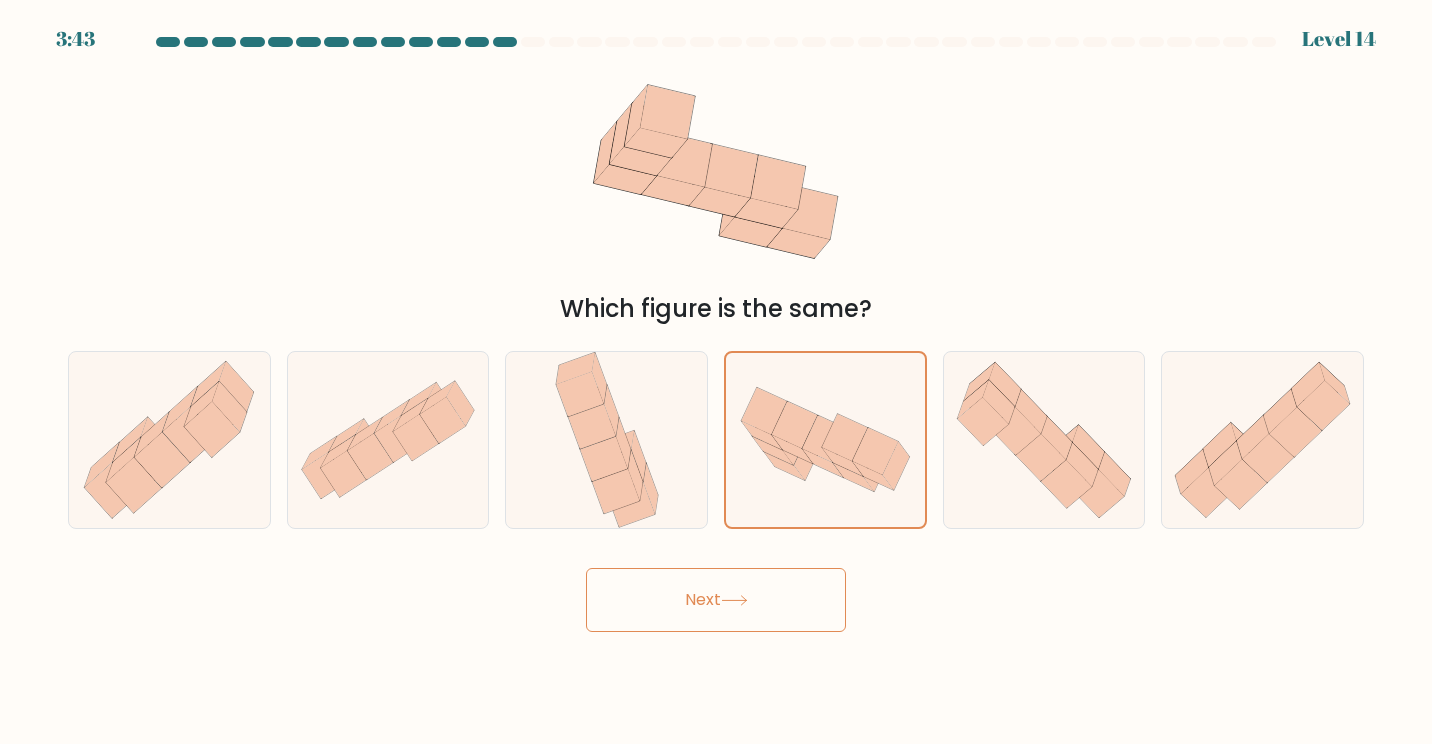 click on "Next" at bounding box center [716, 600] 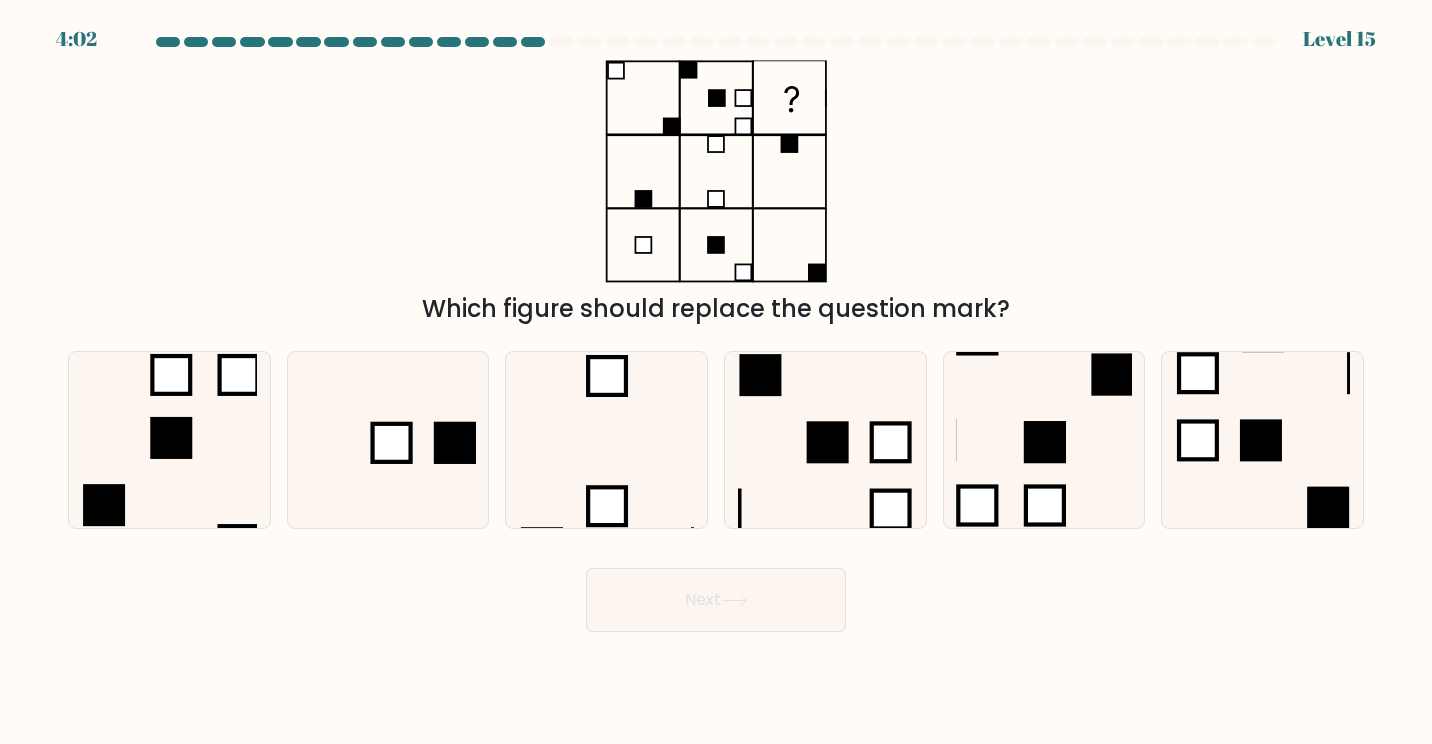 click 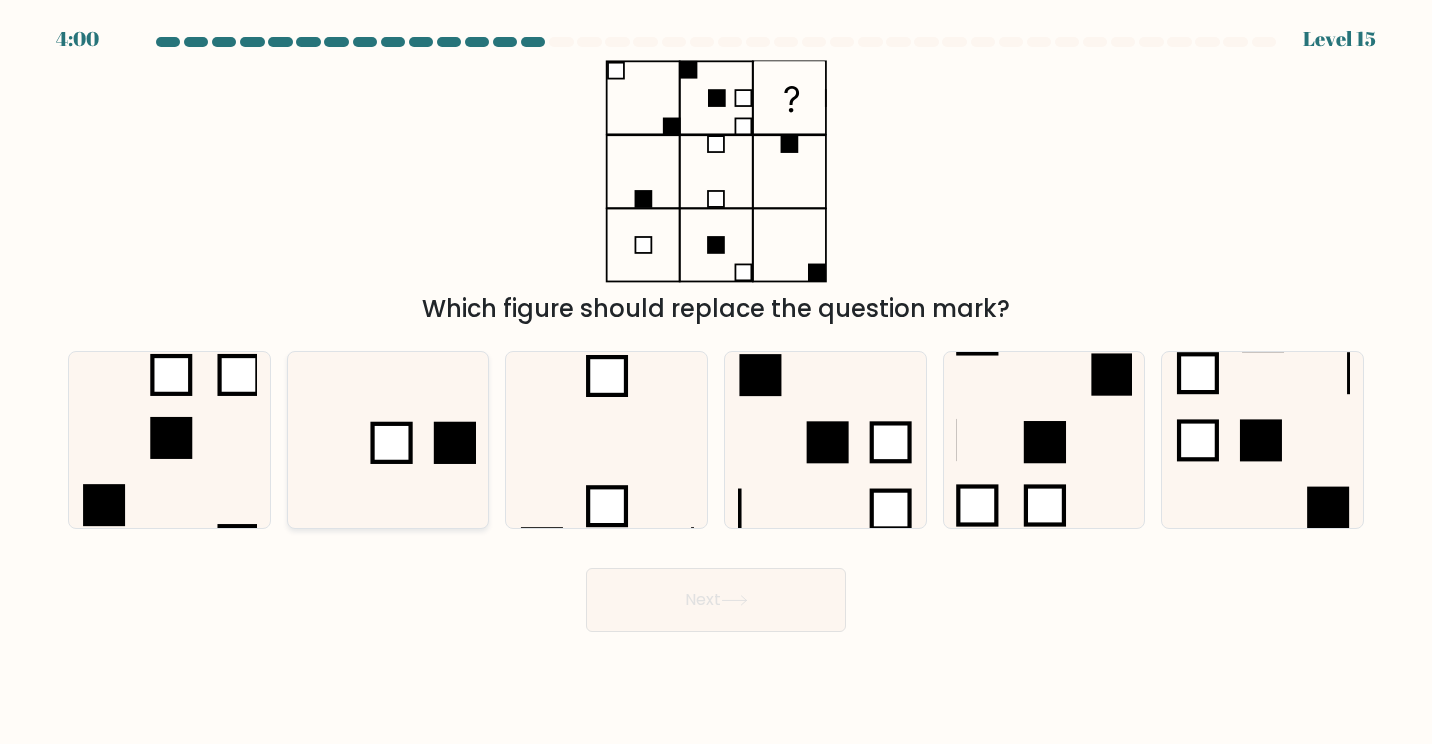 click 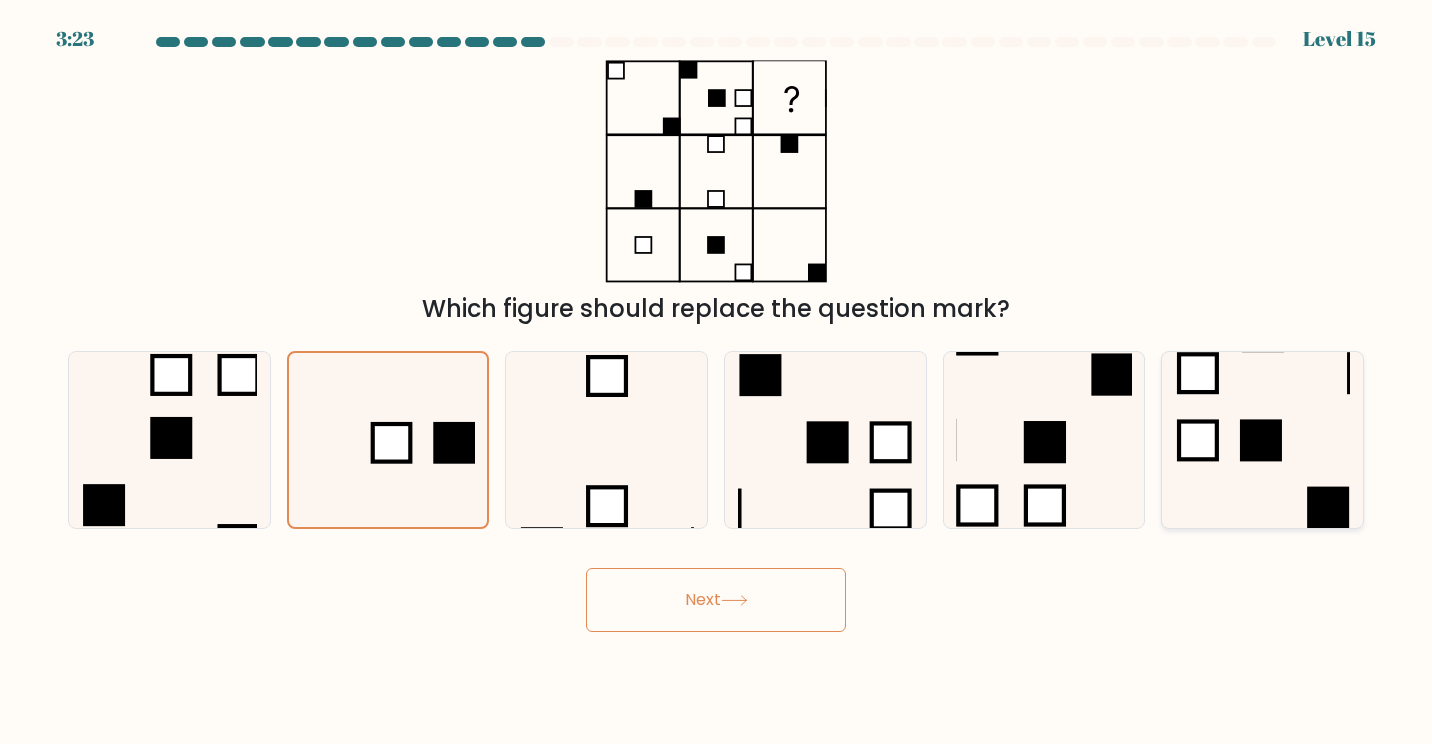 click 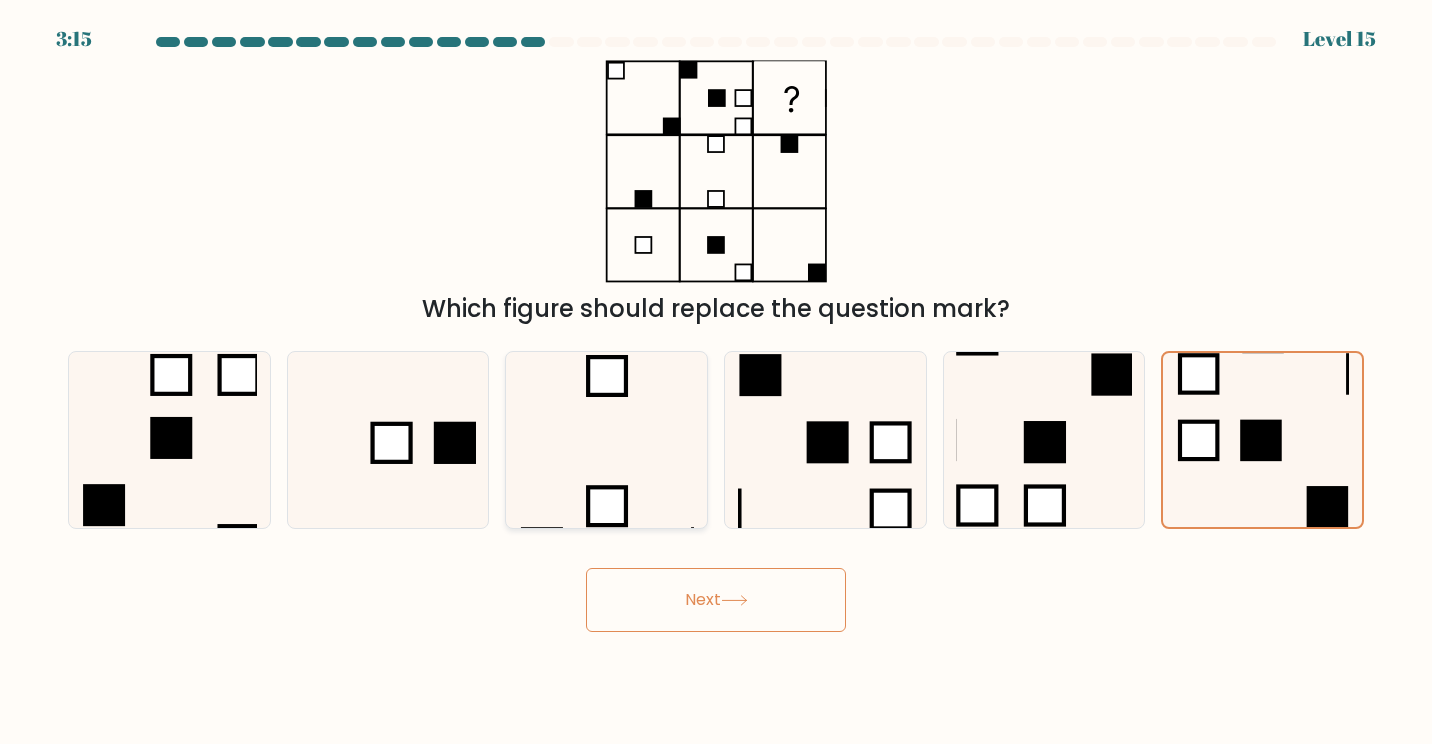 click 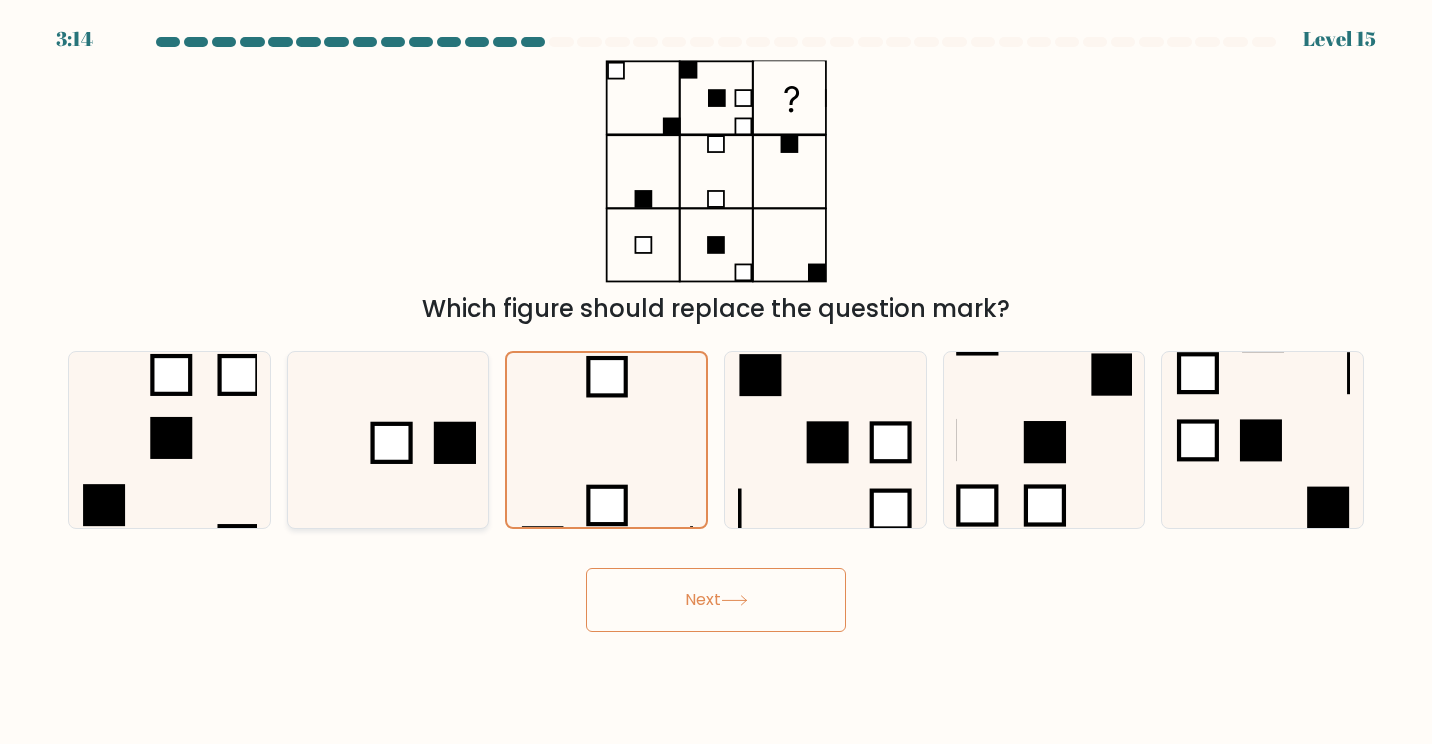 click 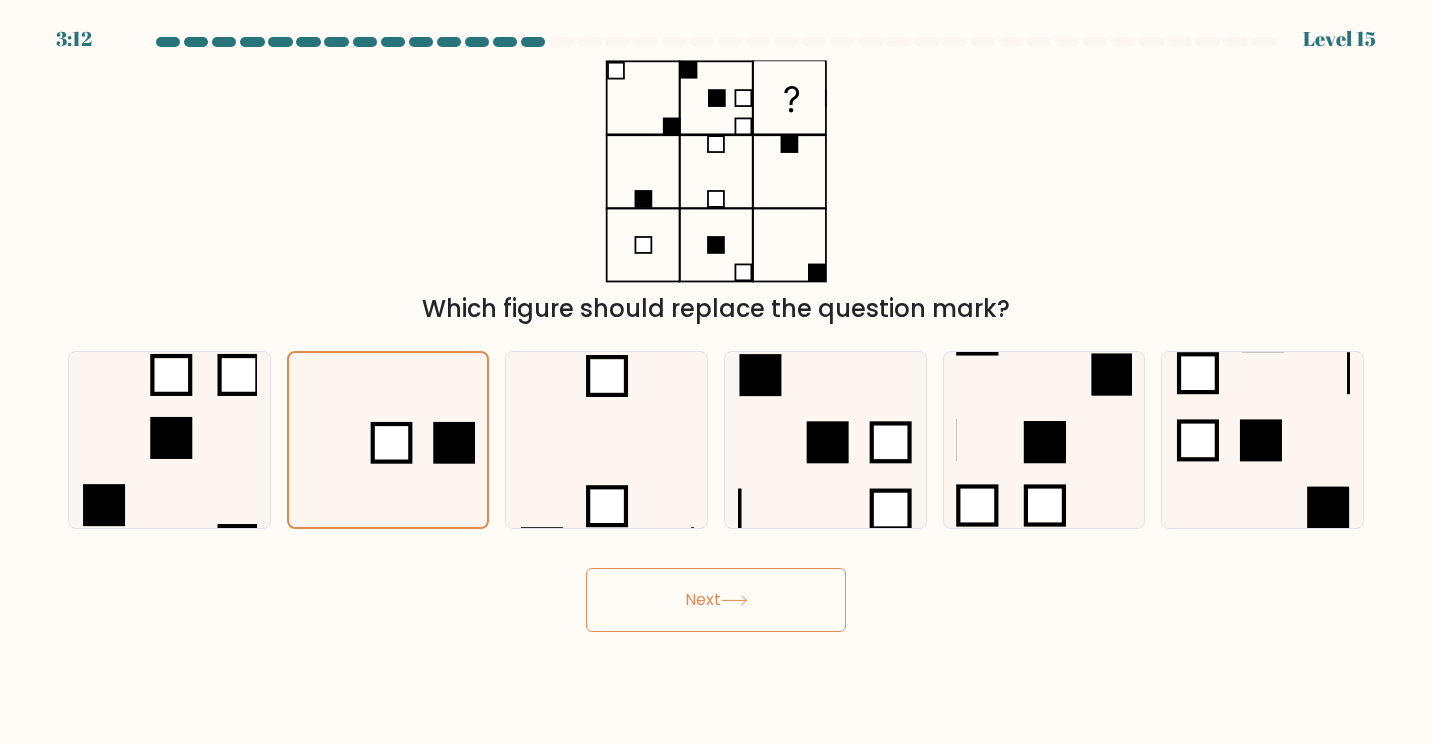 click on "Next" at bounding box center (716, 600) 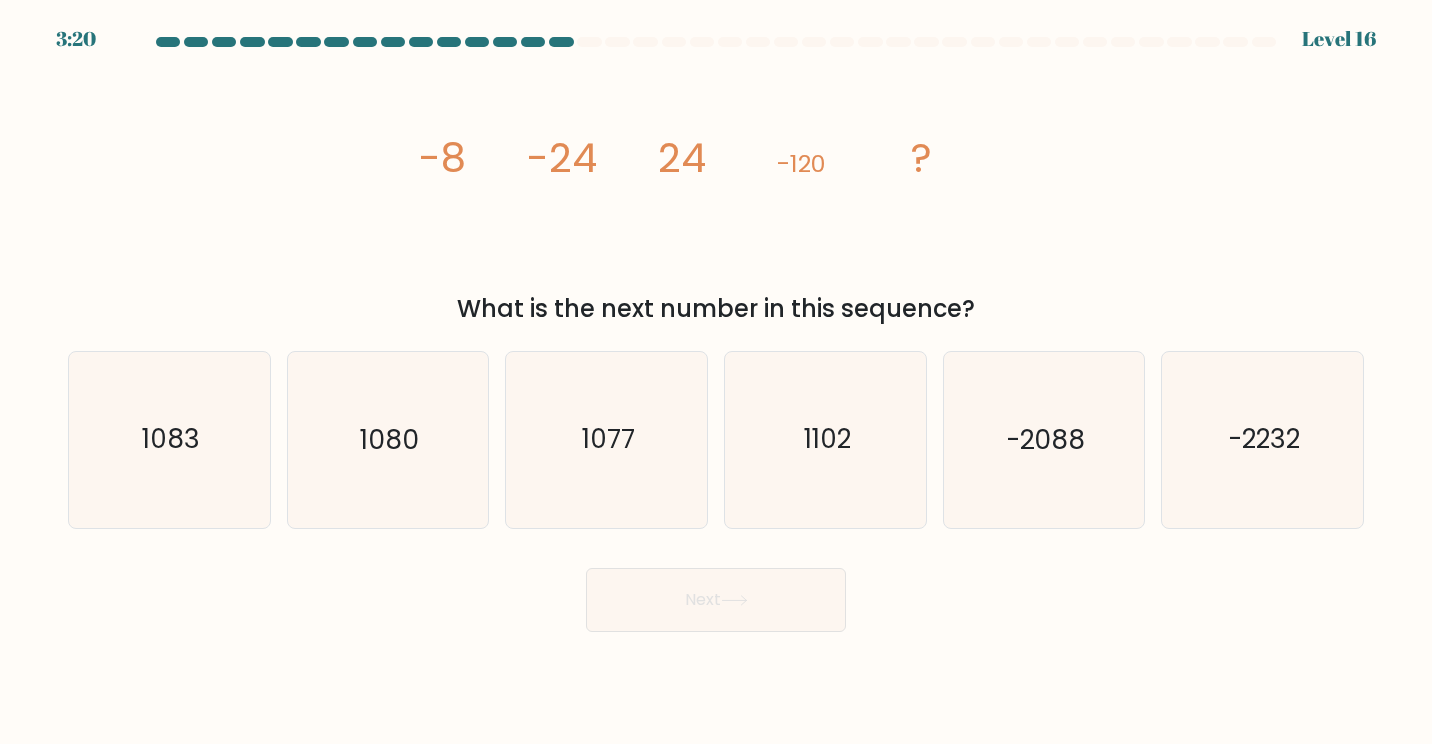 drag, startPoint x: 390, startPoint y: 156, endPoint x: 998, endPoint y: 300, distance: 624.81995 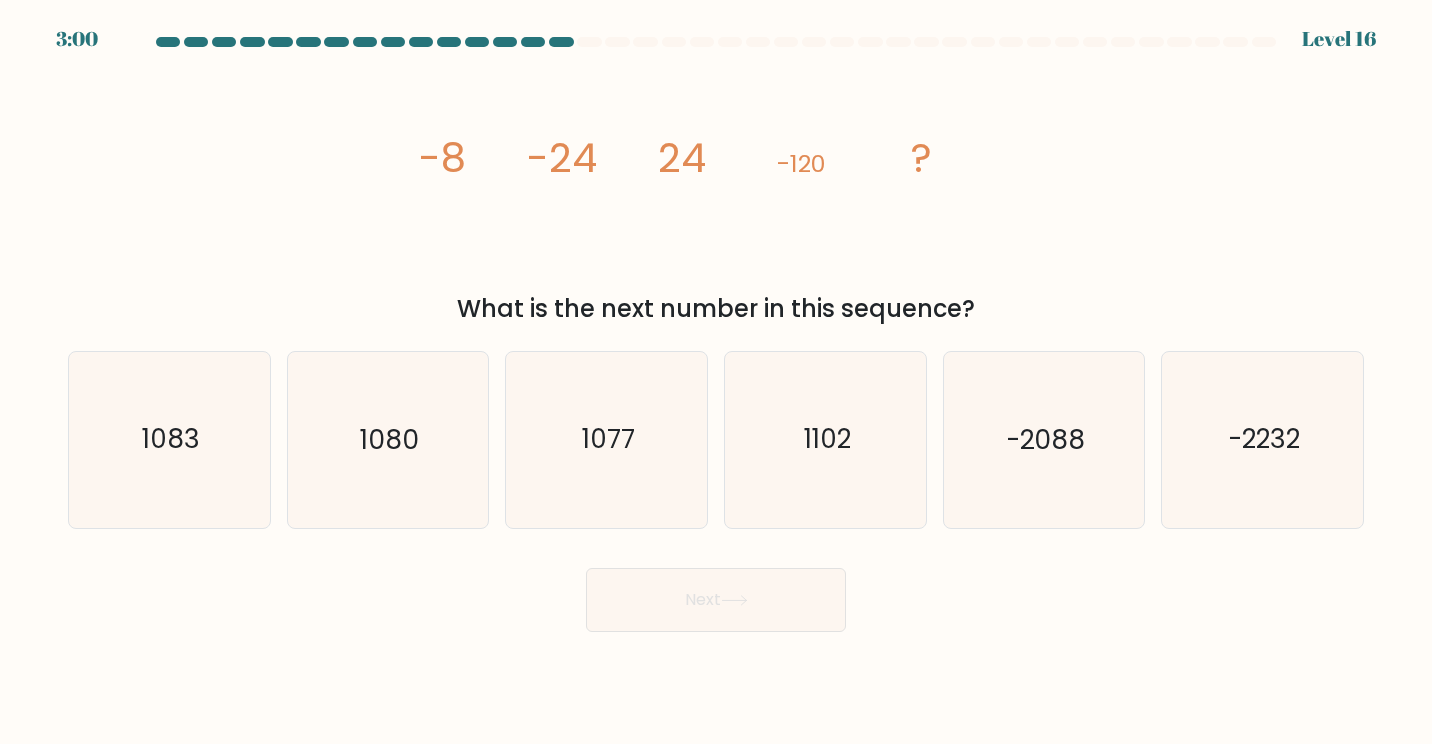 click on "Next" at bounding box center [716, 592] 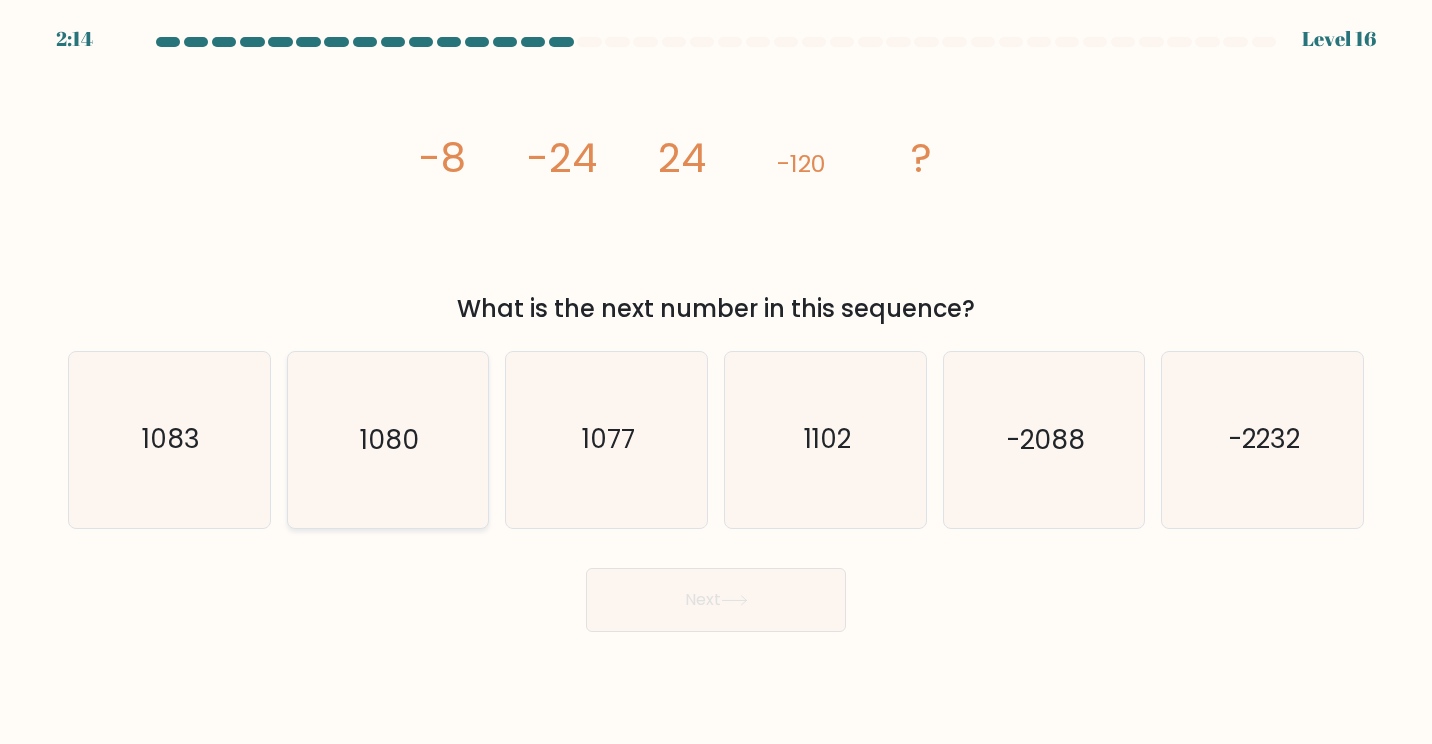 click on "1080" 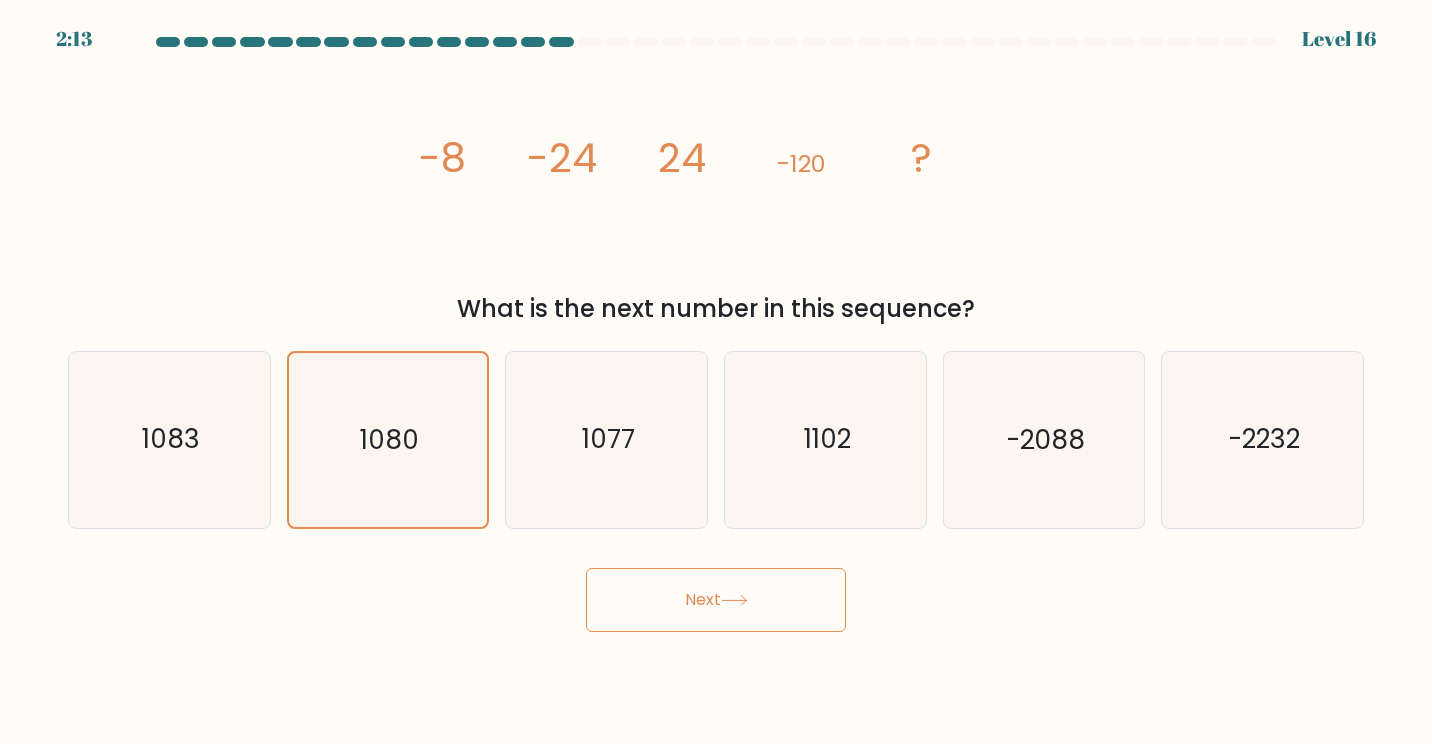 click on "Next" at bounding box center (716, 600) 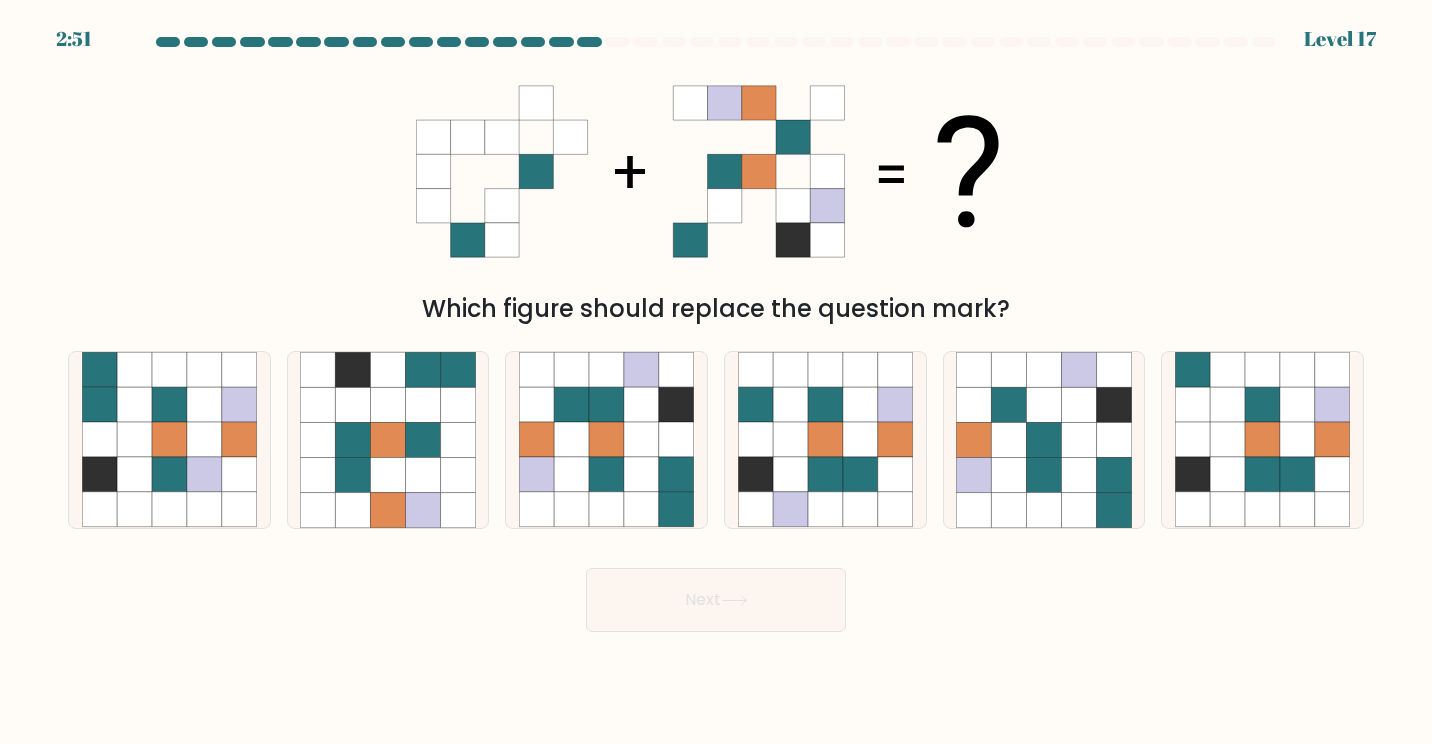 type 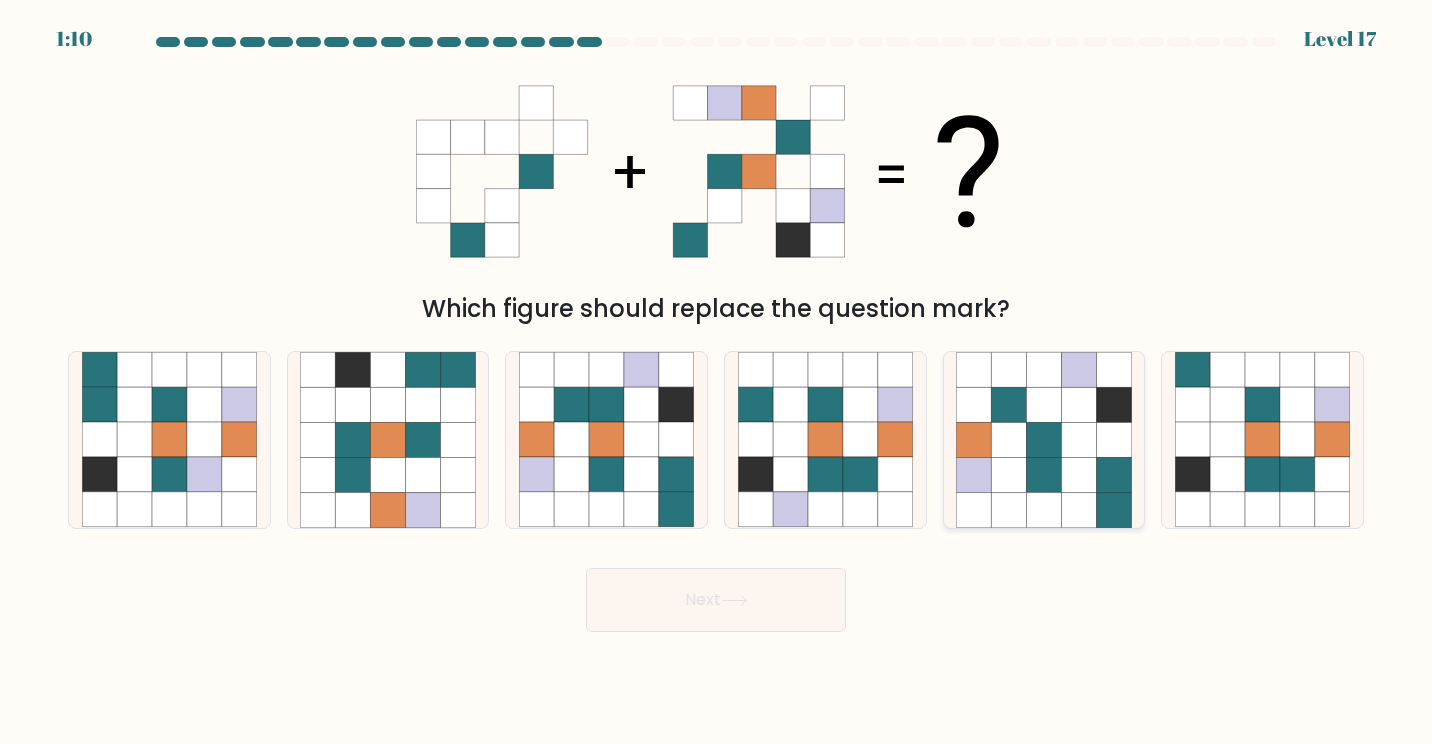 click 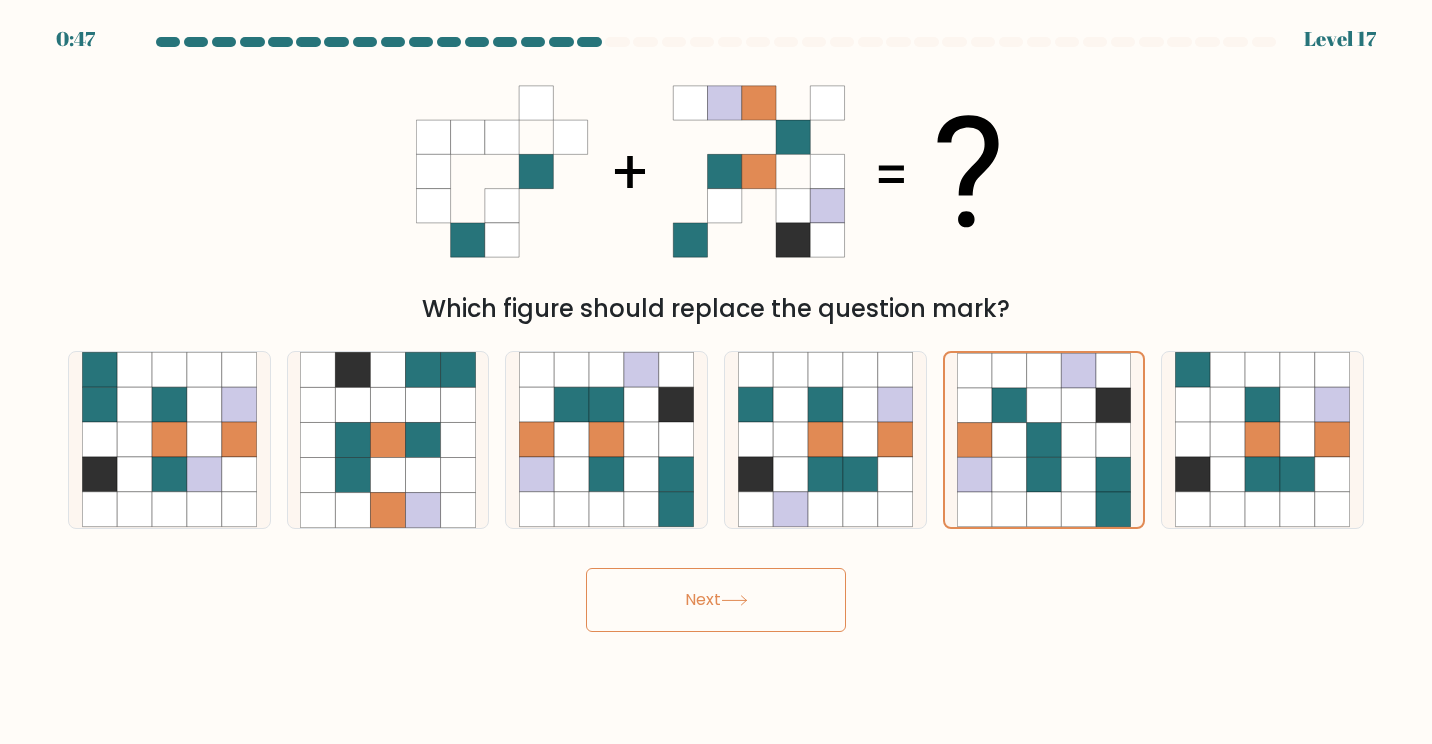 drag, startPoint x: 744, startPoint y: 602, endPoint x: 1017, endPoint y: 609, distance: 273.08972 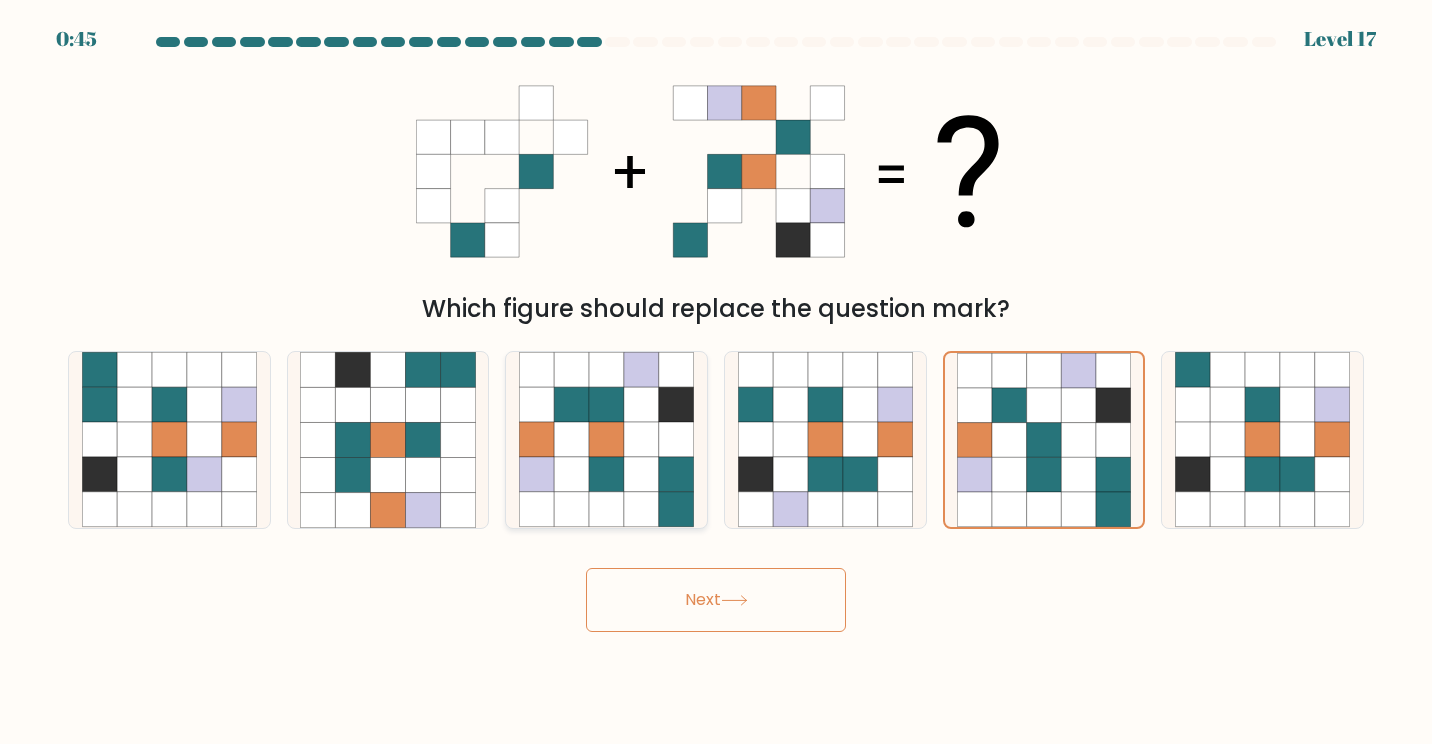 click 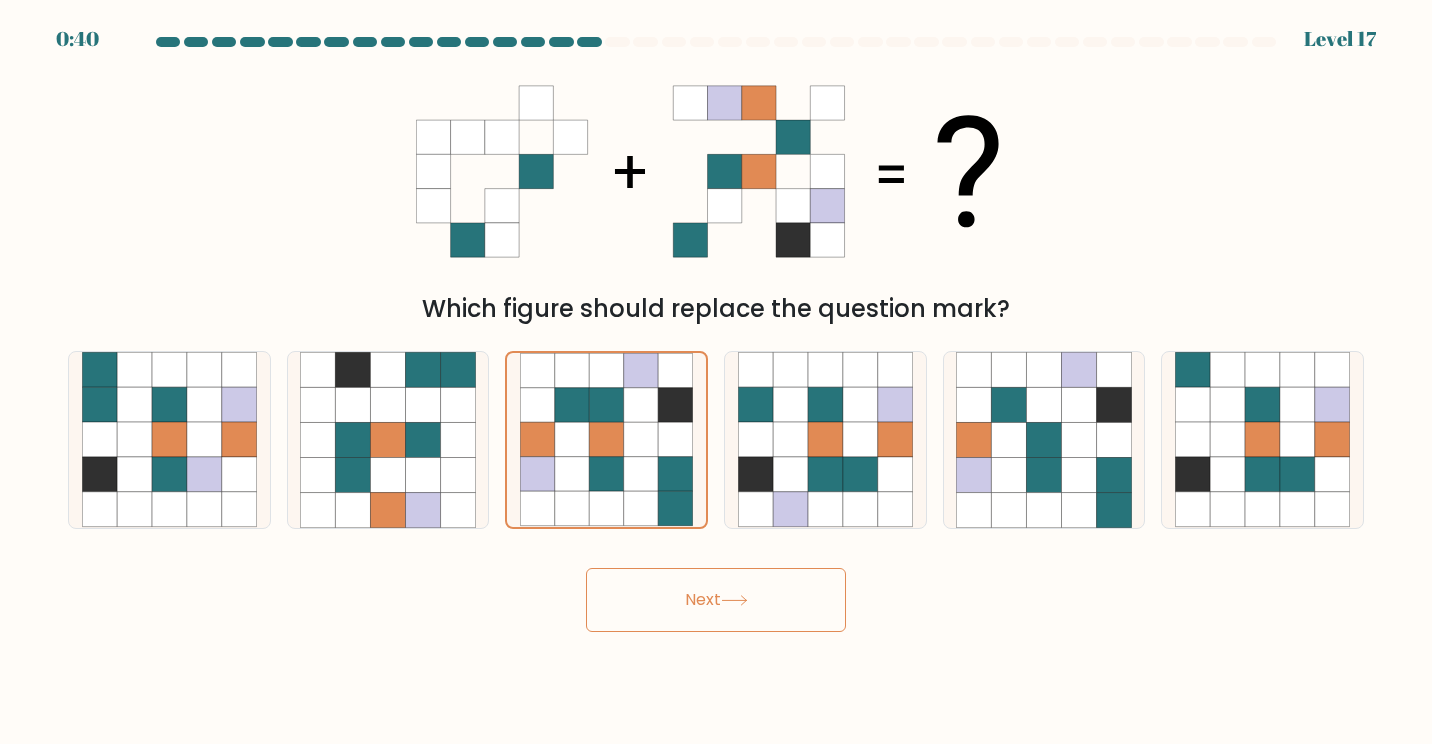 click on "Next" at bounding box center [716, 600] 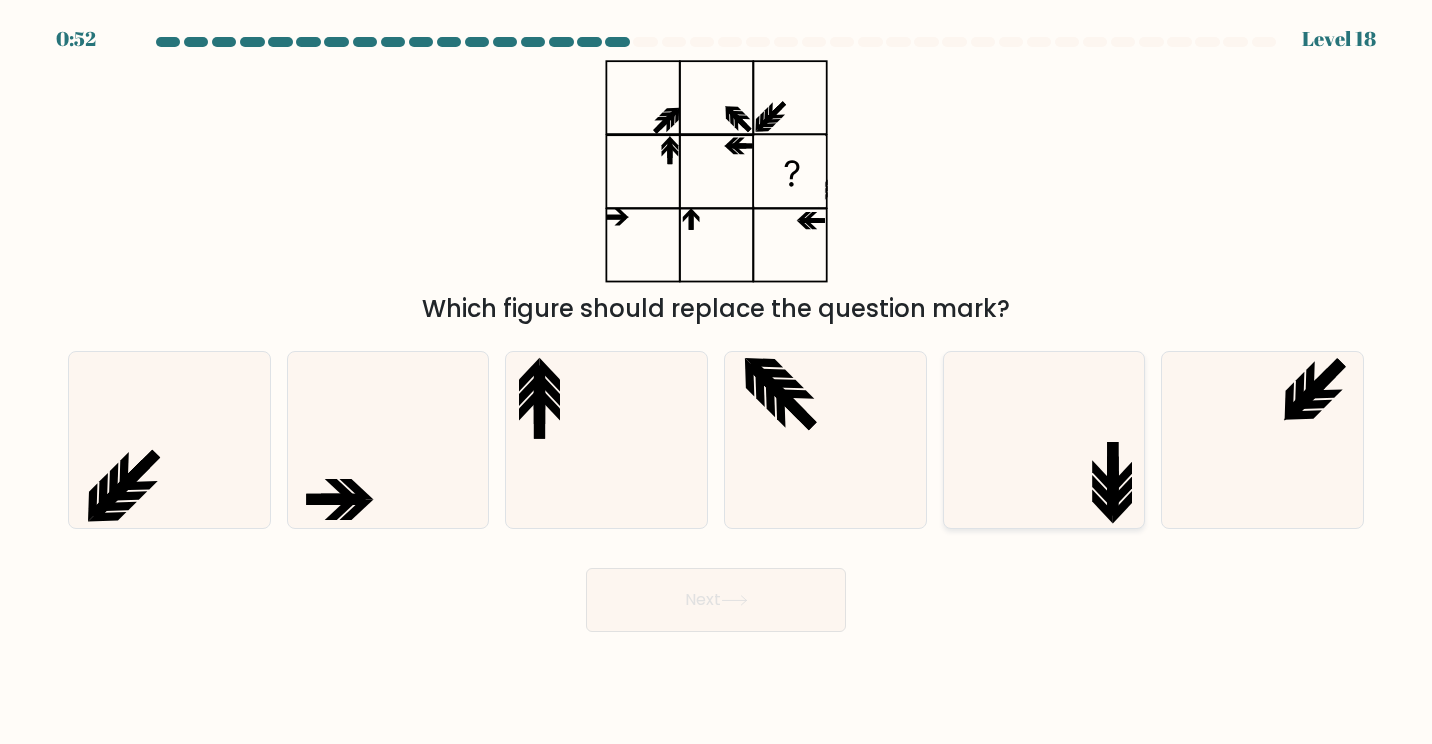 click 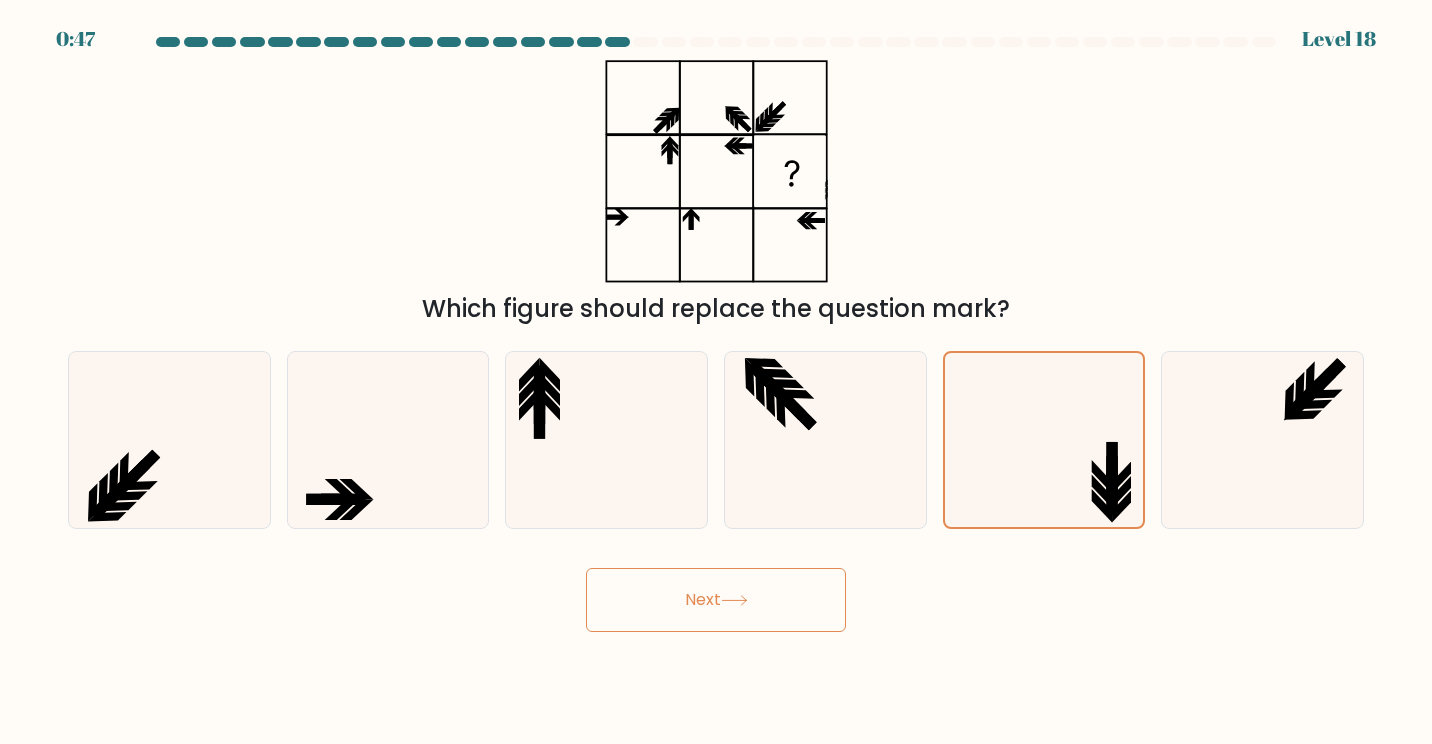 click on "Next" at bounding box center [716, 600] 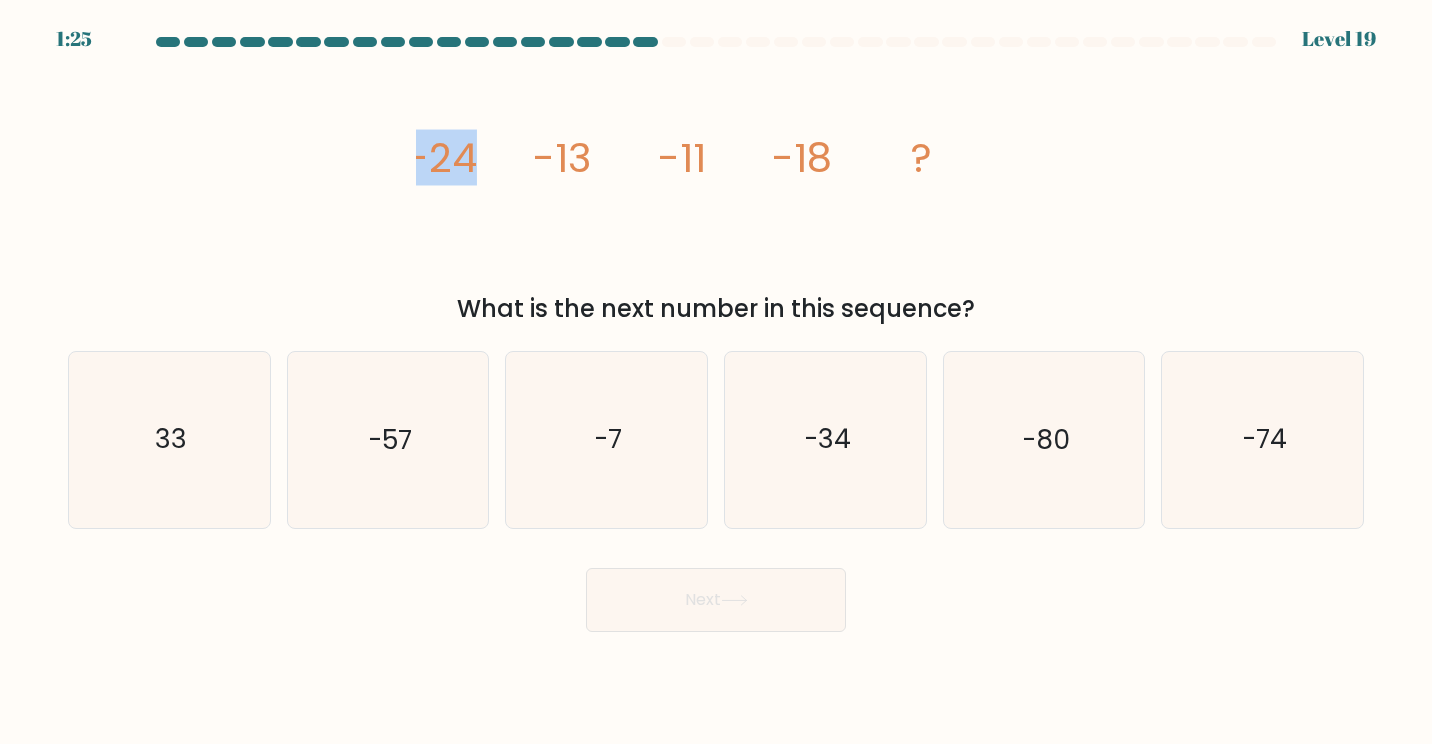 drag, startPoint x: 384, startPoint y: 141, endPoint x: 512, endPoint y: 144, distance: 128.03516 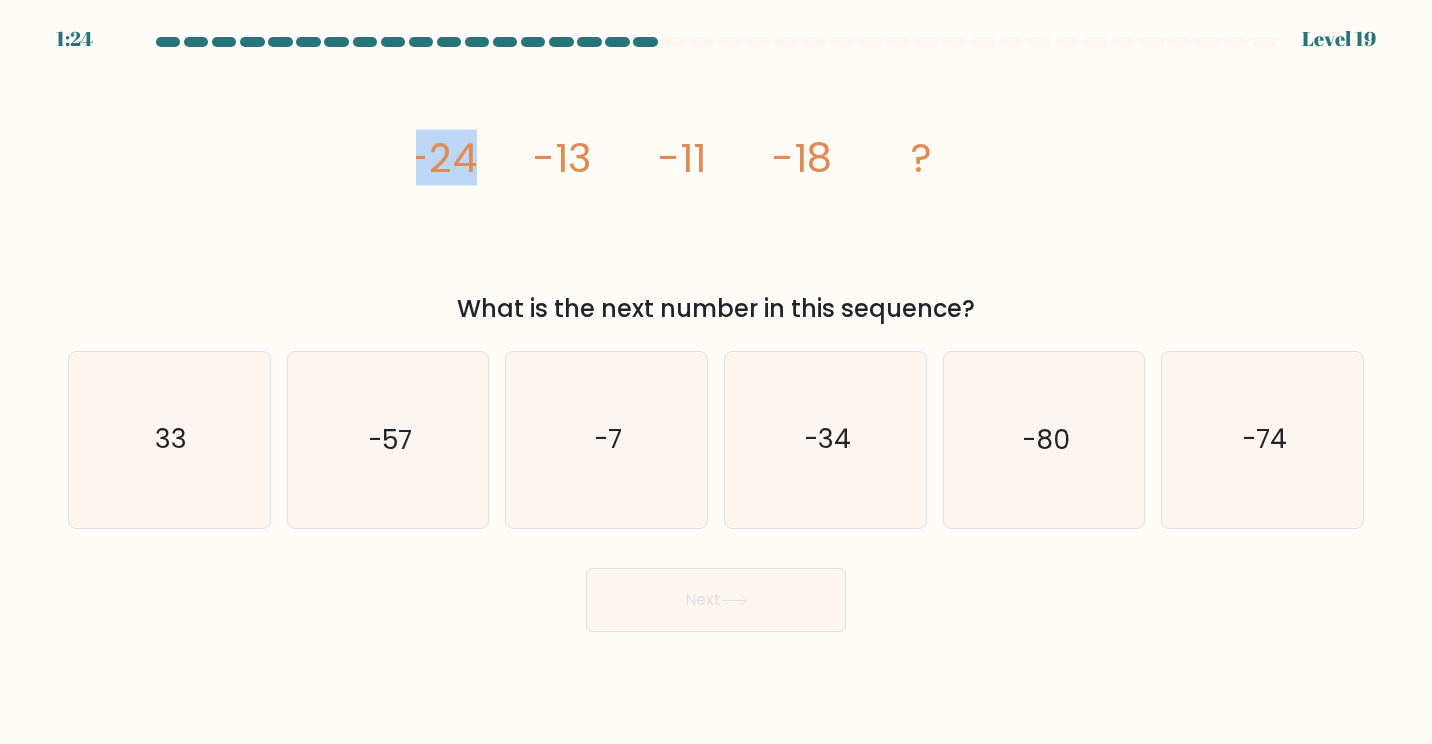 drag, startPoint x: 512, startPoint y: 144, endPoint x: 496, endPoint y: 192, distance: 50.596443 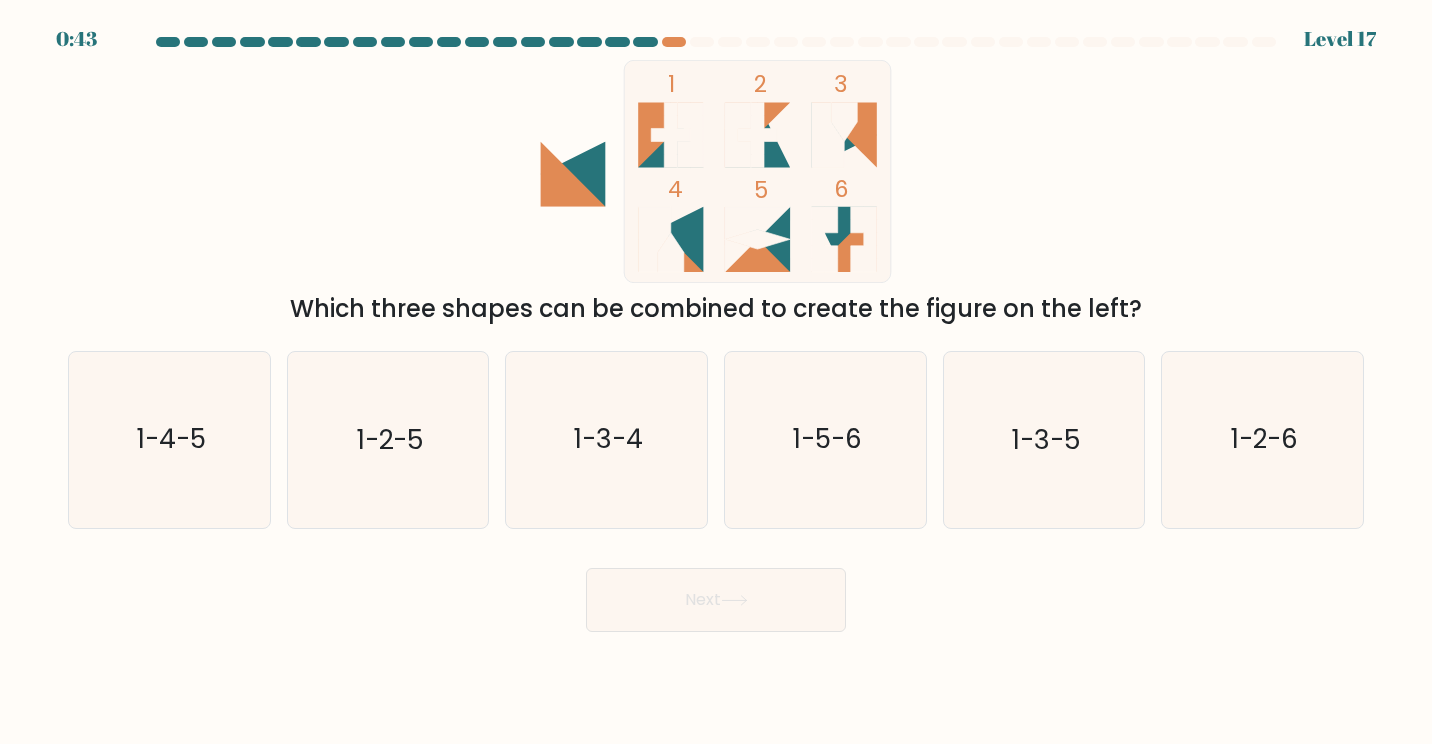 scroll, scrollTop: 0, scrollLeft: 0, axis: both 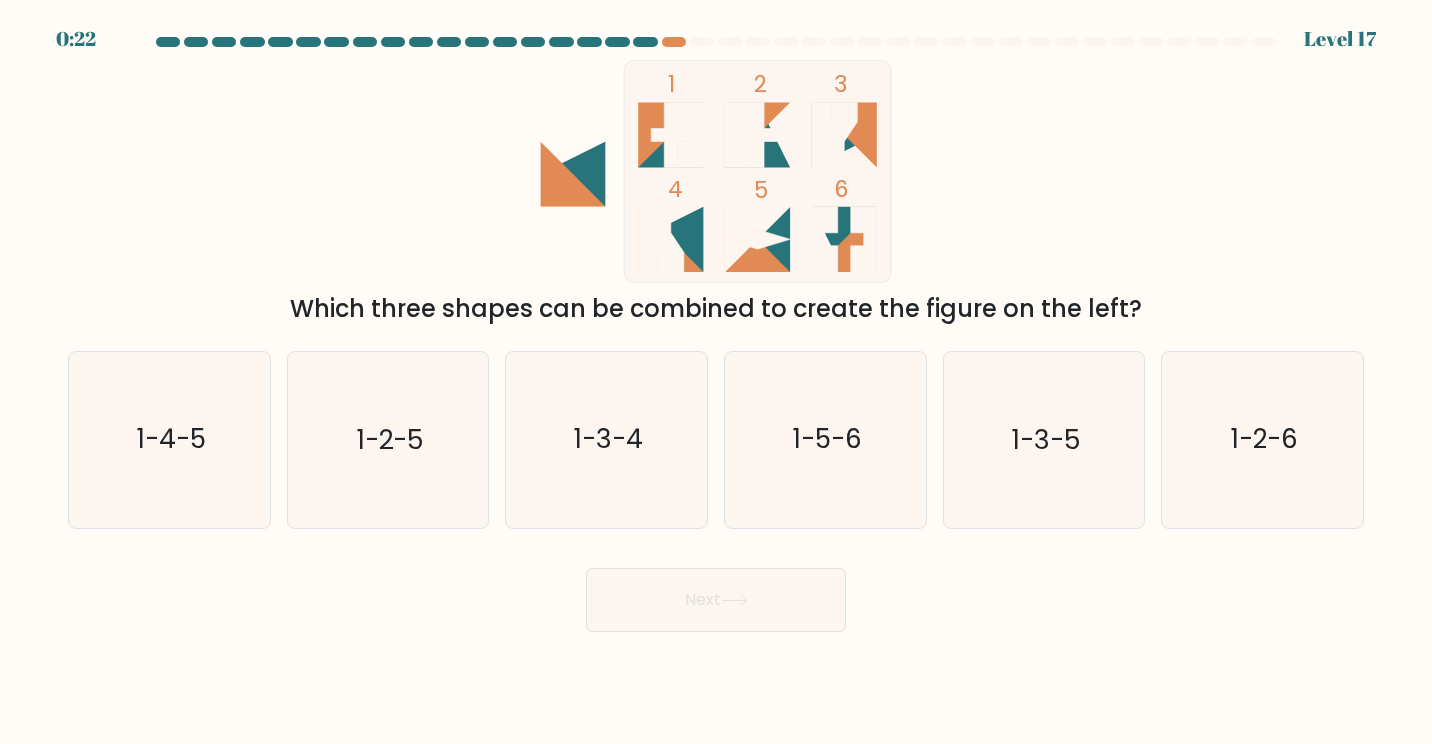 click 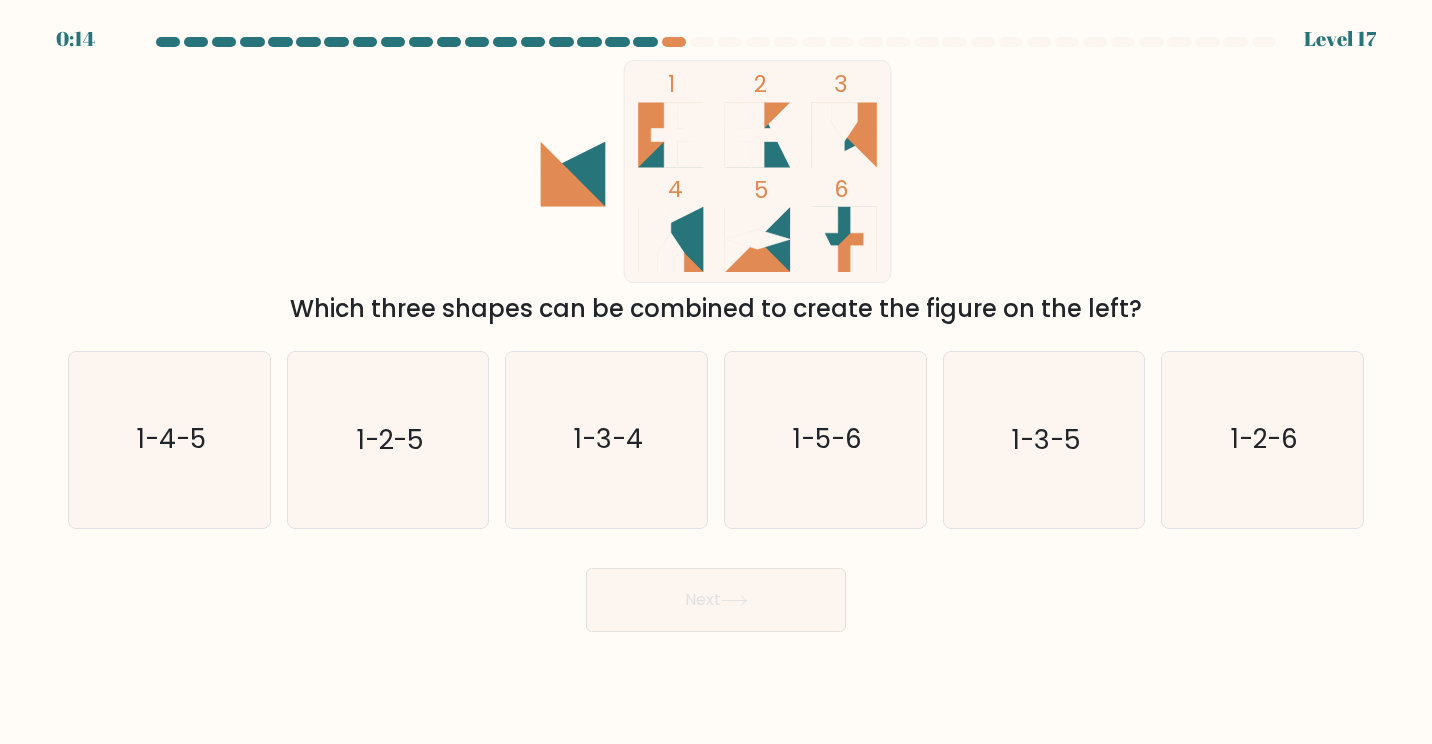 click 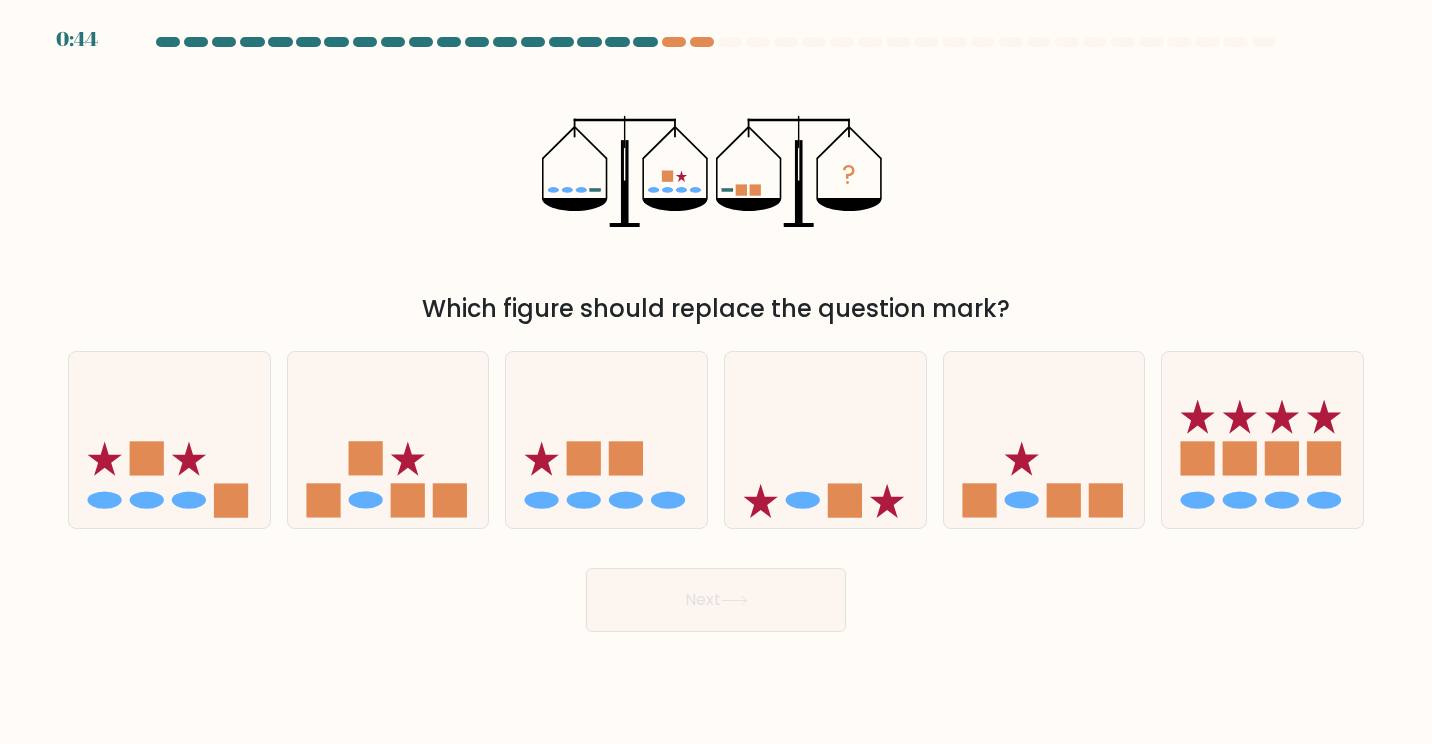 scroll, scrollTop: 0, scrollLeft: 0, axis: both 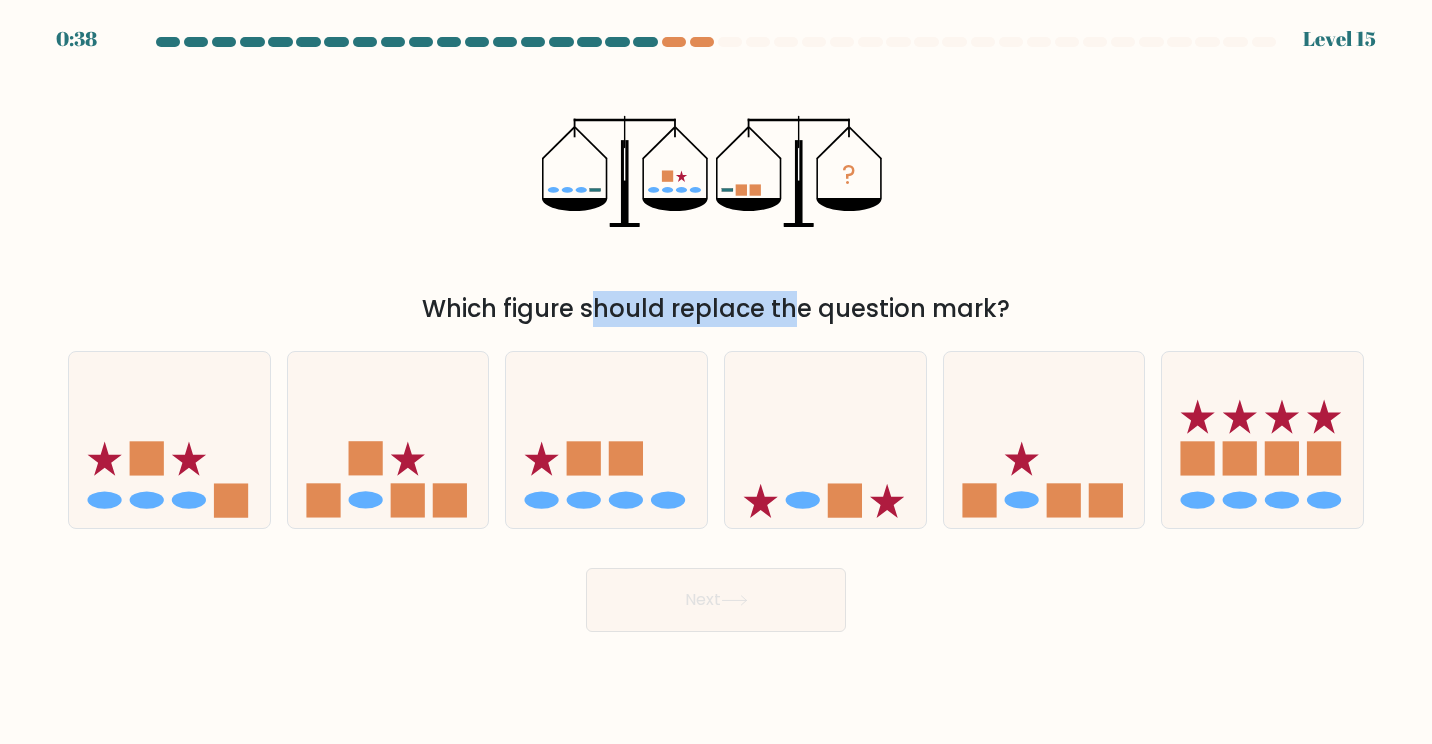 drag, startPoint x: 414, startPoint y: 300, endPoint x: 622, endPoint y: 305, distance: 208.06009 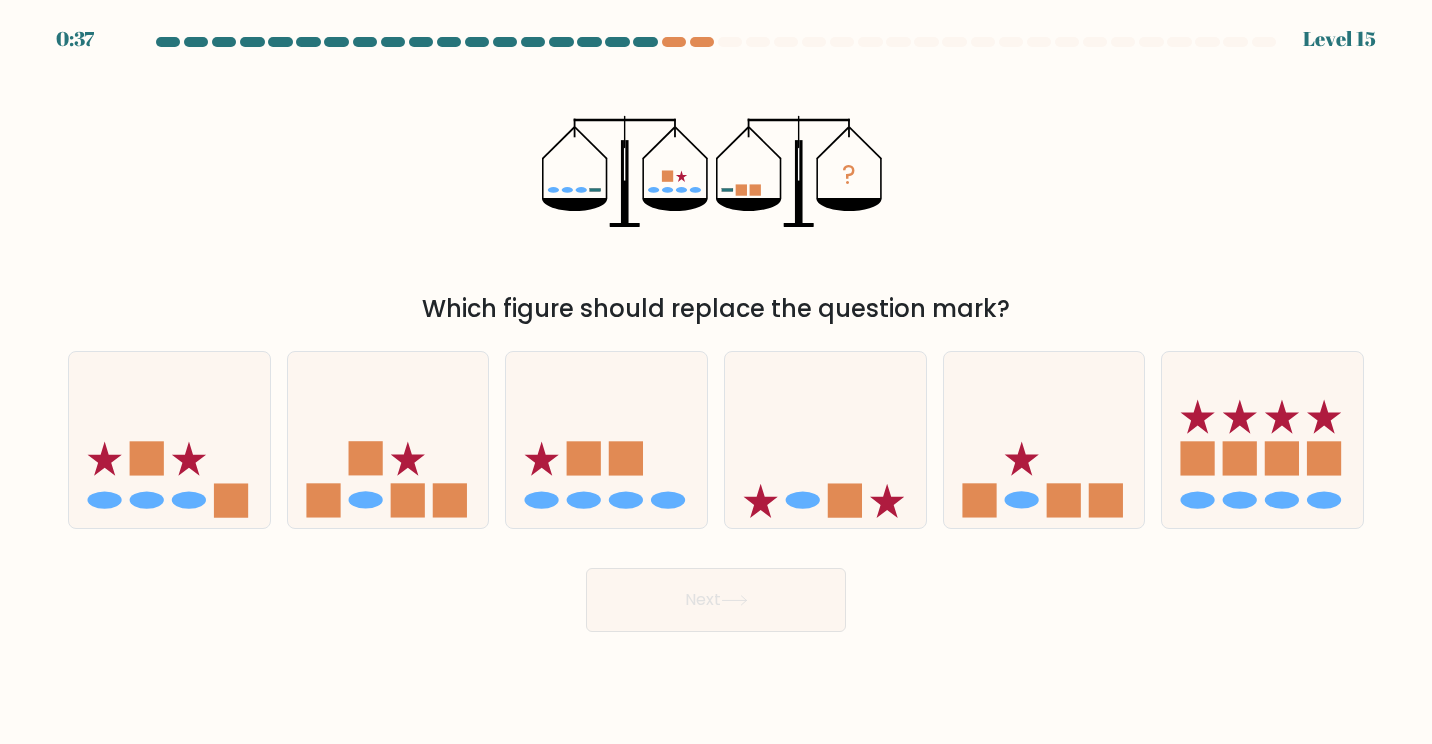 drag, startPoint x: 622, startPoint y: 305, endPoint x: 964, endPoint y: 264, distance: 344.44882 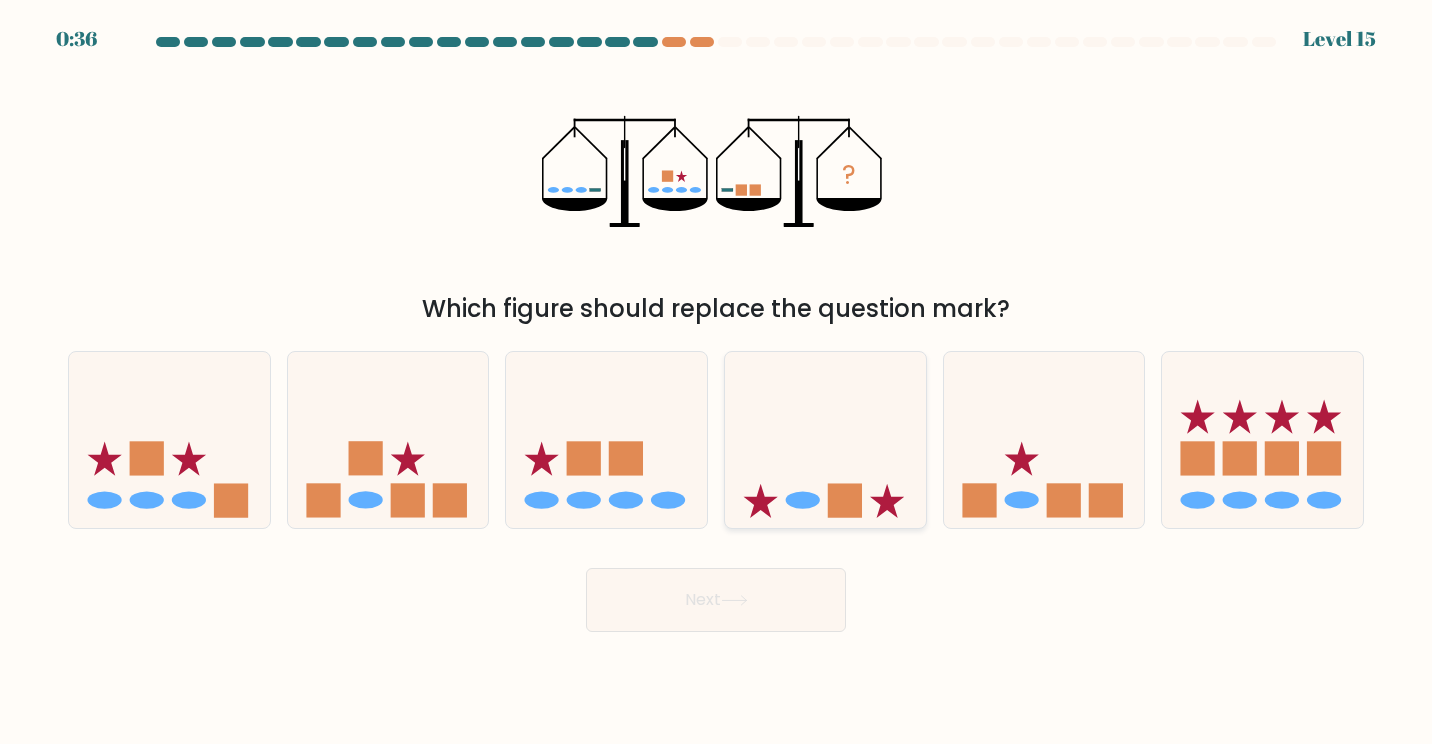 click 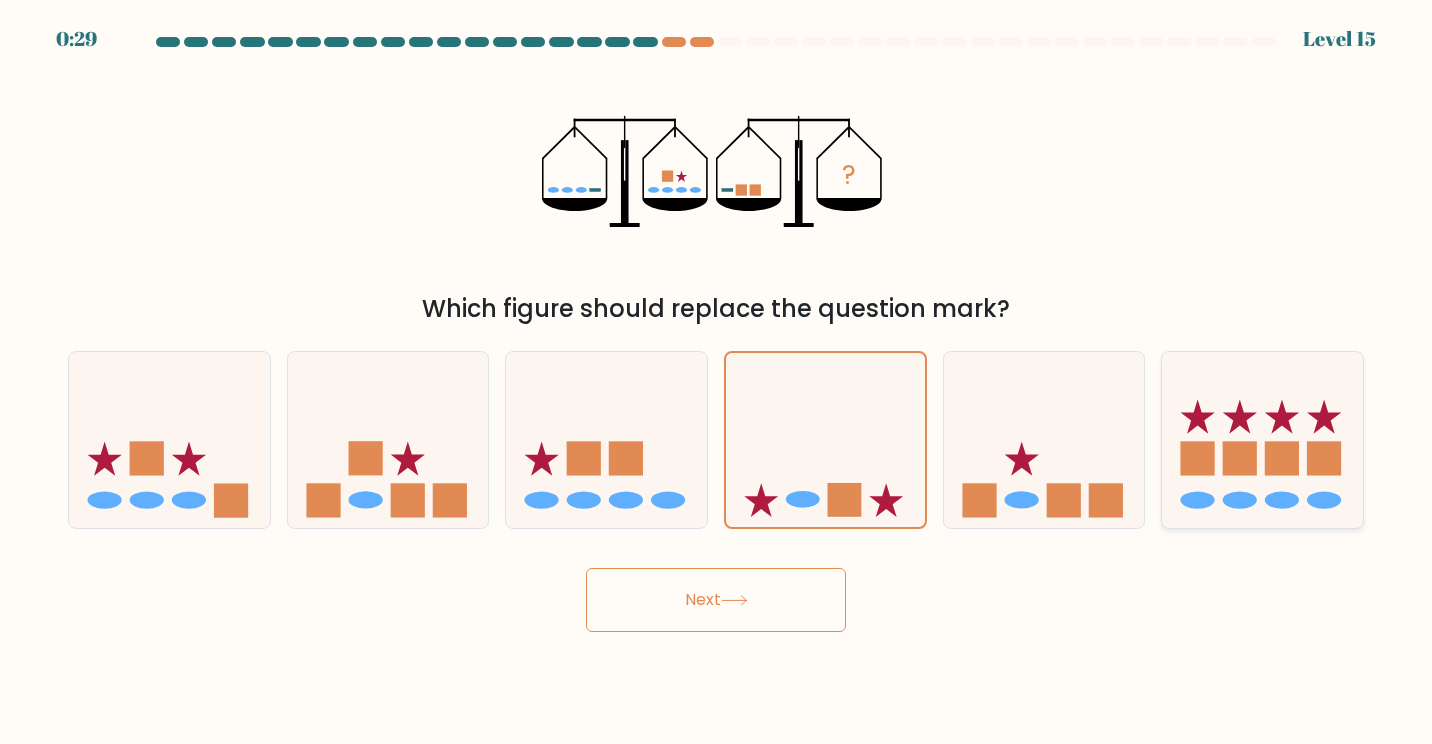 click 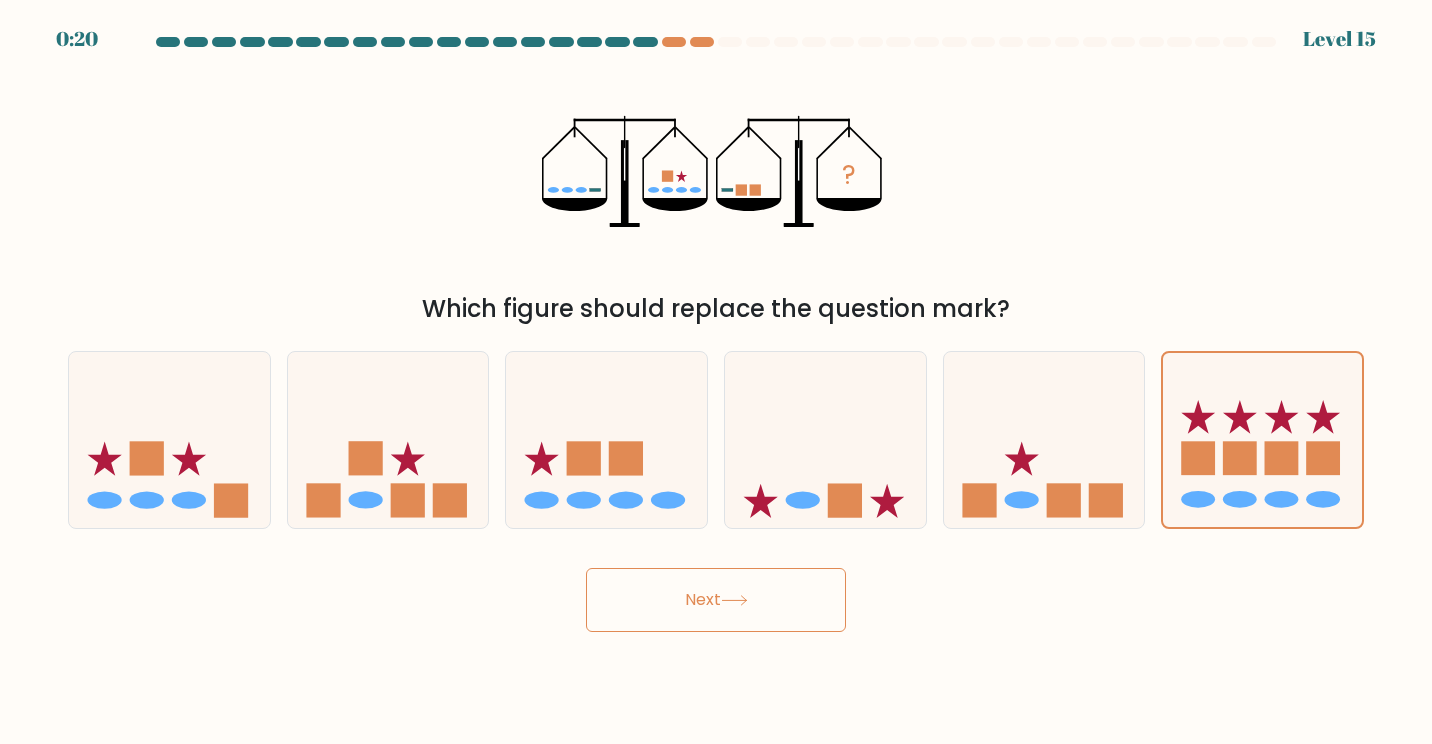 click on "Next" at bounding box center [716, 600] 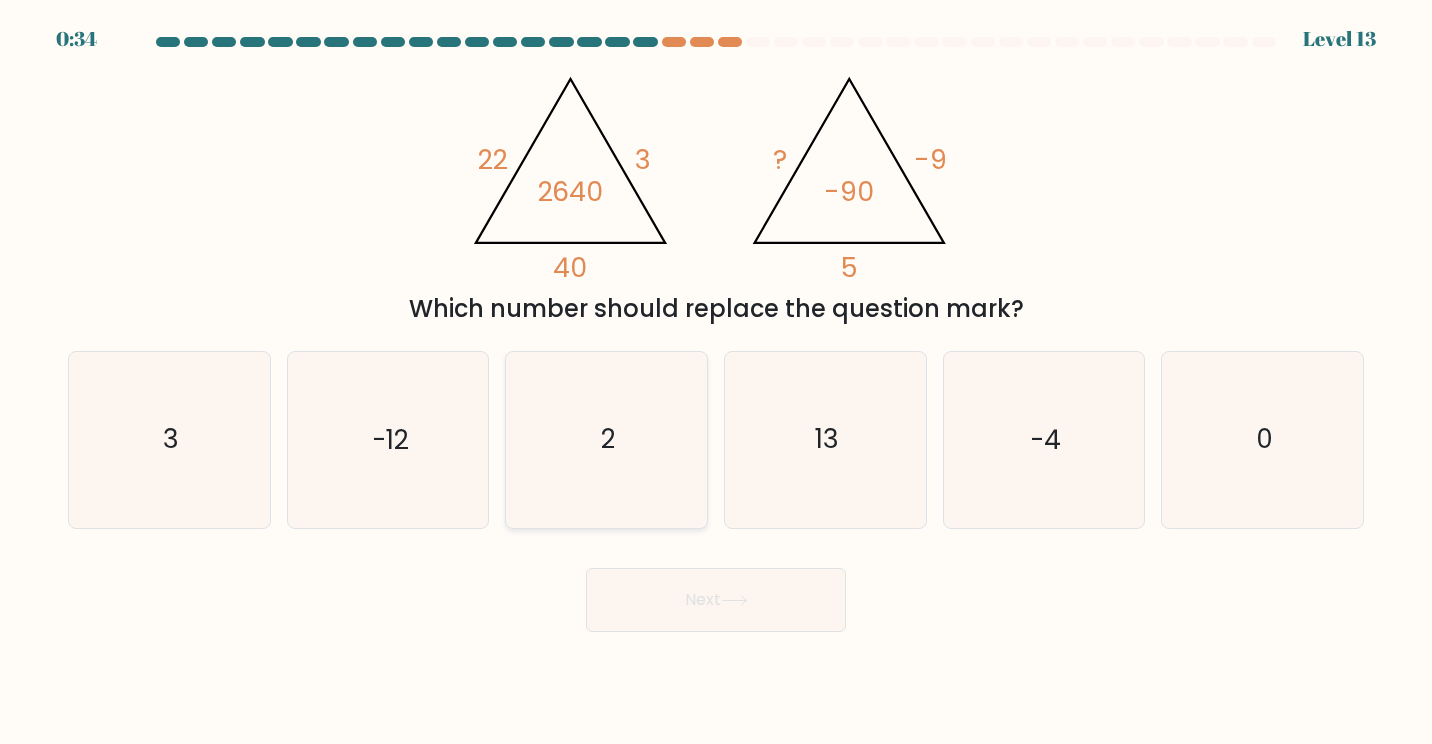 click on "2" 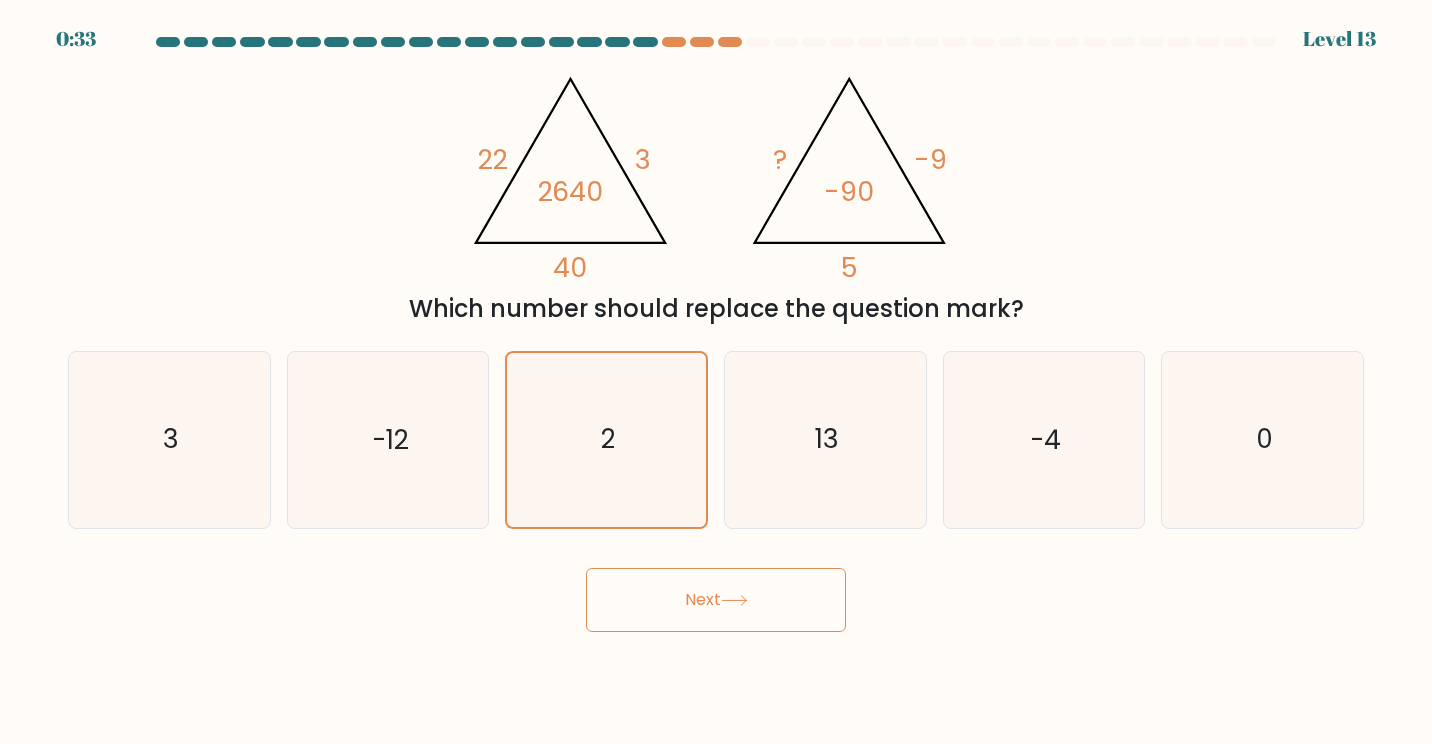 click on "Next" at bounding box center [716, 600] 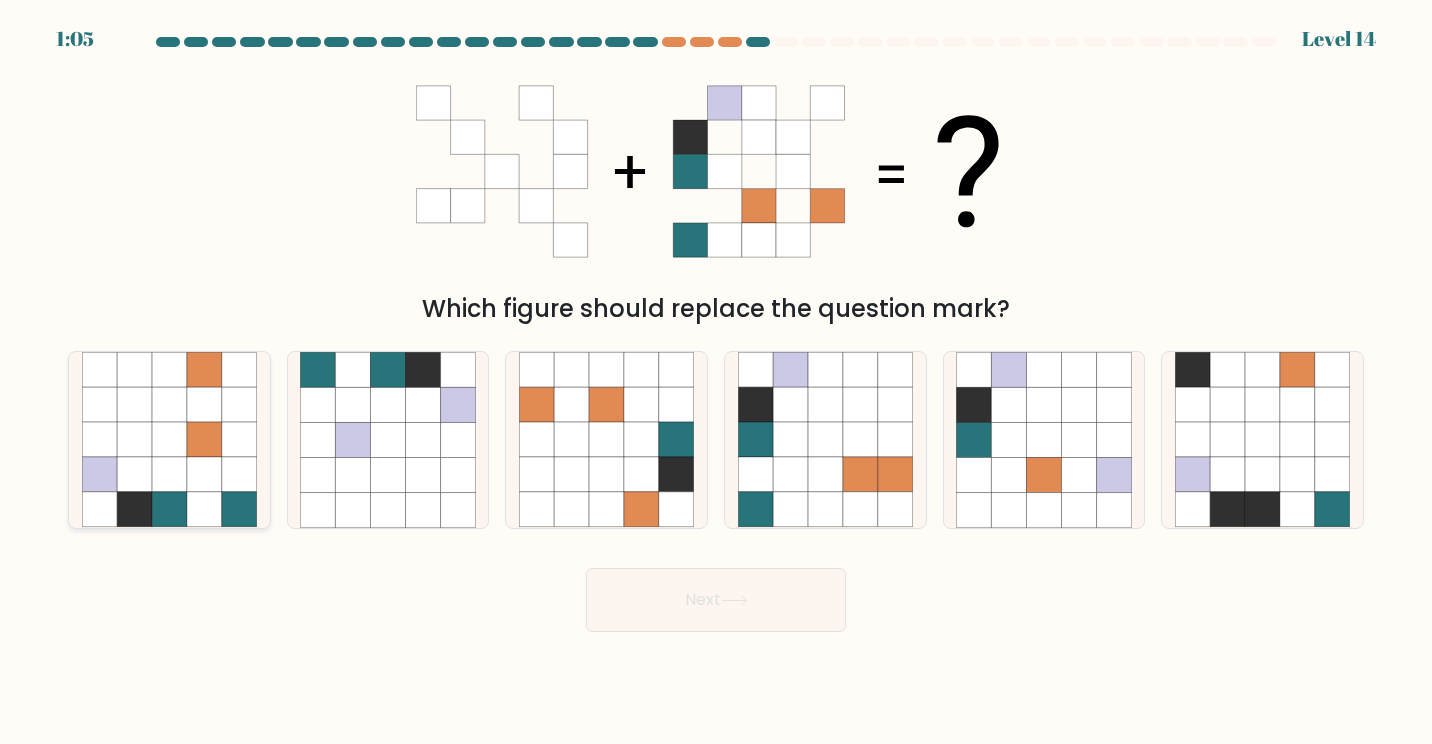 click 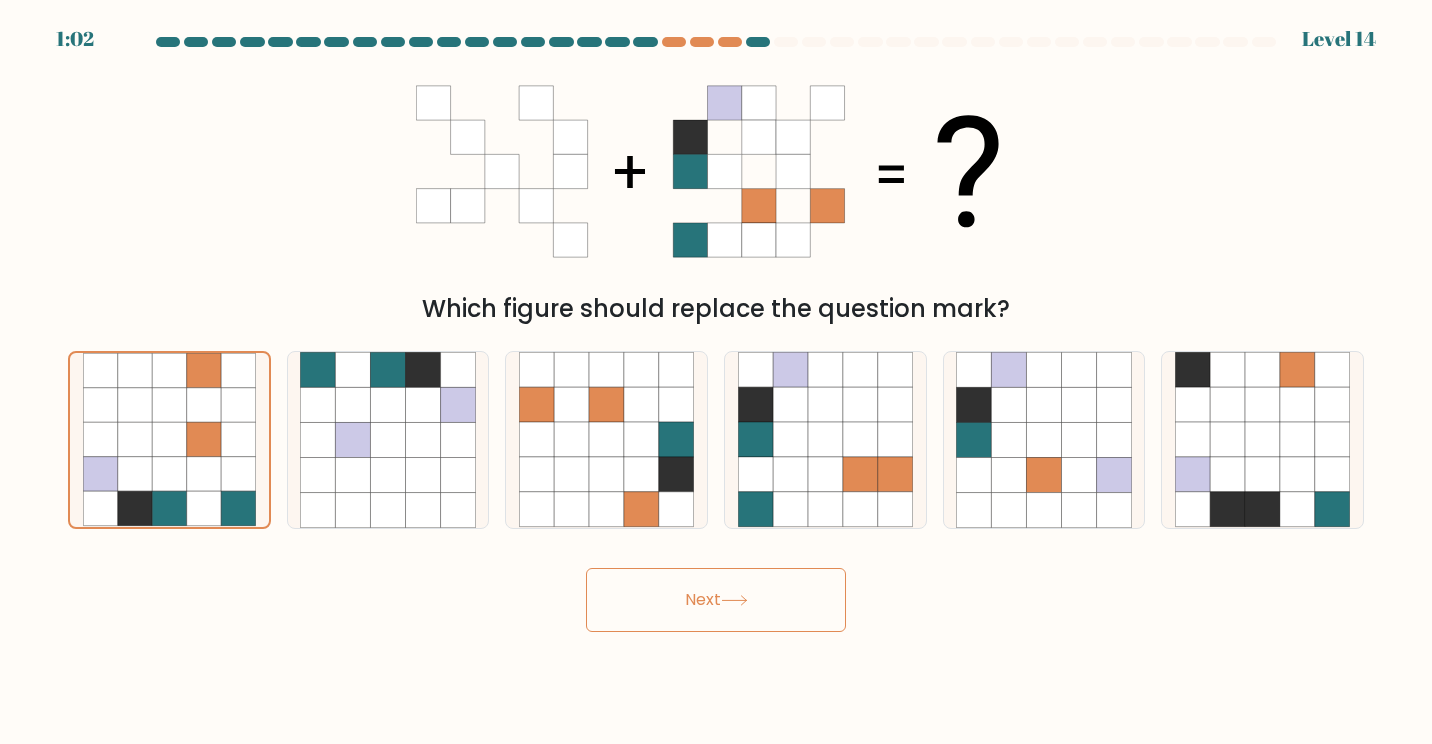 click on "Next" at bounding box center [716, 600] 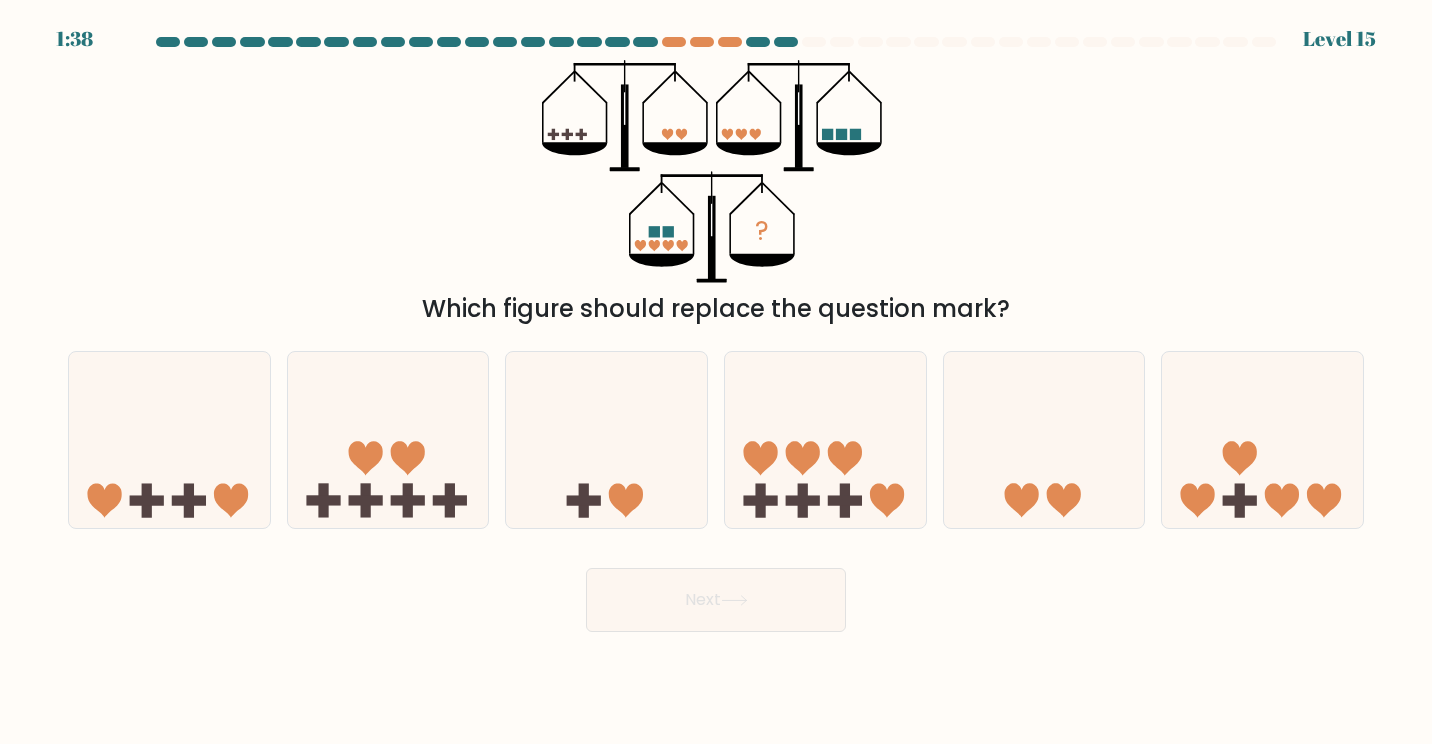 click 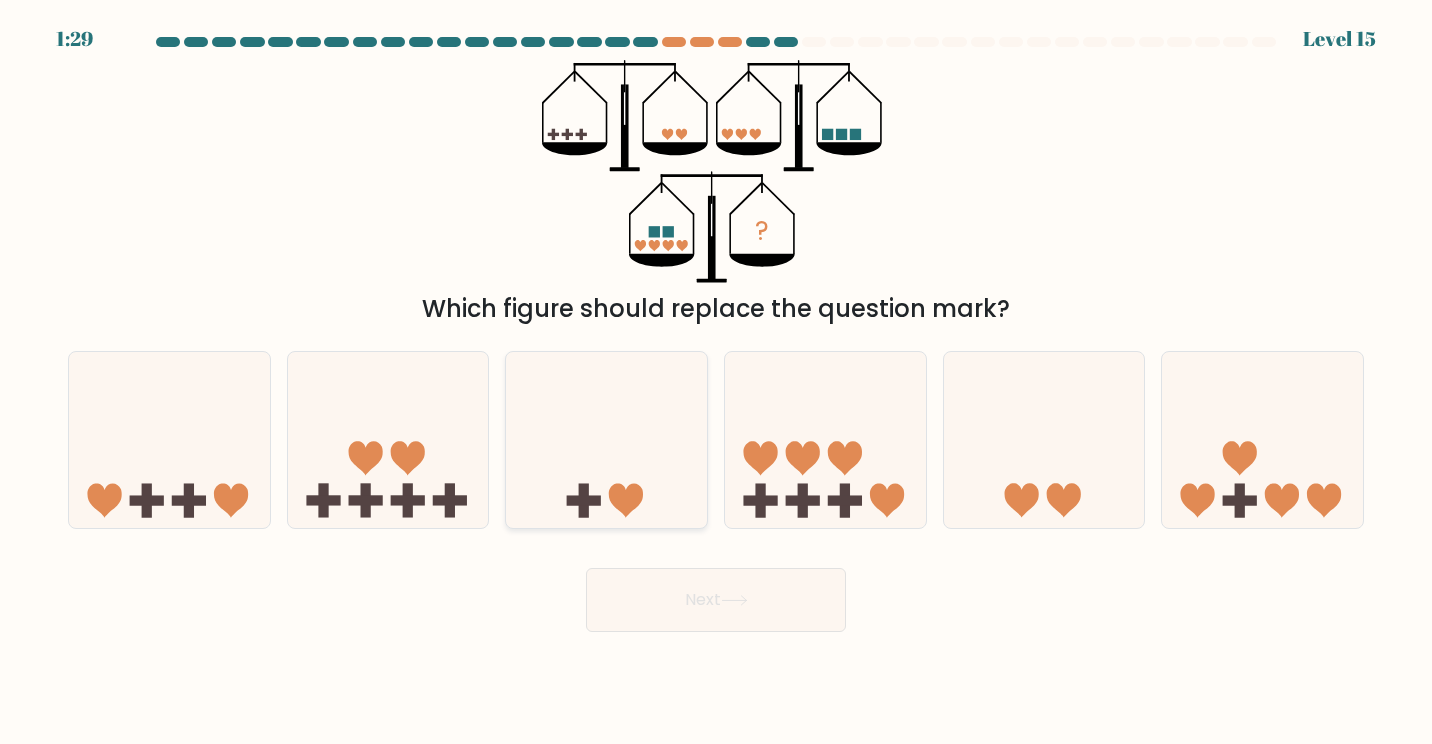 click 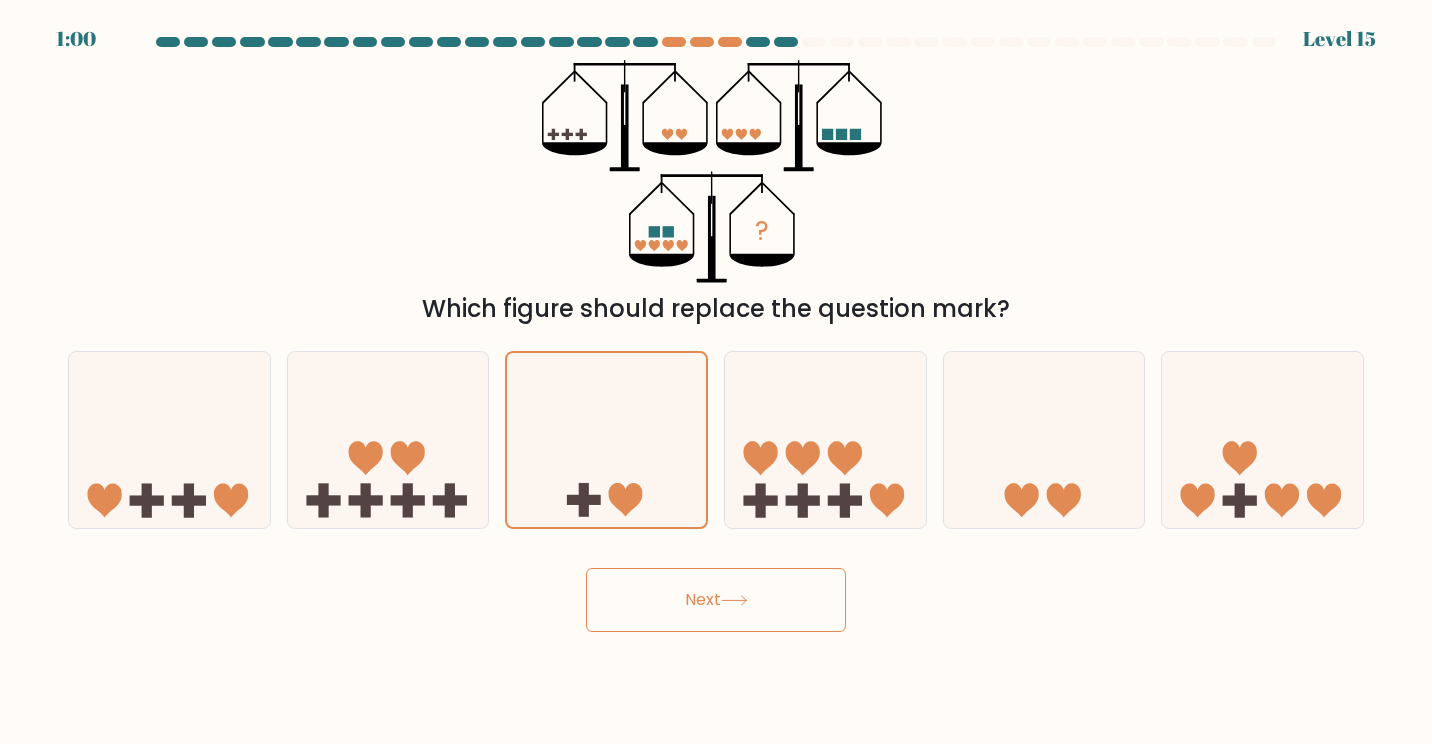 click on "Next" at bounding box center [716, 600] 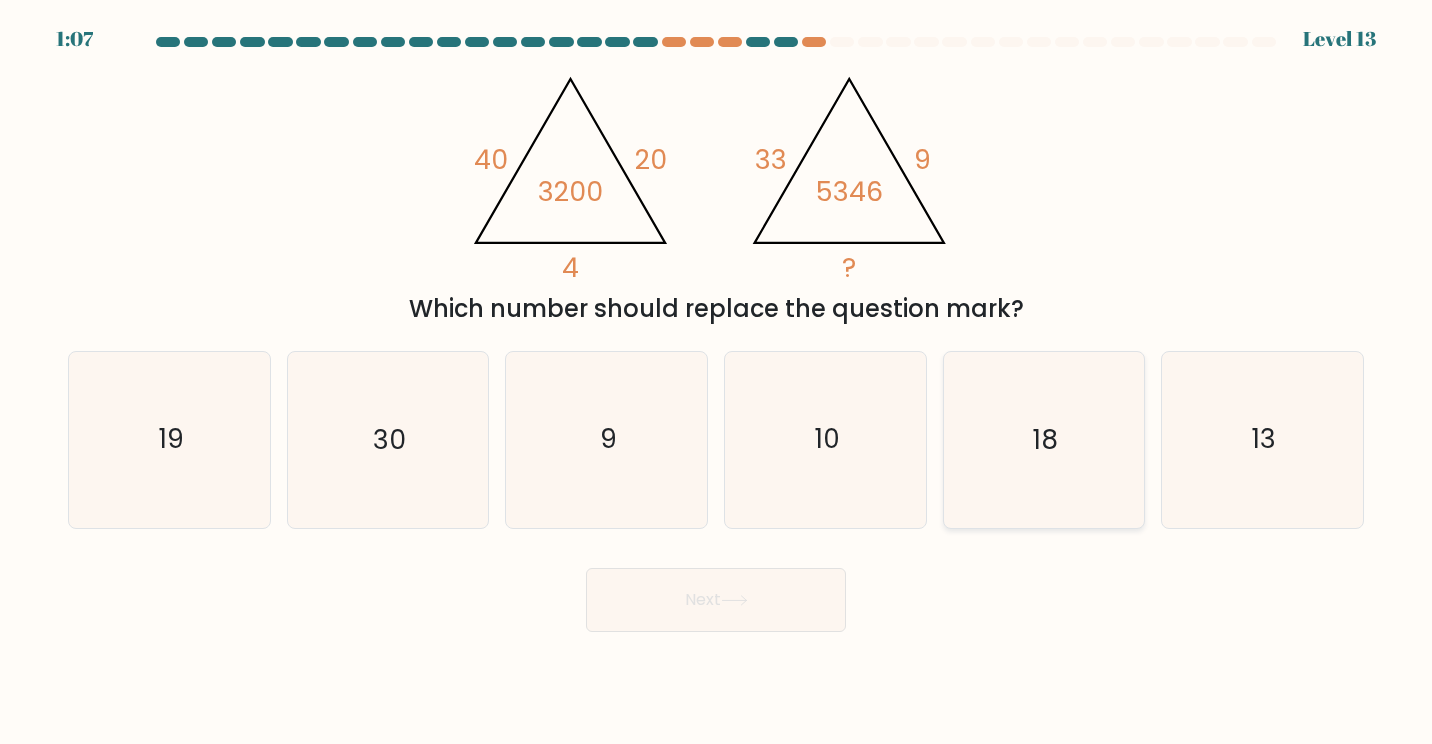 click on "18" 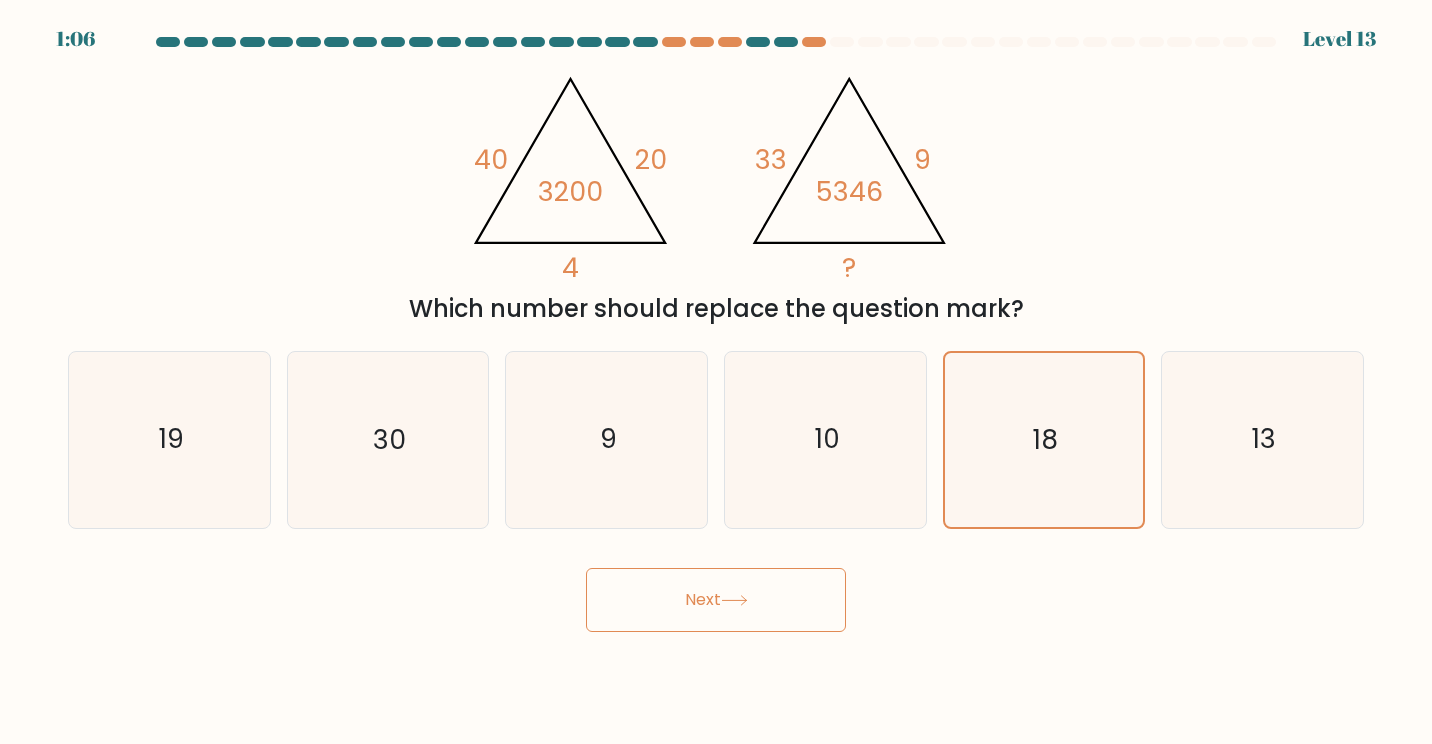 click on "Next" at bounding box center (716, 600) 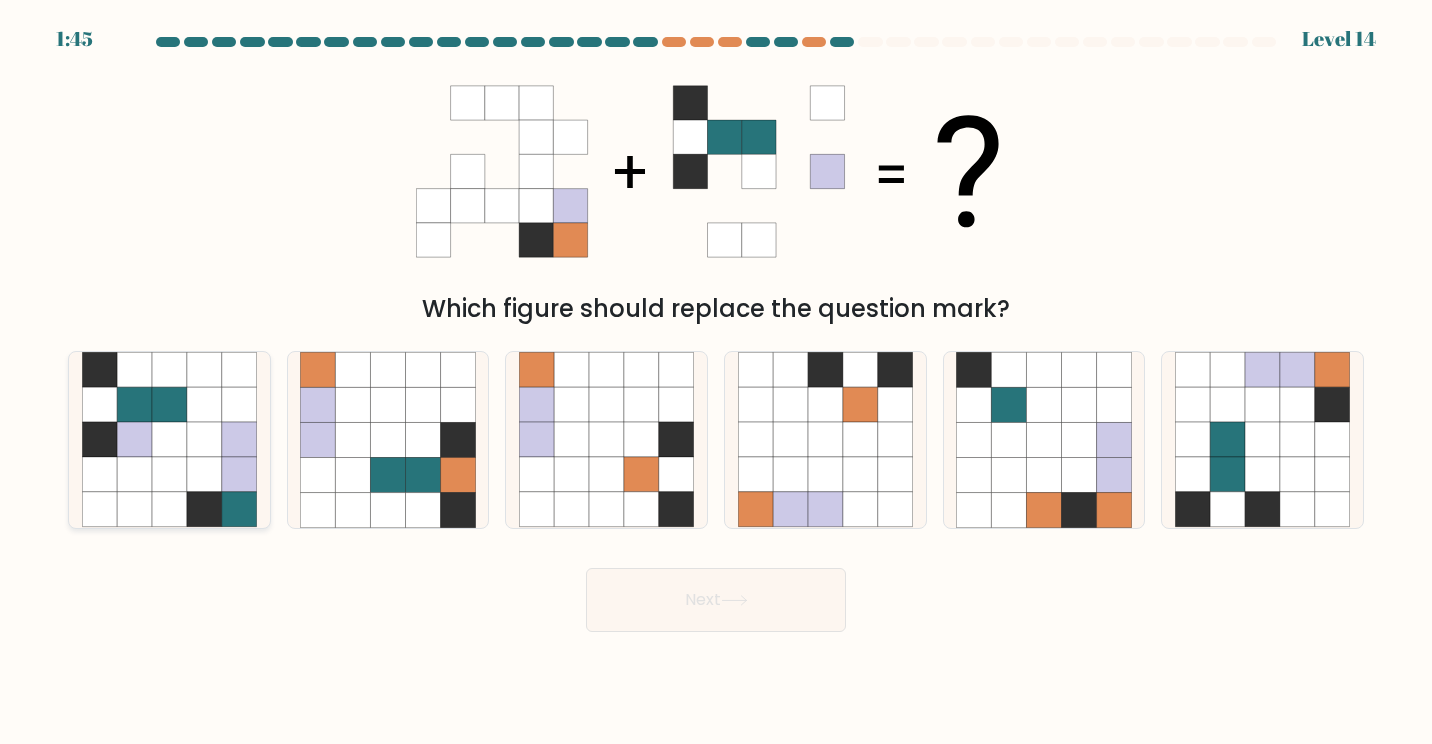 click 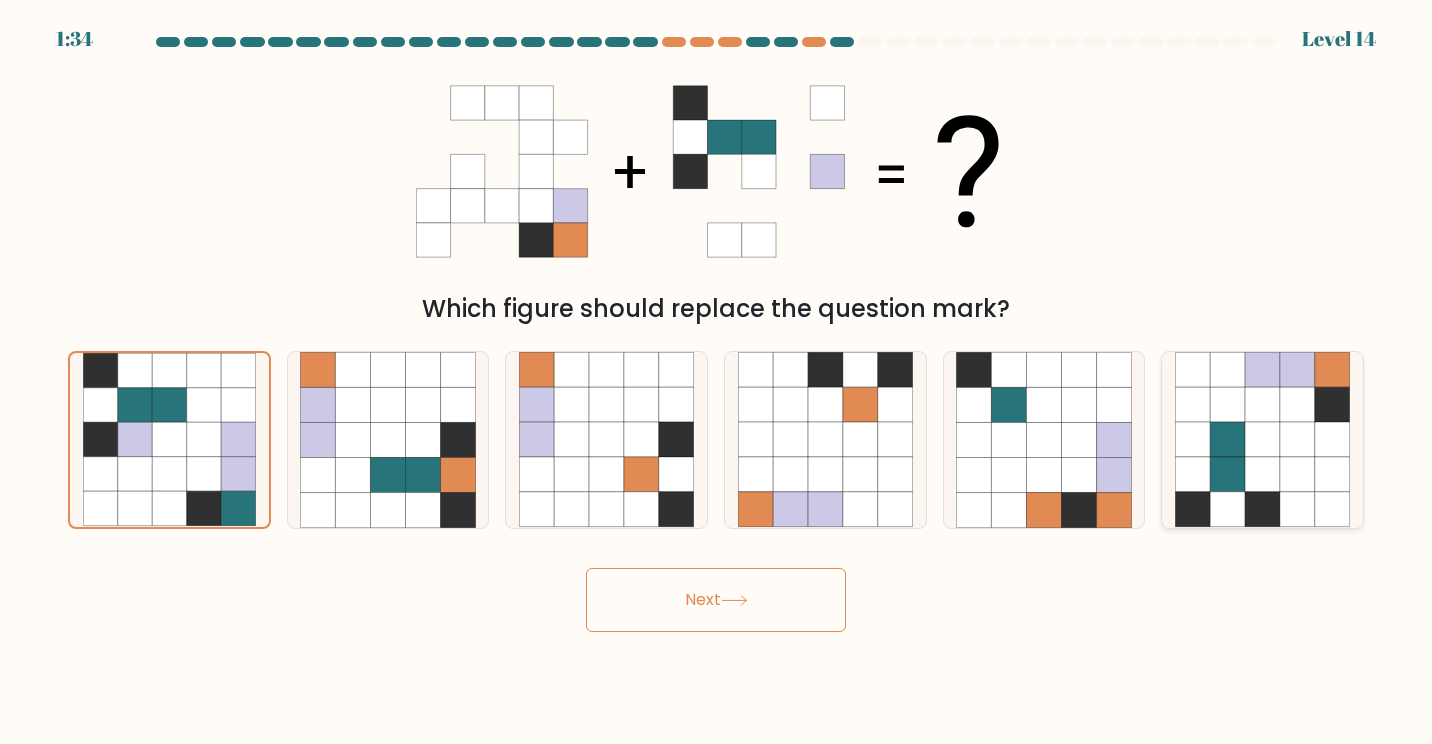click 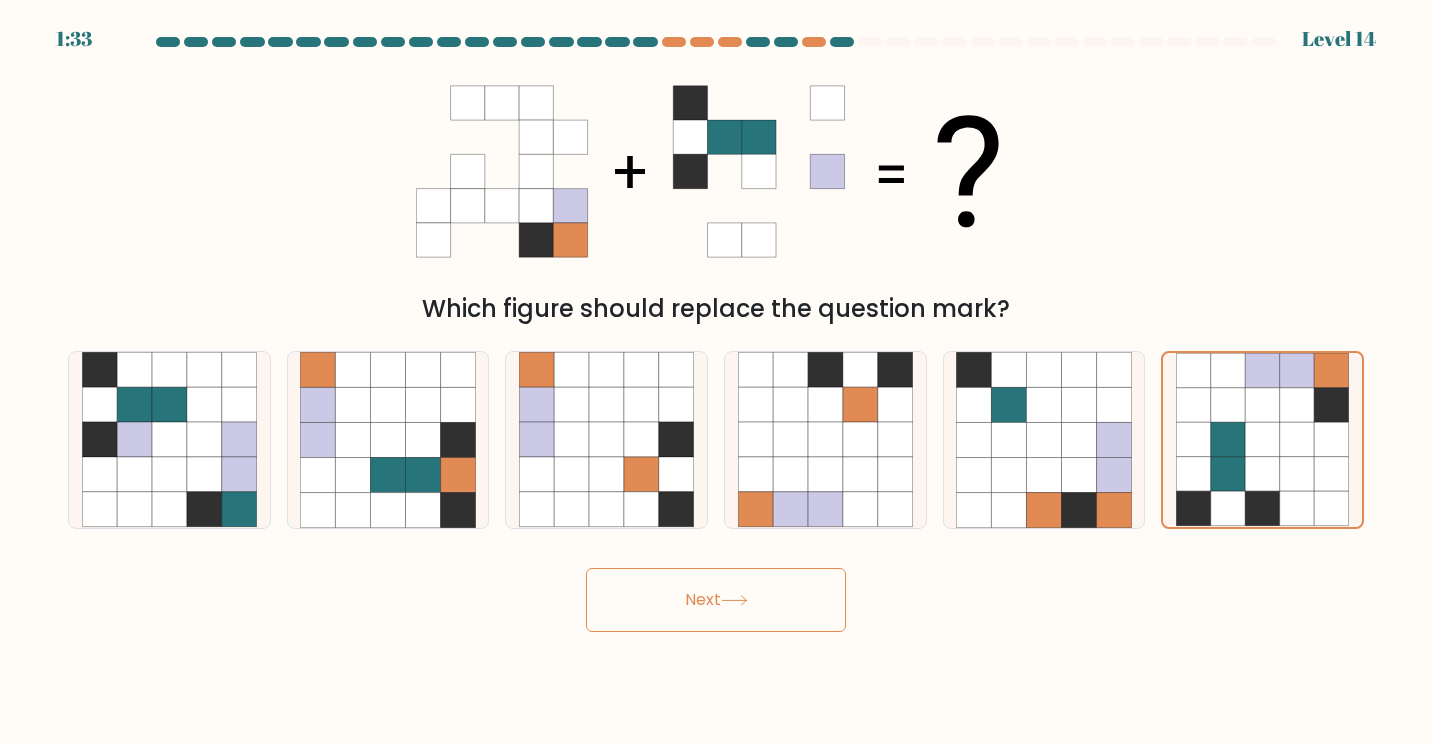 click on "Next" at bounding box center (716, 600) 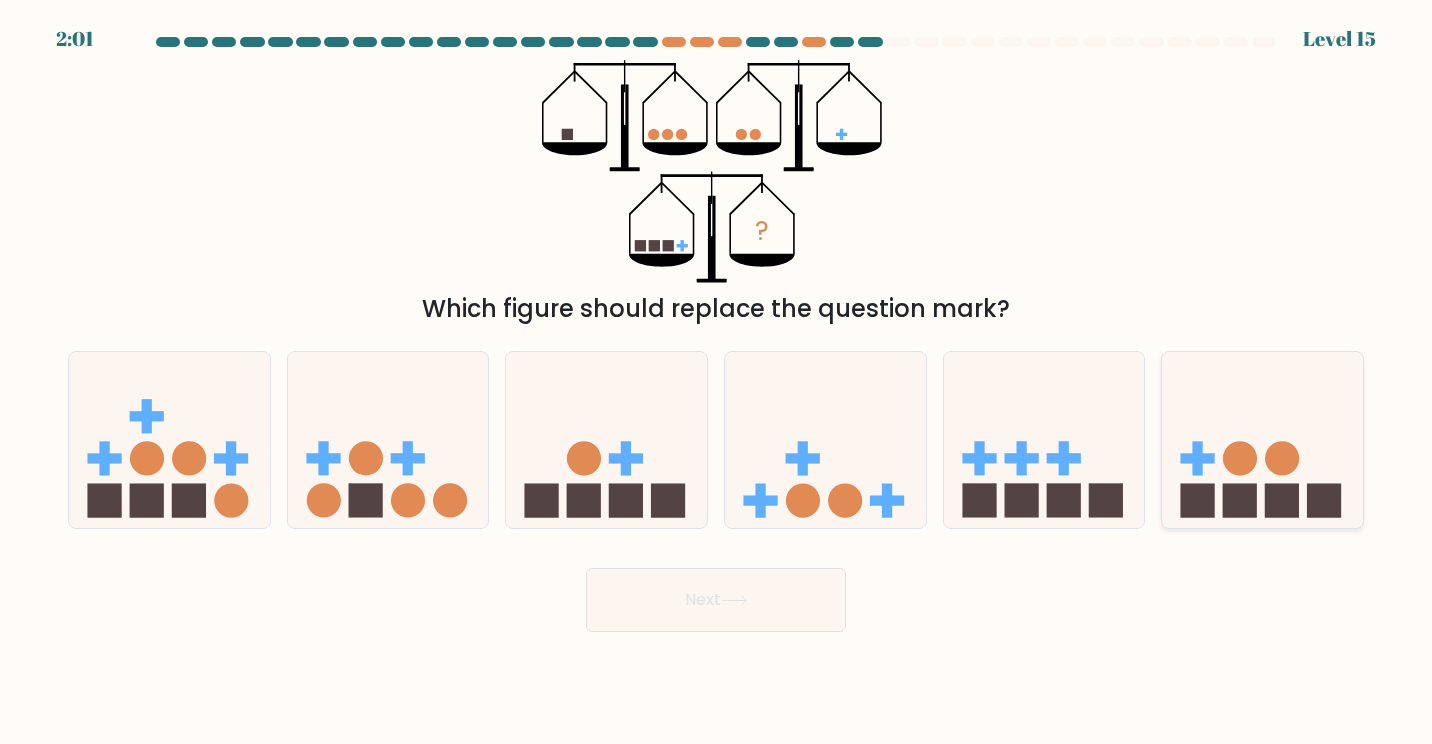 click 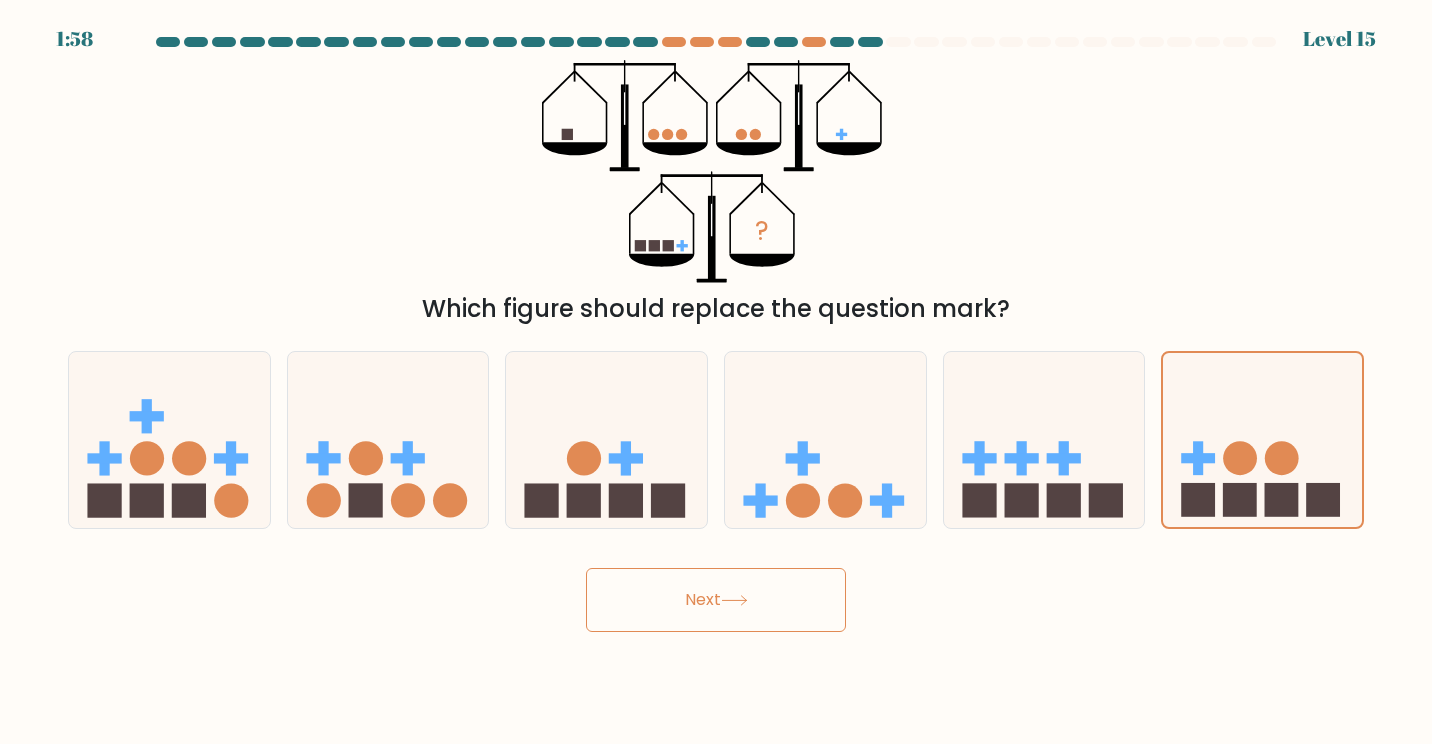 click on "Next" at bounding box center [716, 600] 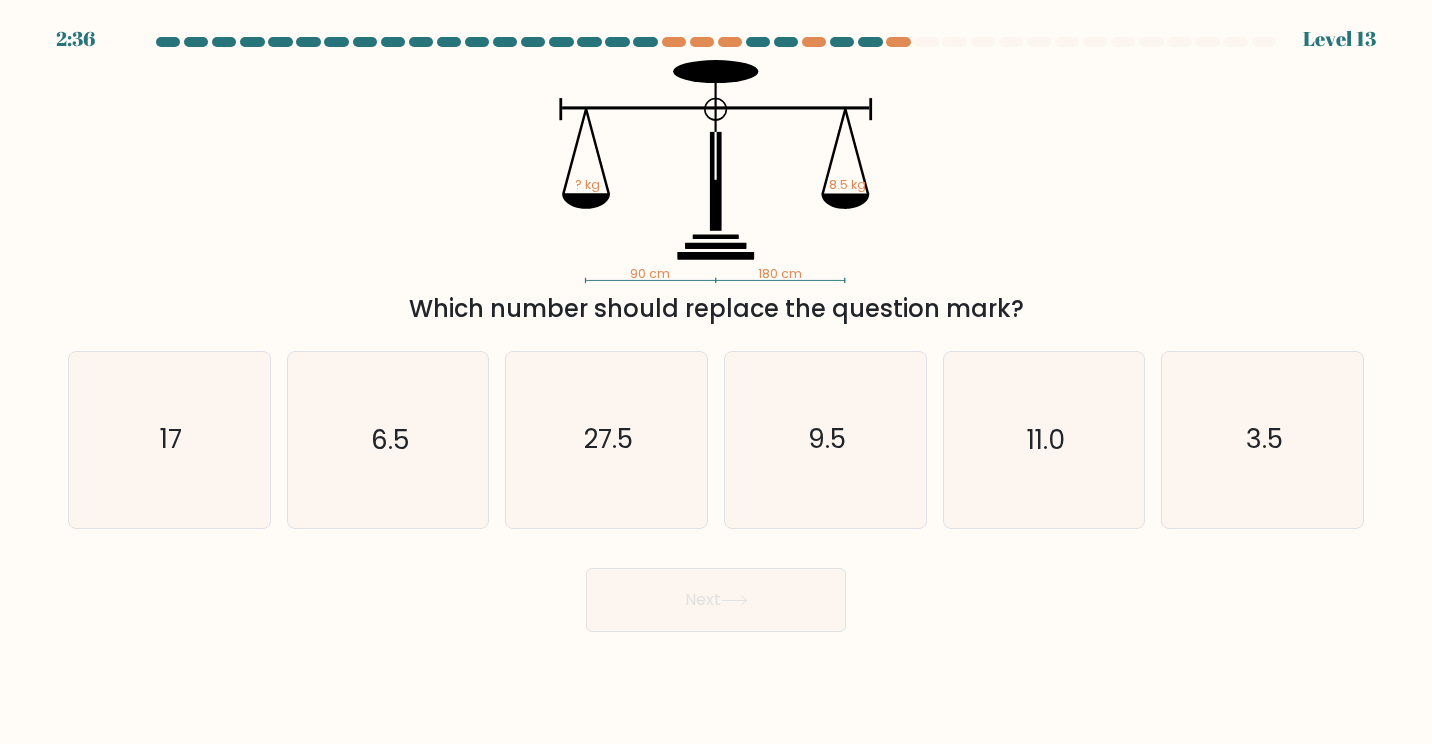 drag, startPoint x: 603, startPoint y: 316, endPoint x: 870, endPoint y: 292, distance: 268.07648 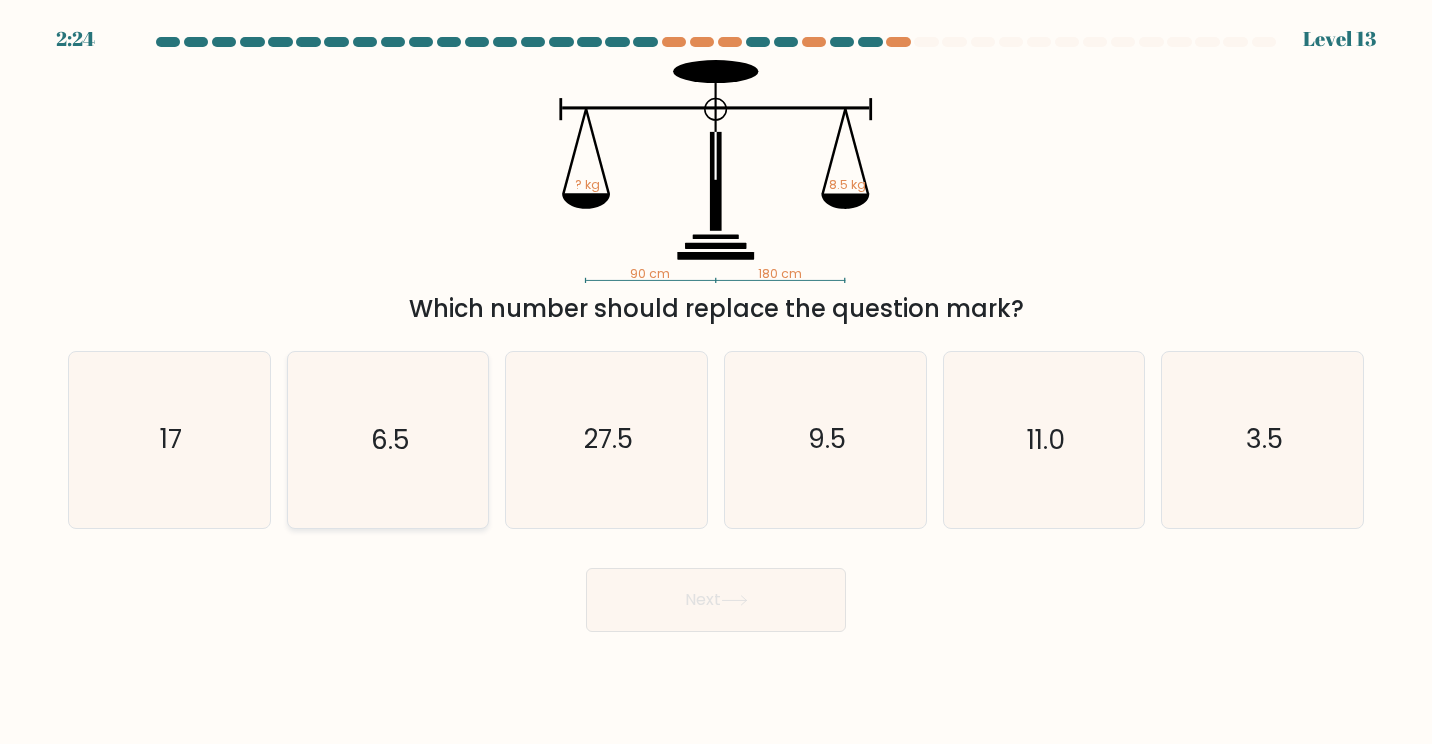 click on "6.5" 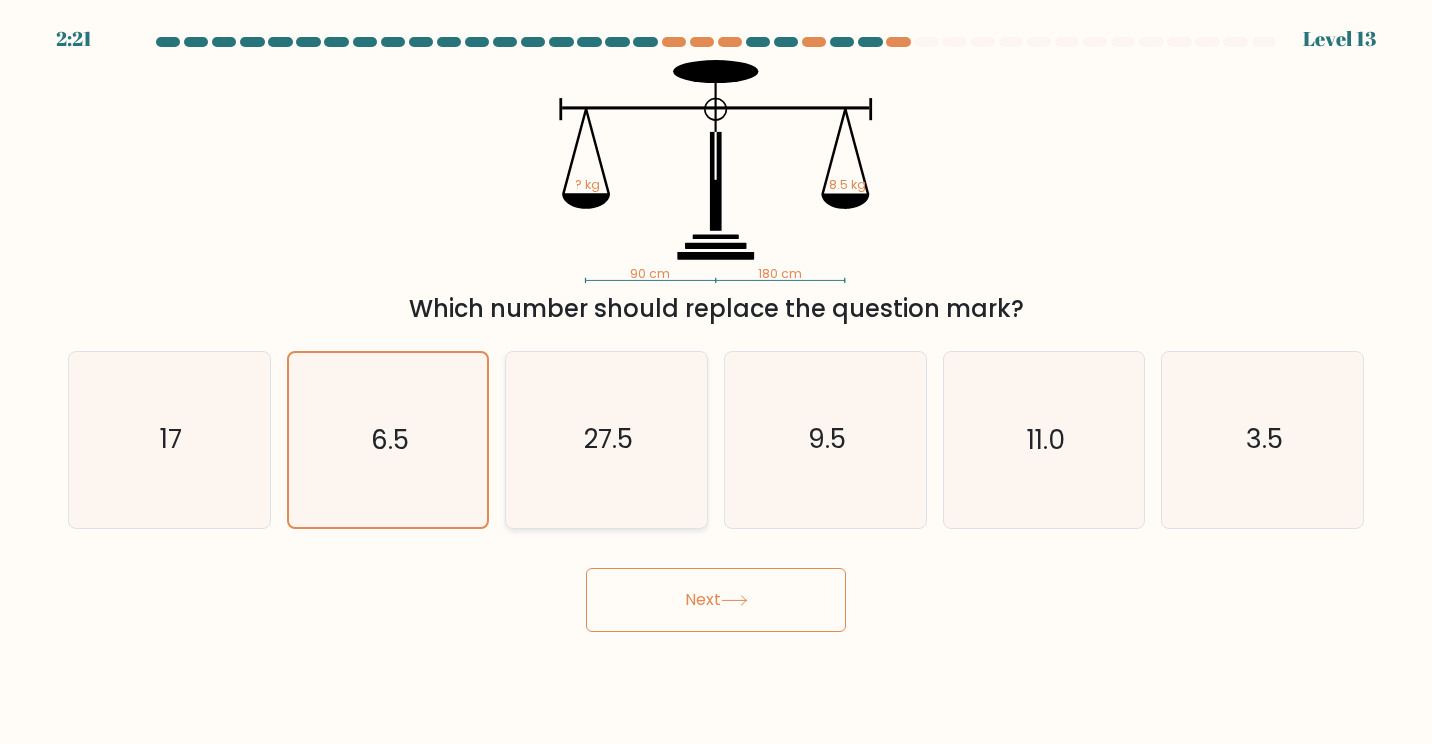 click on "27.5" 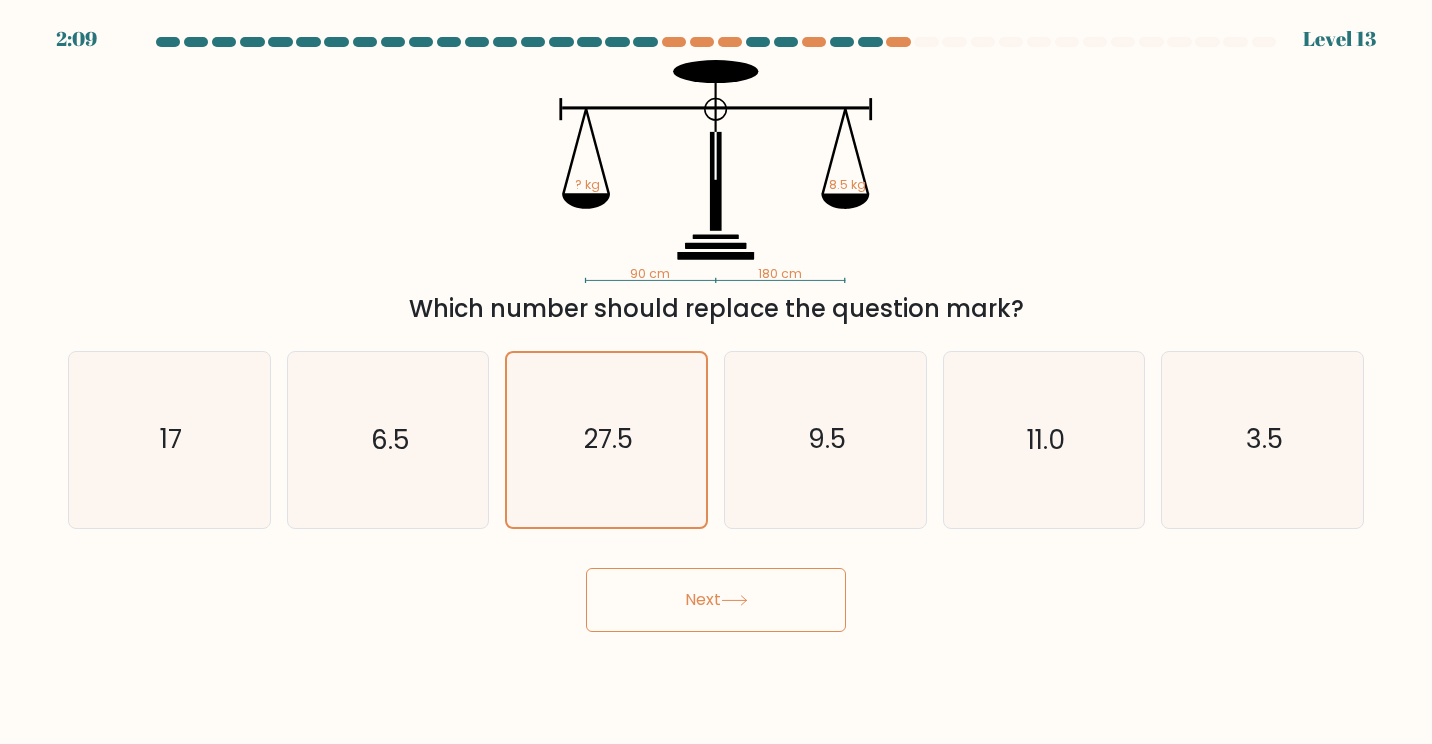 click on "Next" at bounding box center (716, 600) 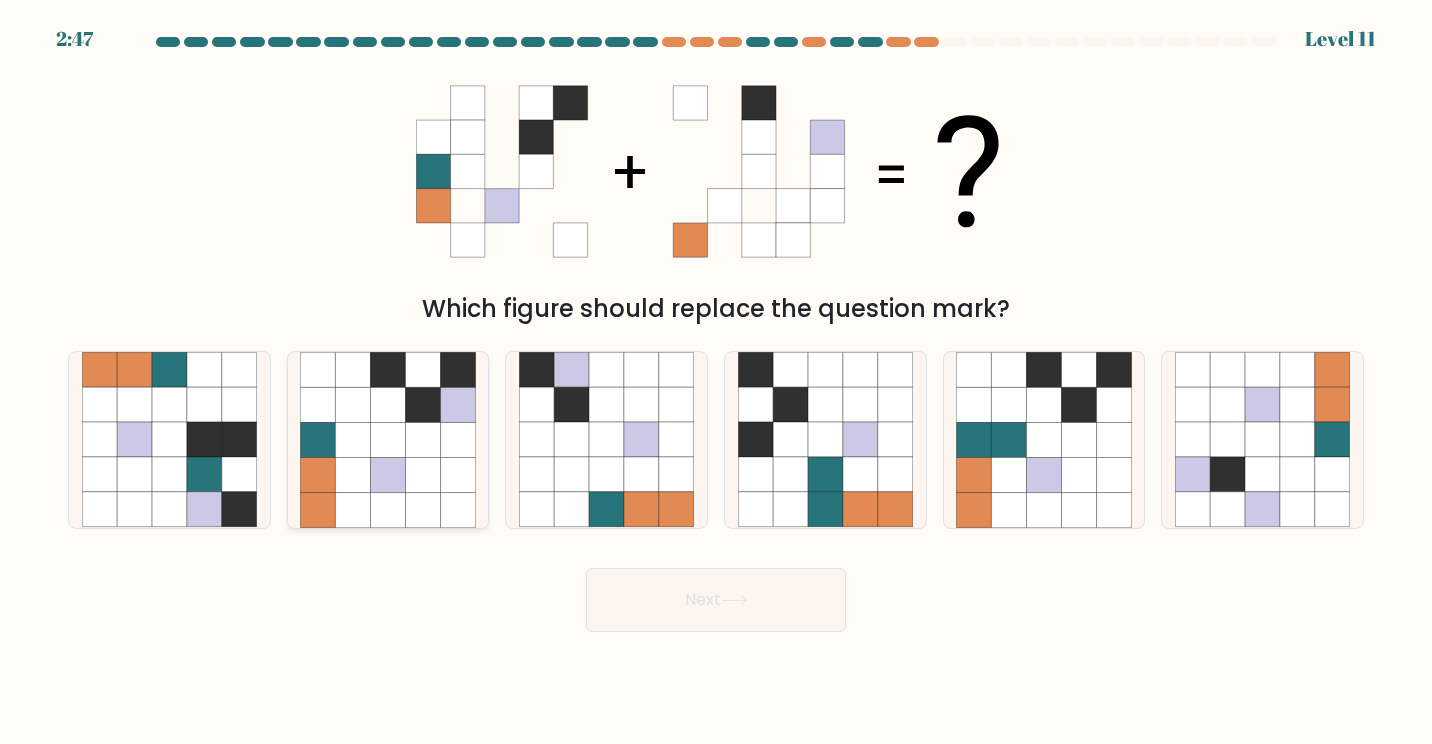 click 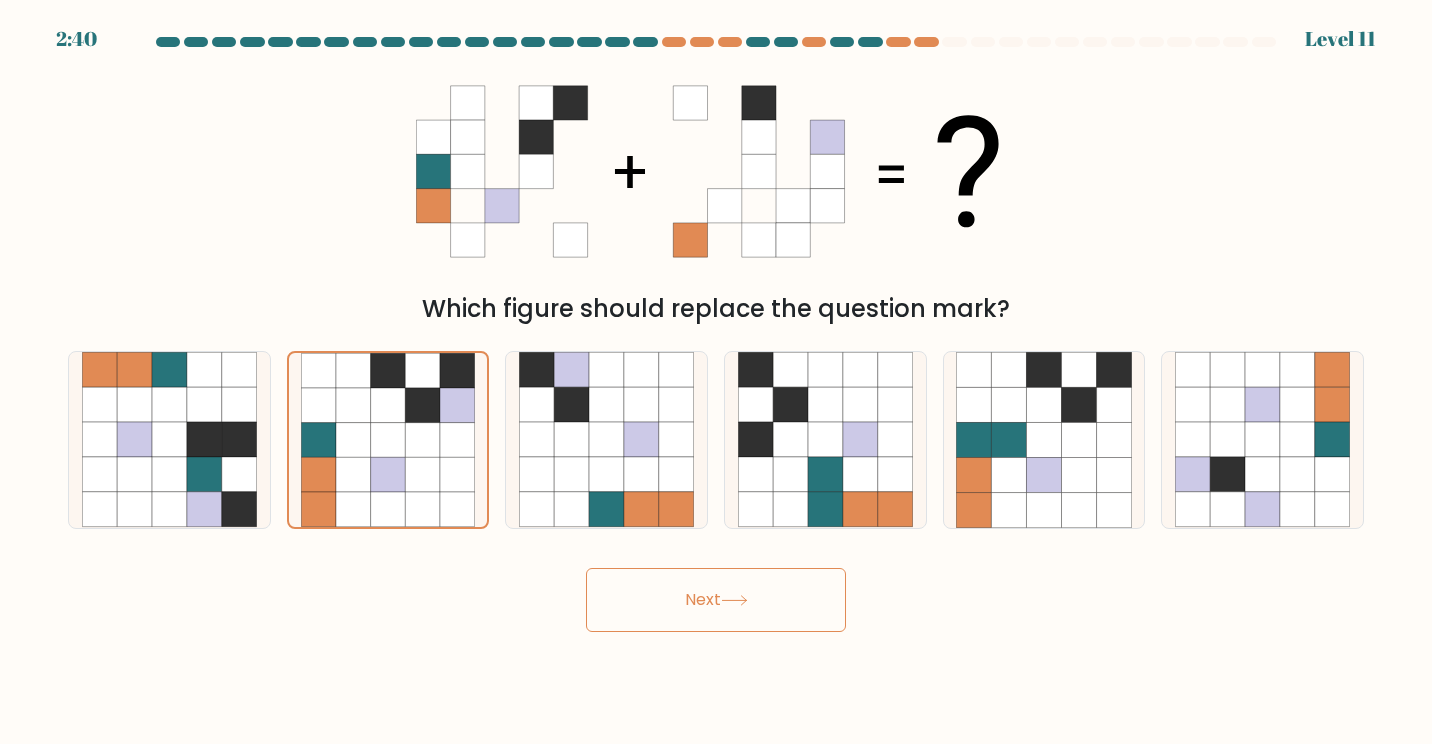 click on "Next" at bounding box center (716, 600) 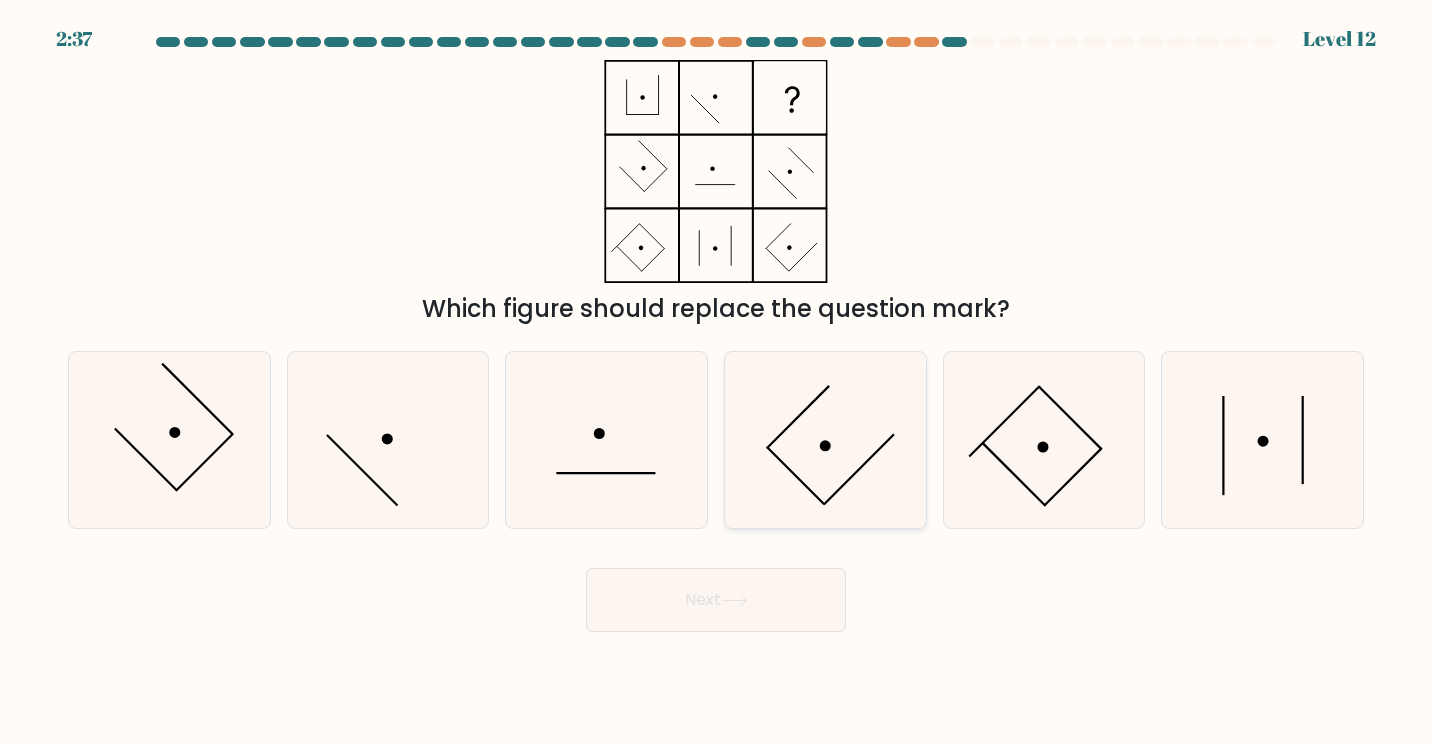 click 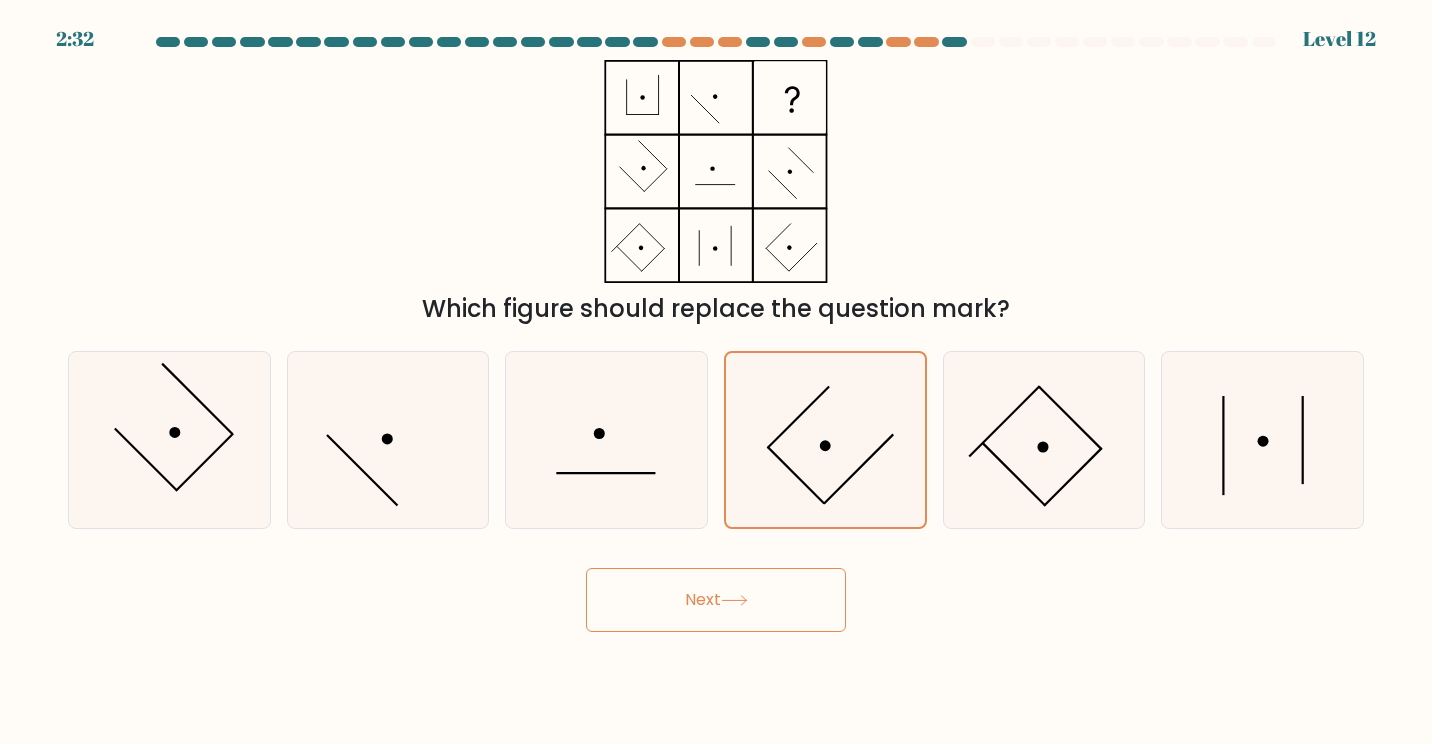 drag, startPoint x: 797, startPoint y: 546, endPoint x: 785, endPoint y: 565, distance: 22.472204 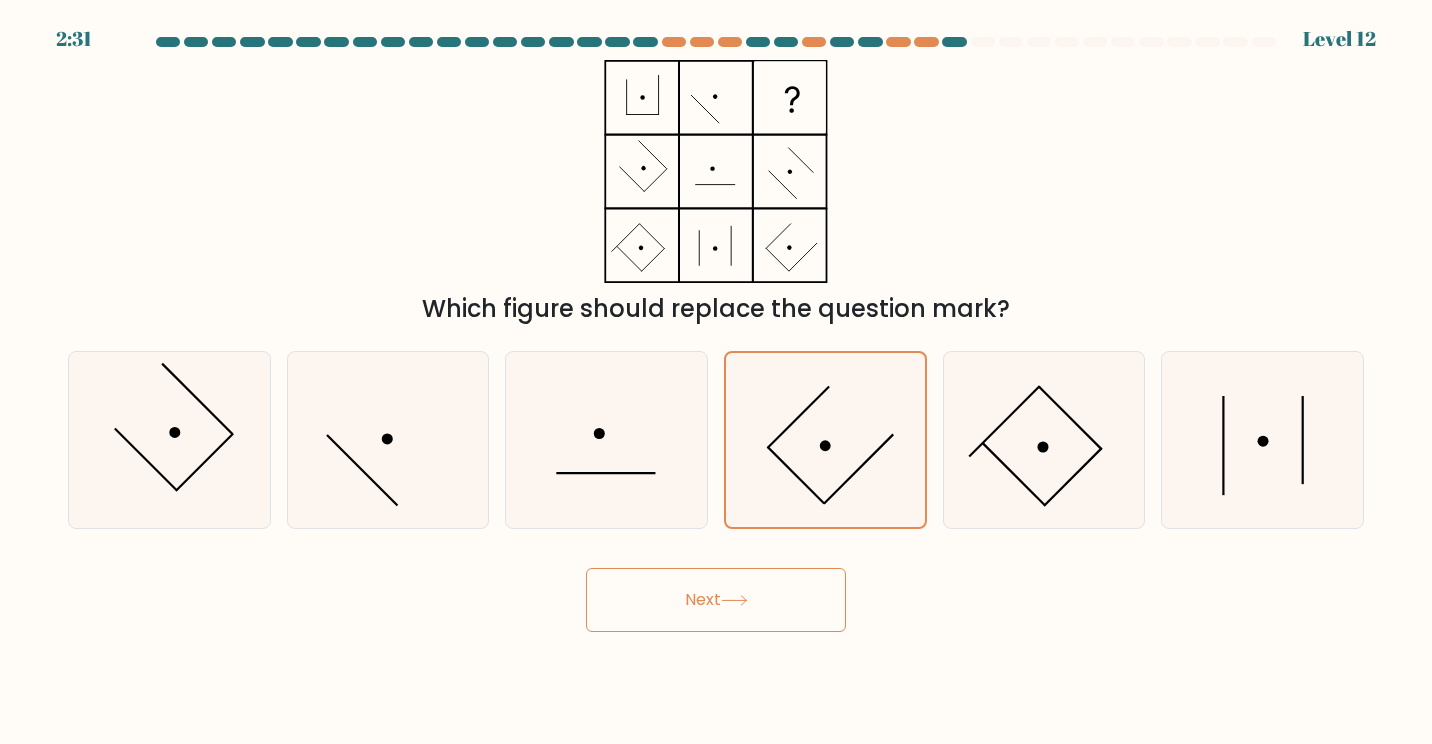 drag, startPoint x: 785, startPoint y: 565, endPoint x: 721, endPoint y: 605, distance: 75.47185 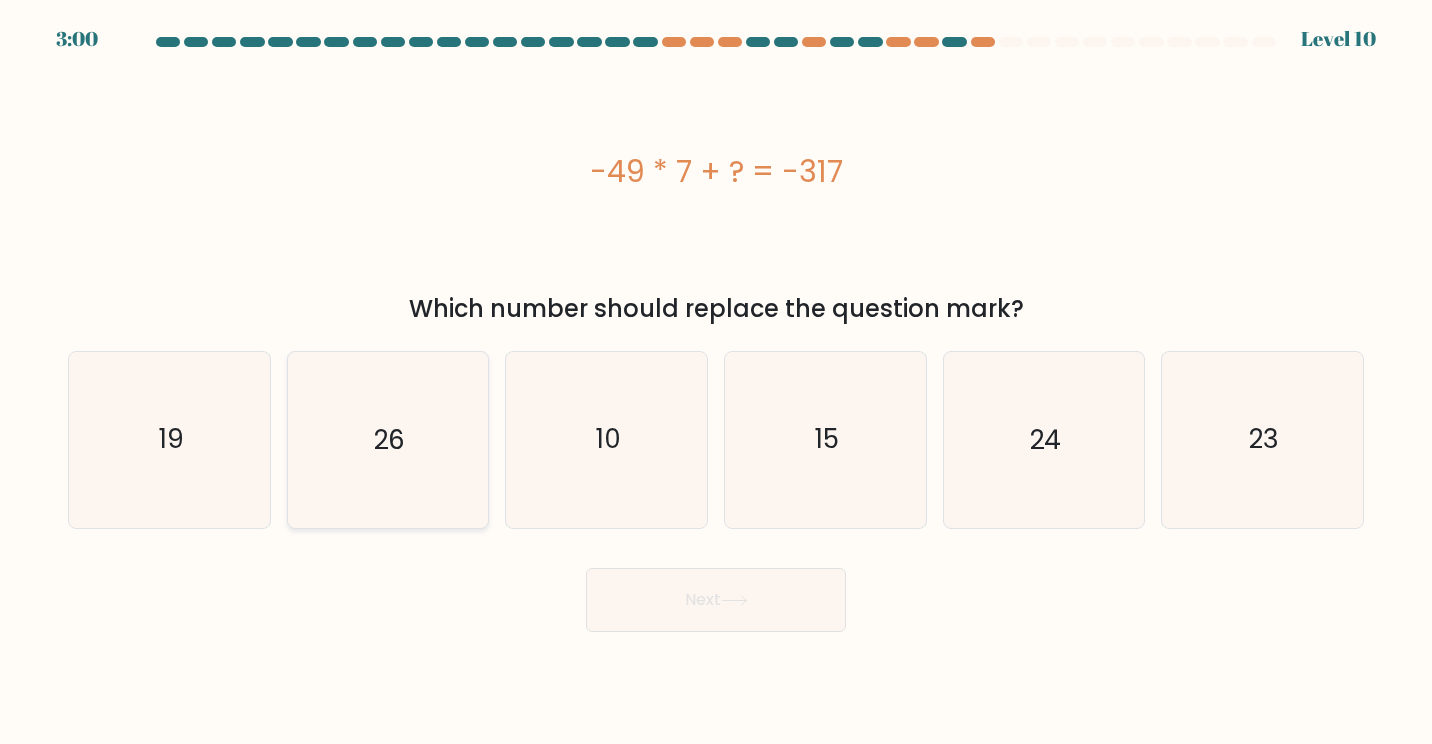 click on "26" 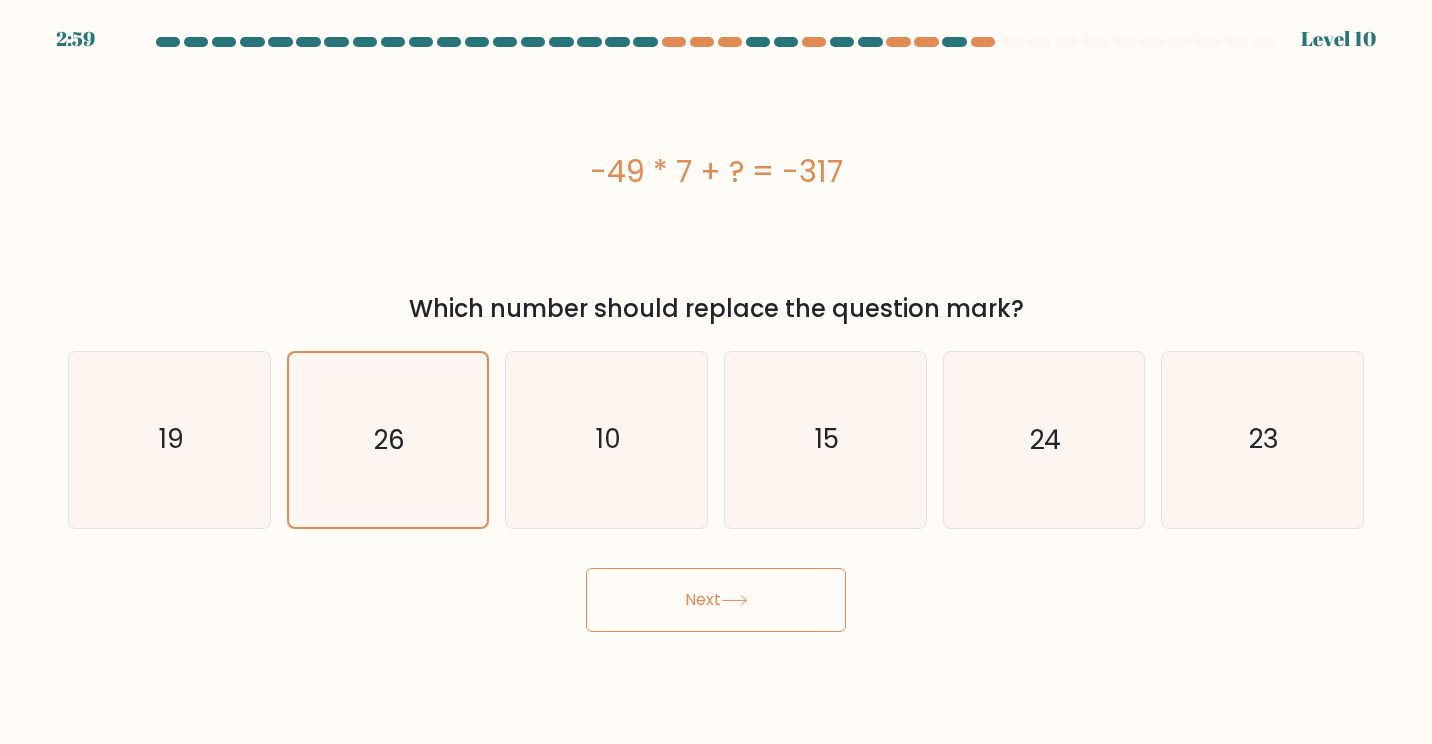 click on "Next" at bounding box center (716, 600) 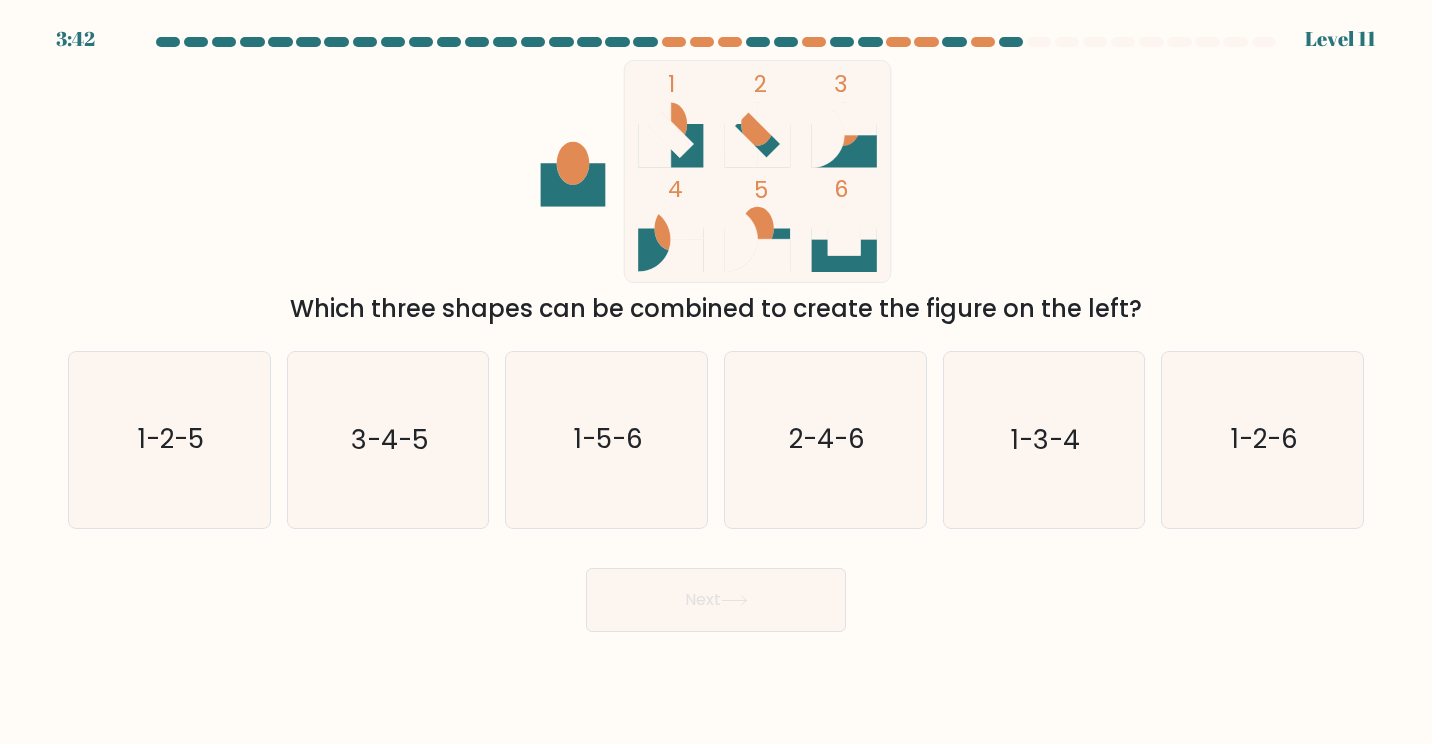 click 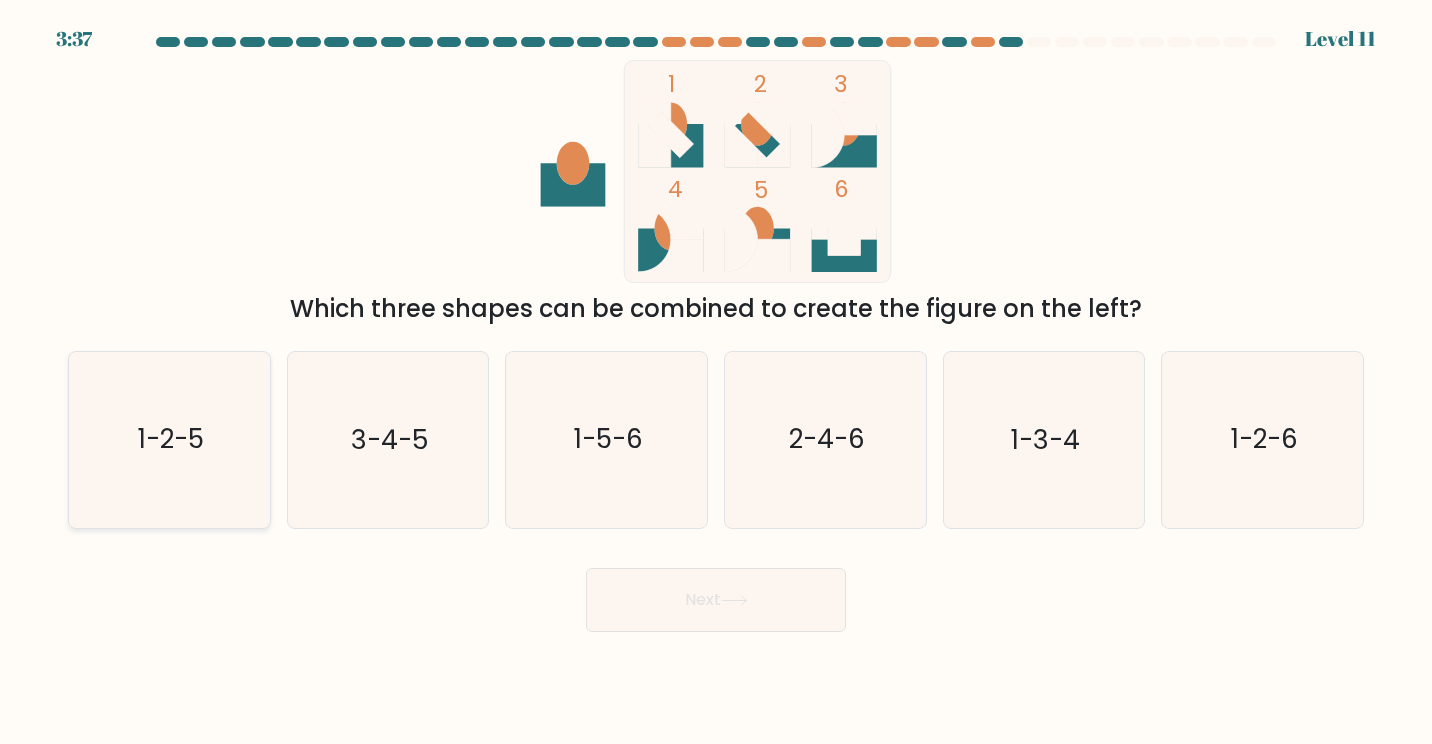 click on "1-2-5" 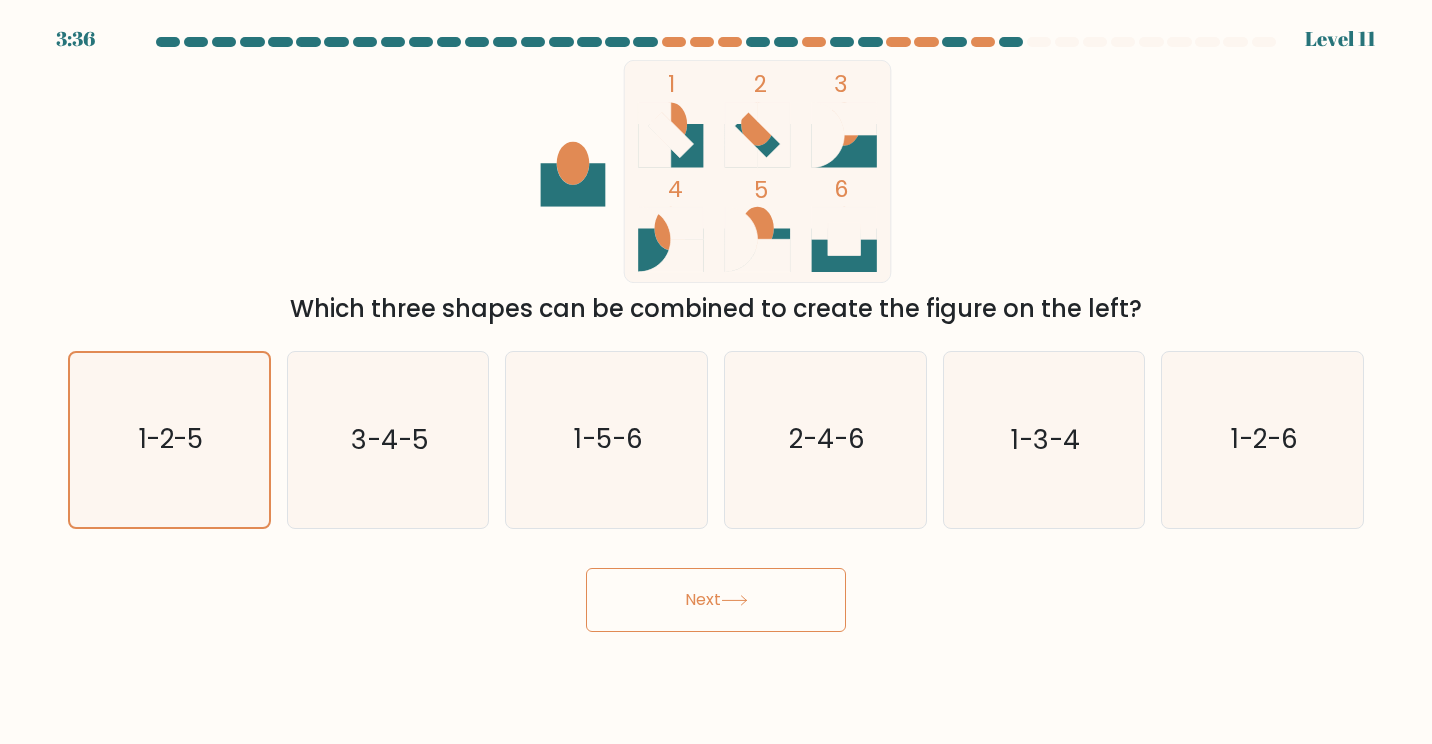 click on "Next" at bounding box center [716, 600] 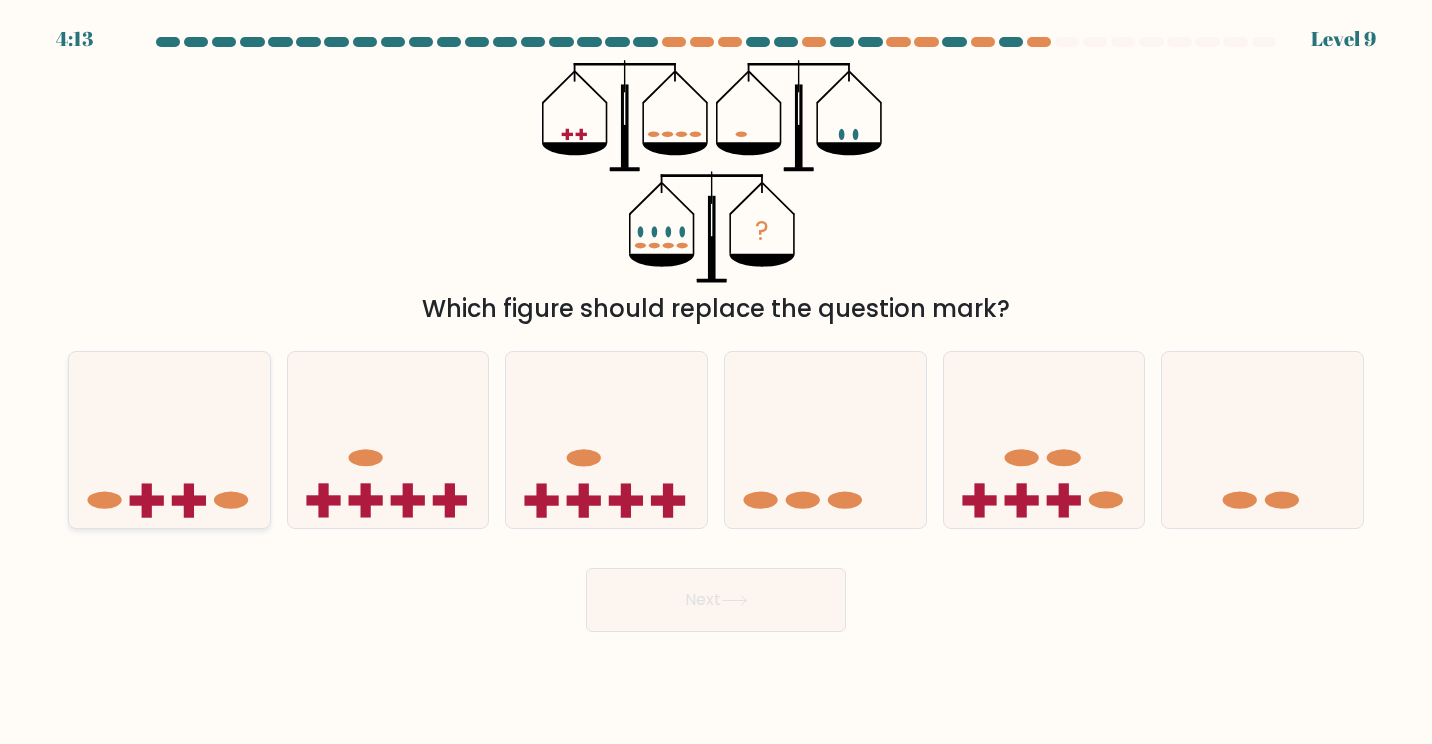 click 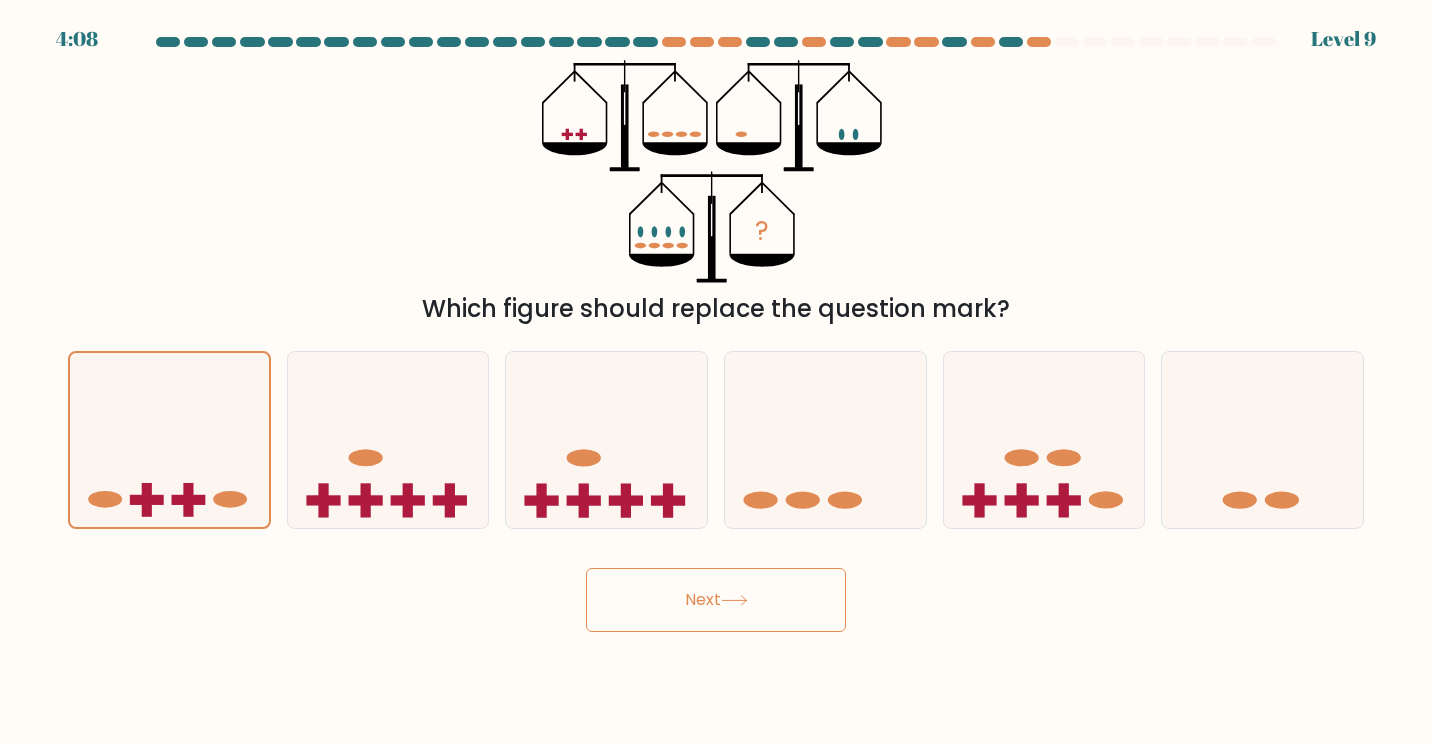 click on "Next" at bounding box center [716, 600] 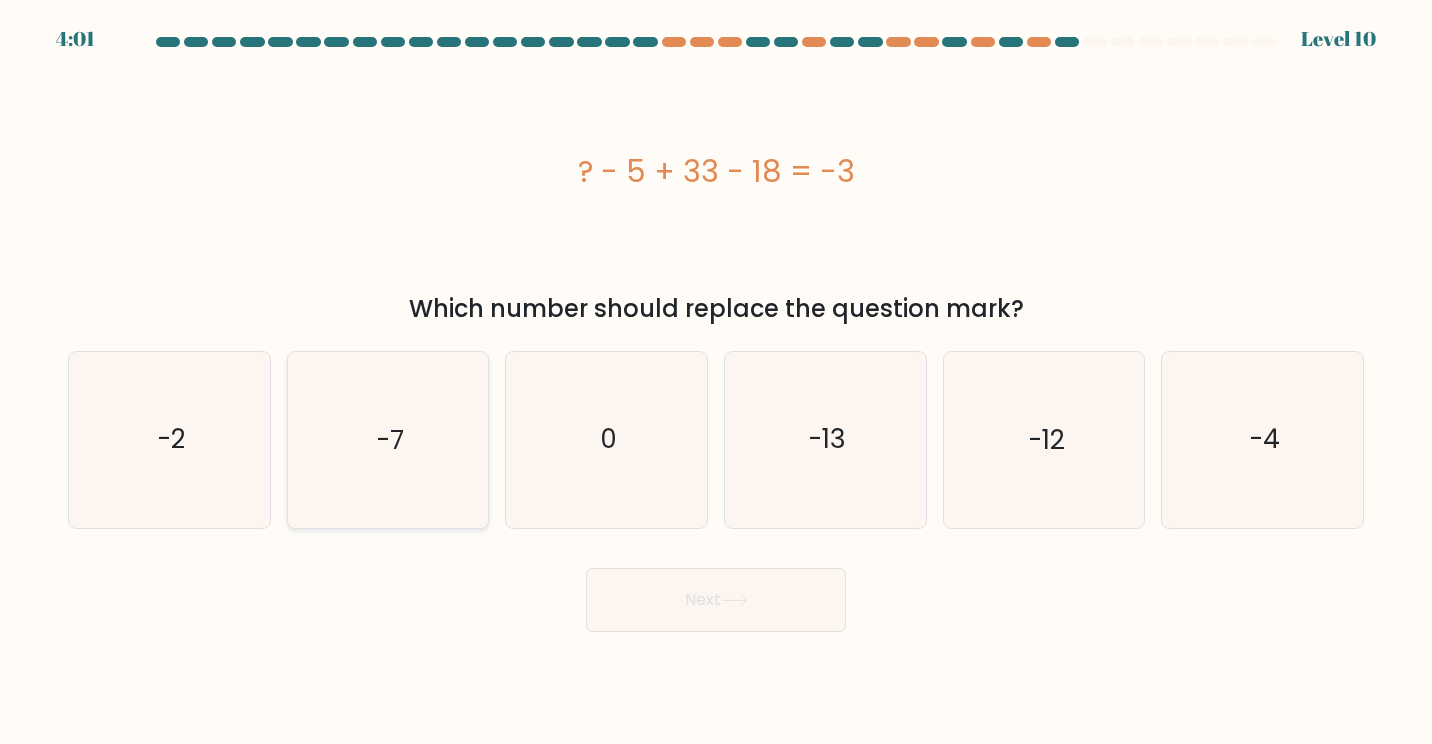 click on "-7" 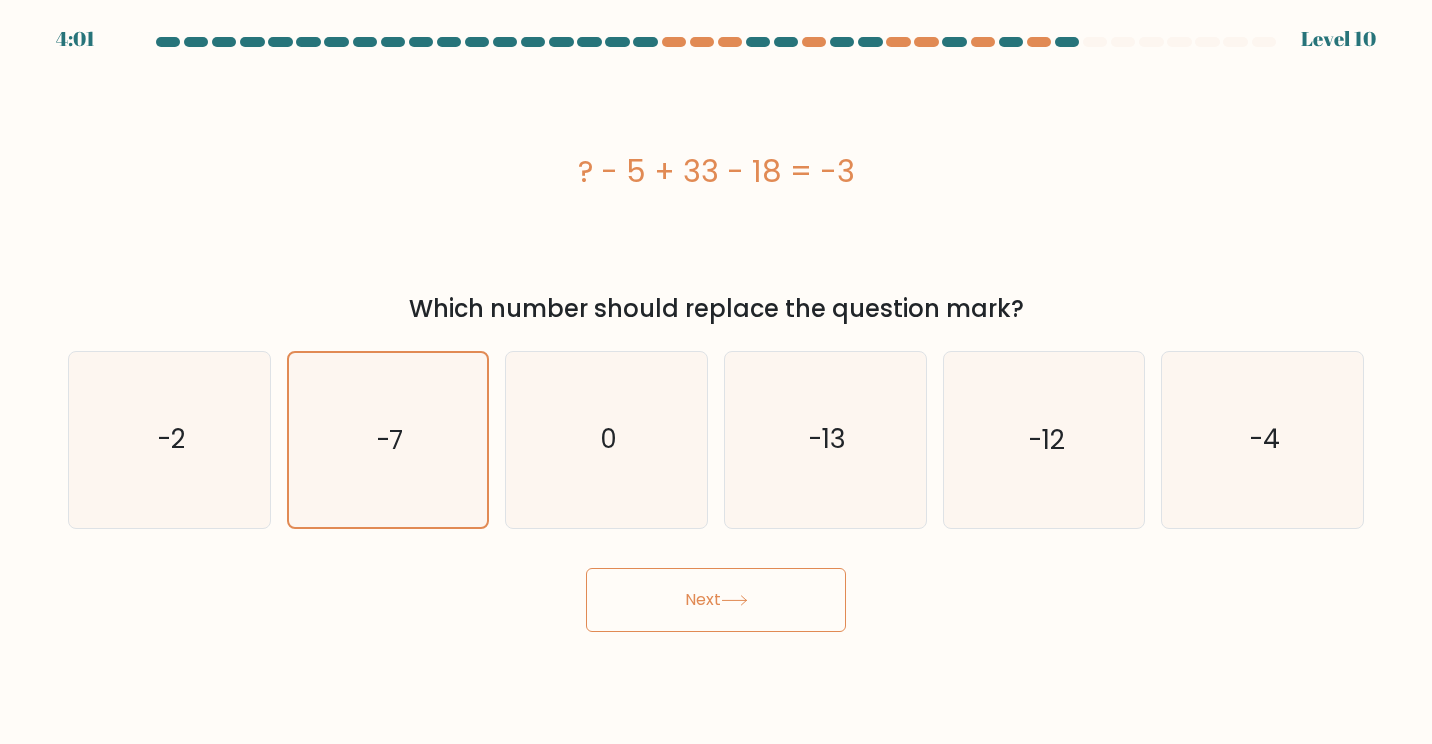 click on "Next" at bounding box center (716, 600) 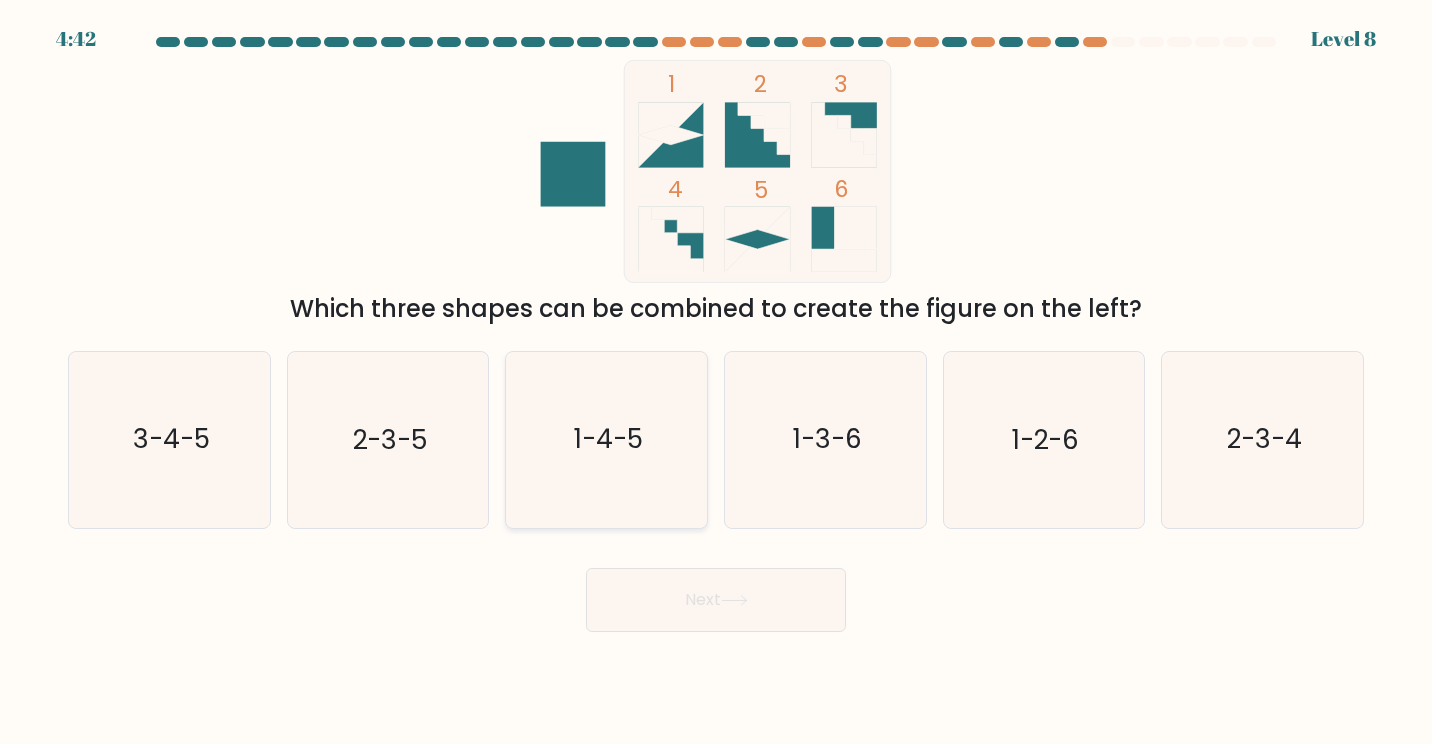 click on "1-4-5" 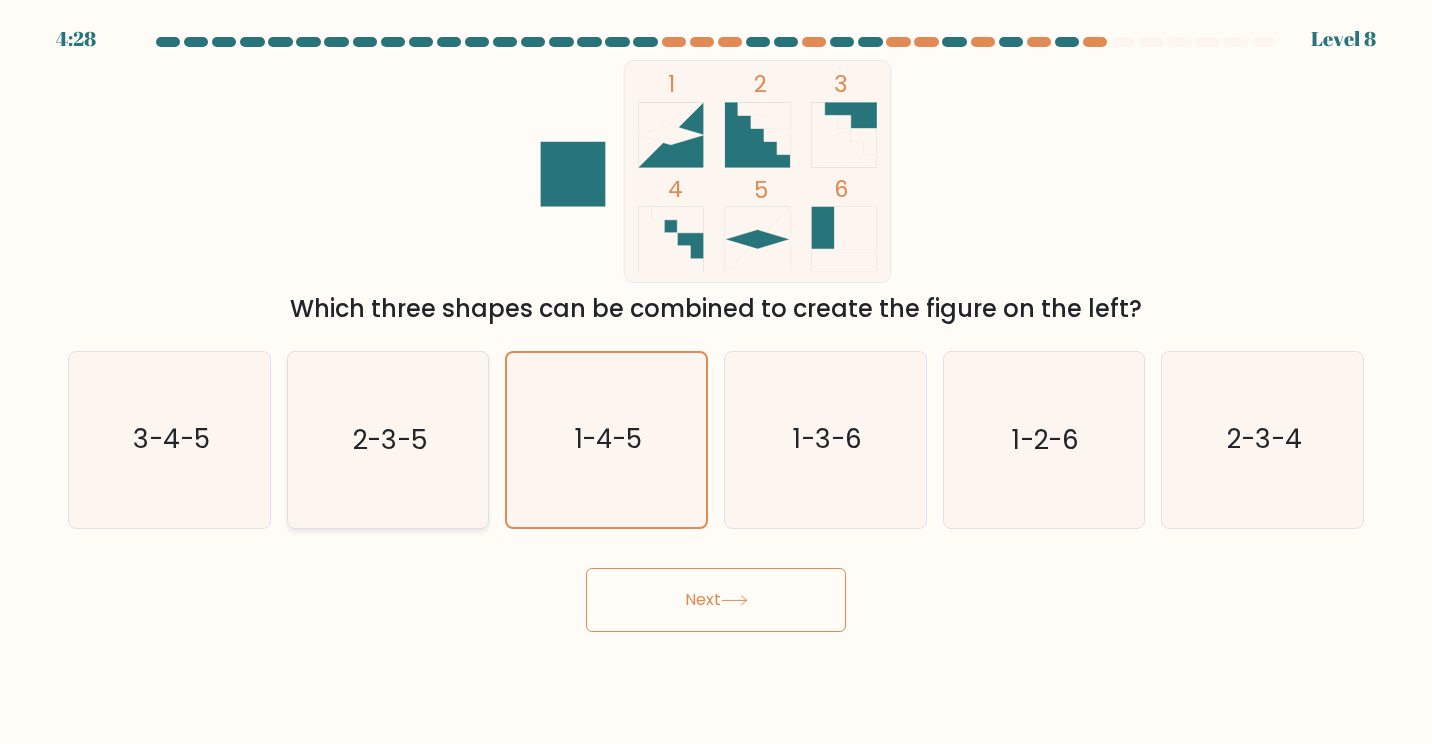 click on "2-3-5" 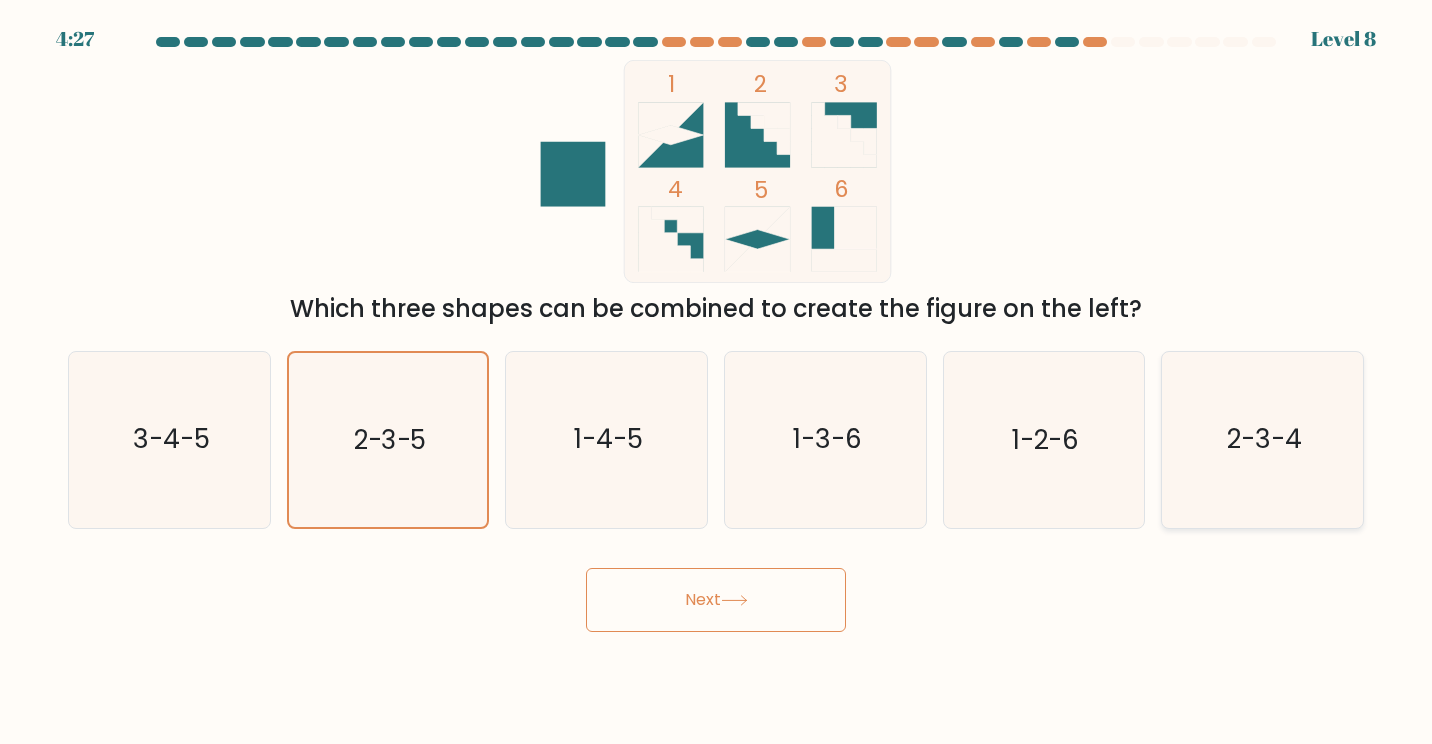 click on "2-3-4" 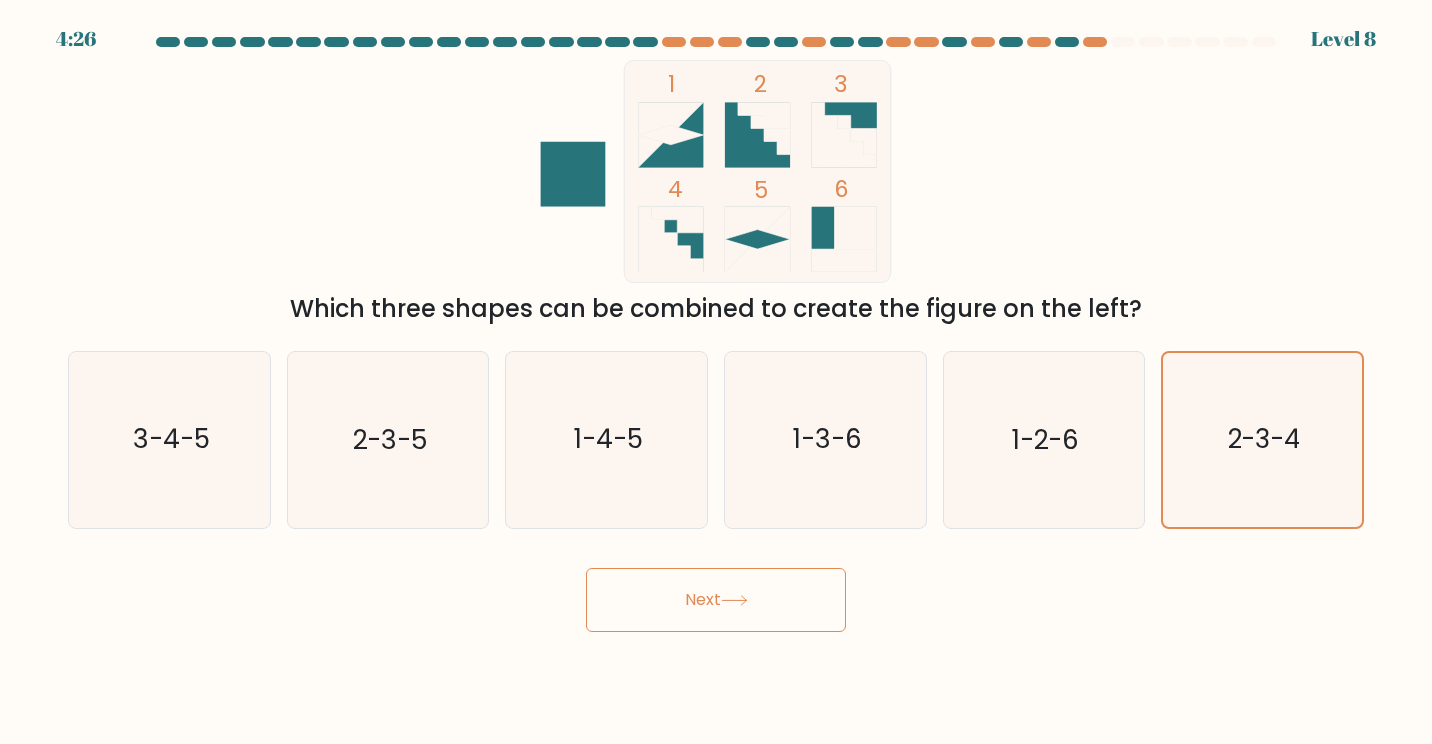 click on "Next" at bounding box center [716, 600] 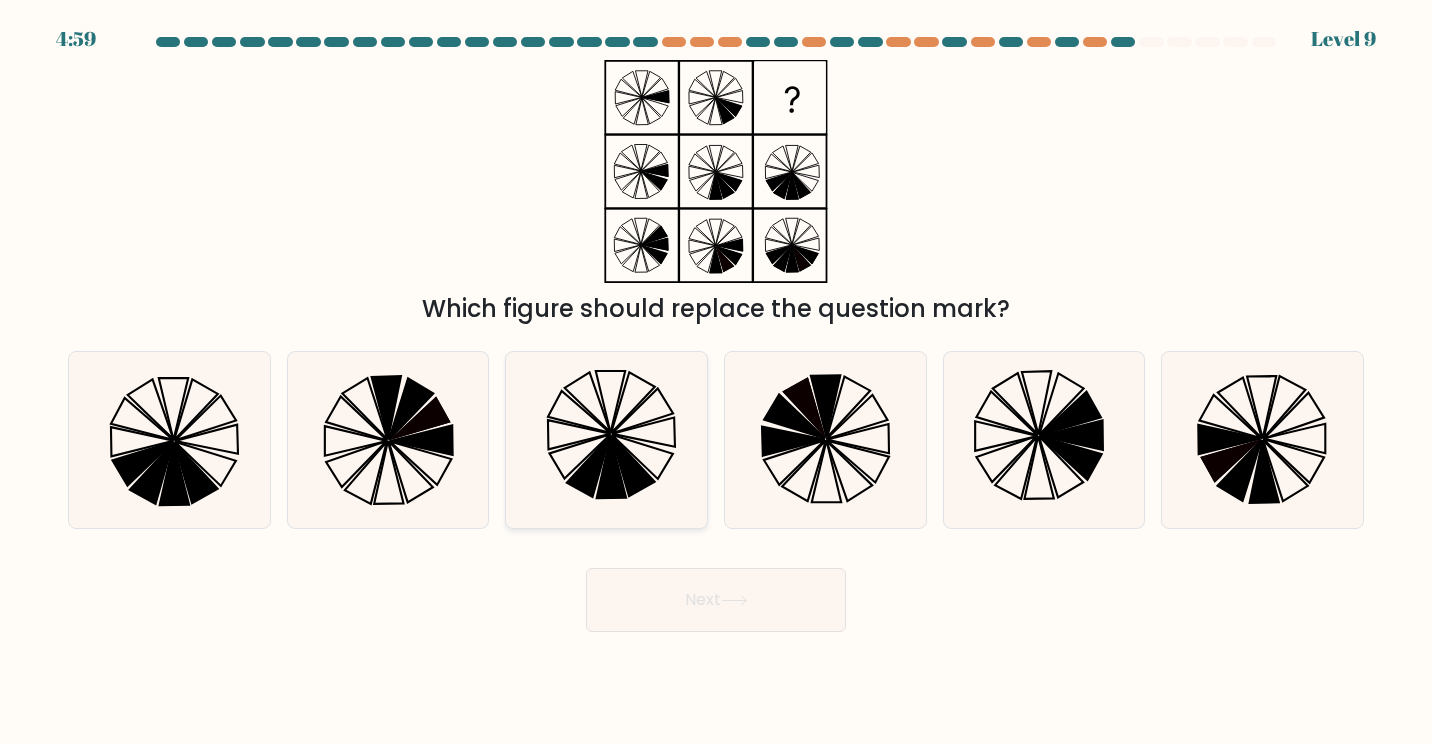 click 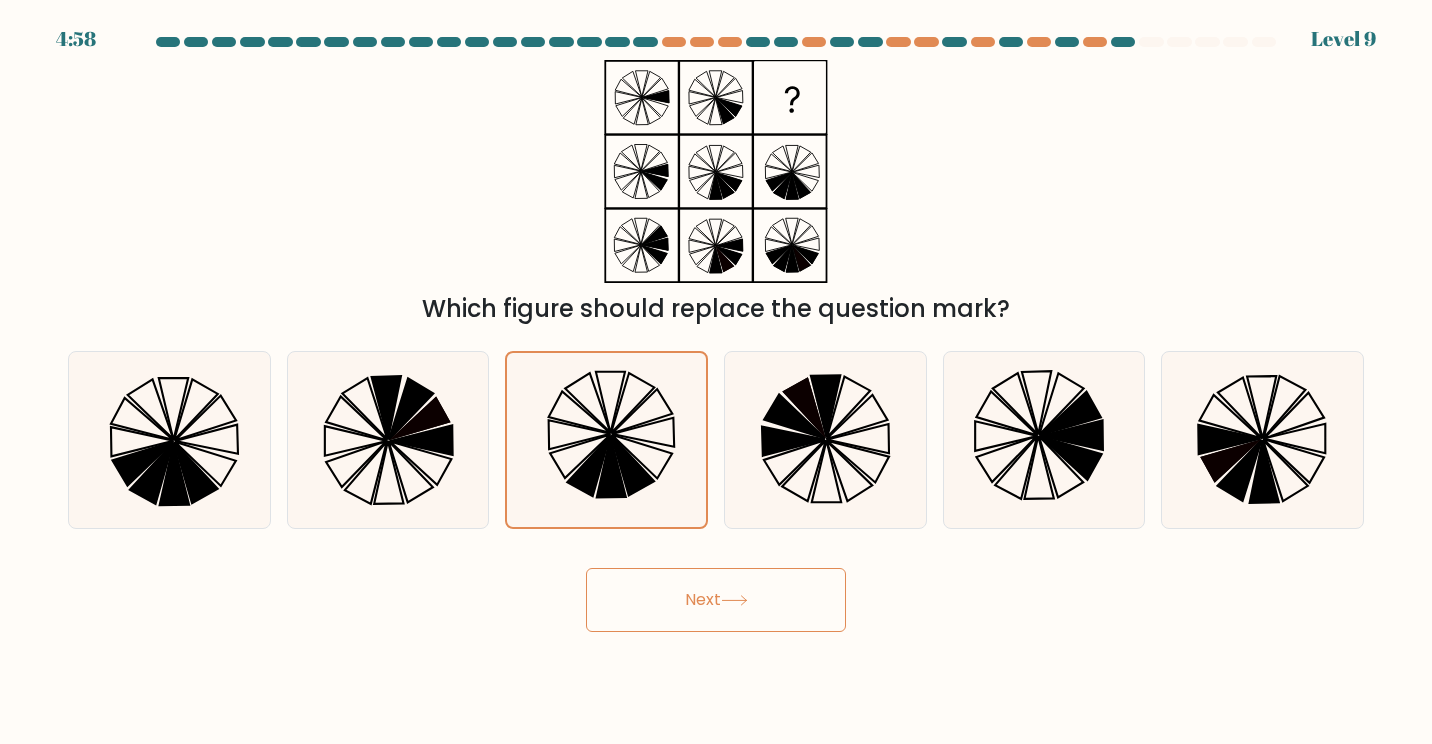 click on "Next" at bounding box center [716, 600] 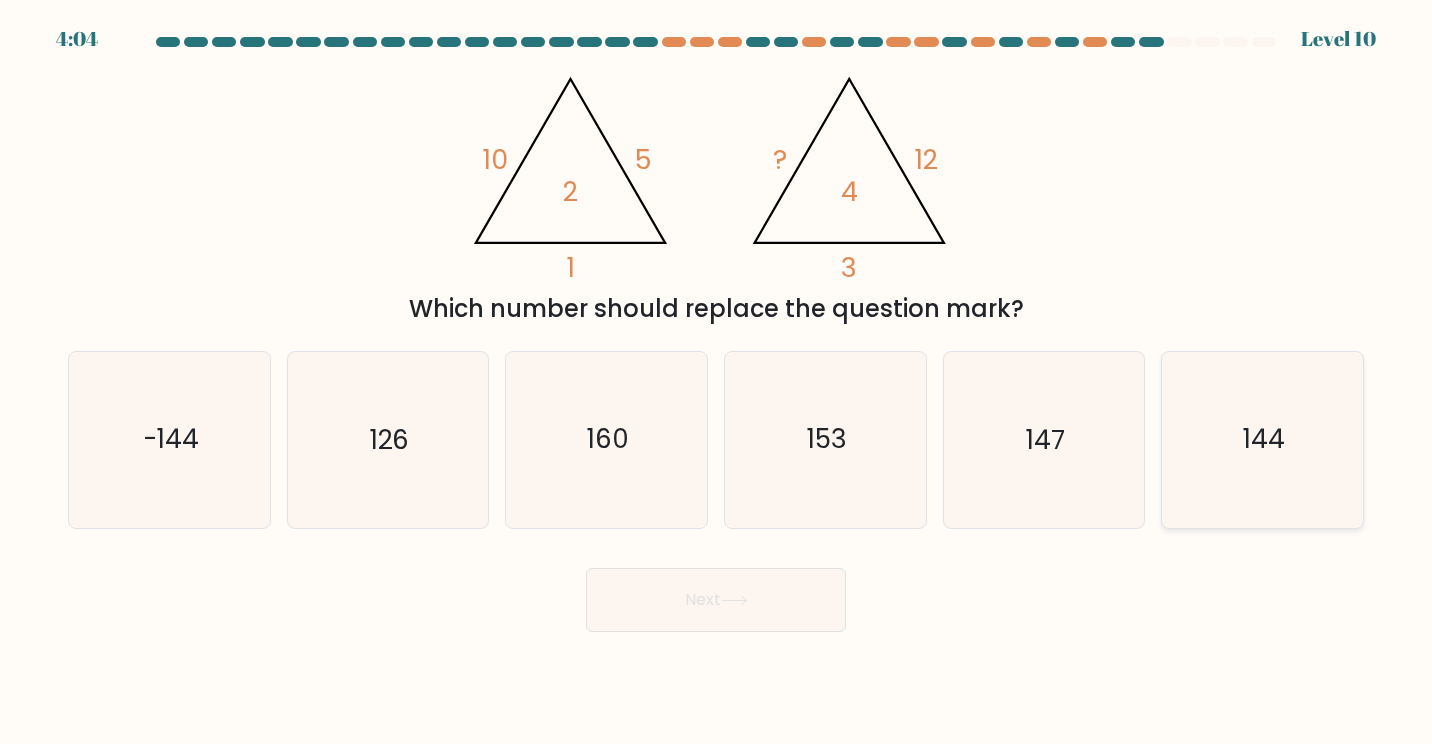 click on "144" 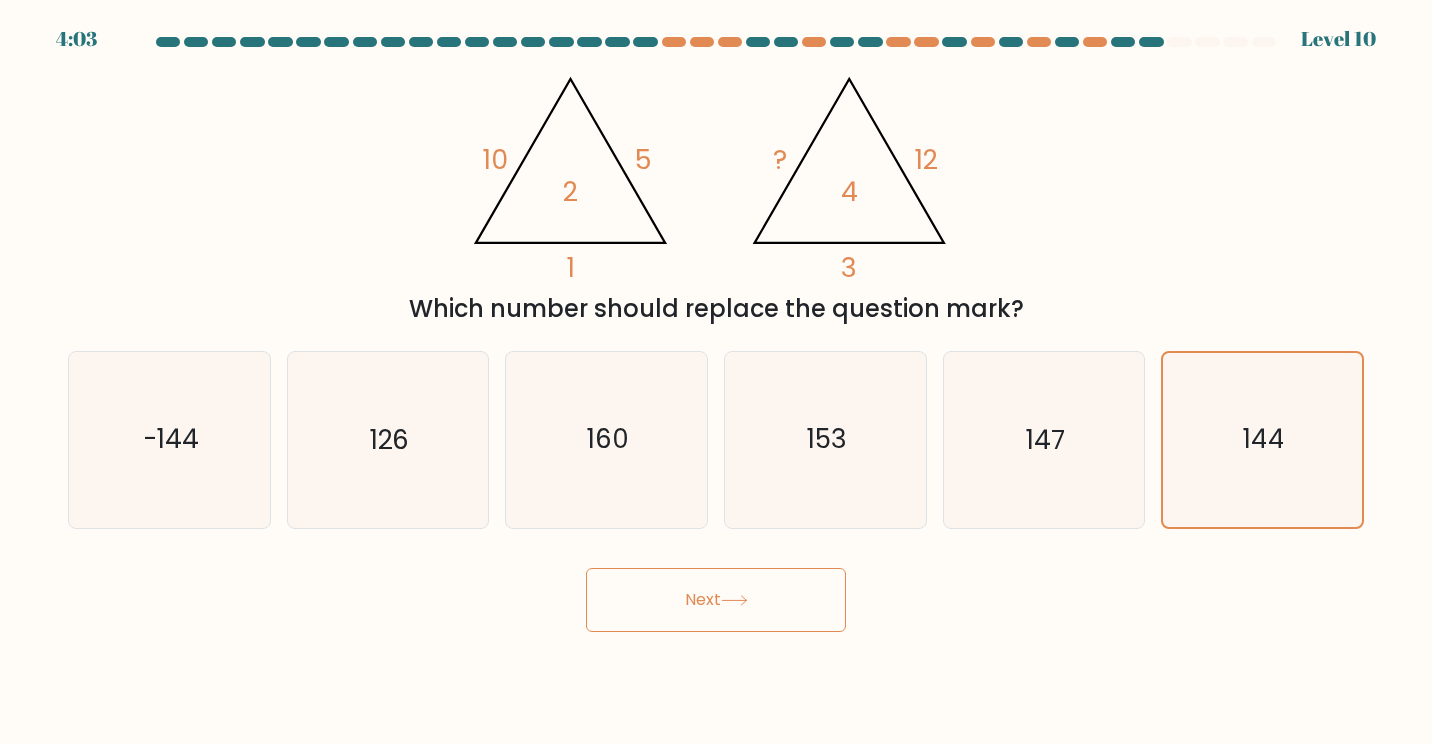 click on "Next" at bounding box center [716, 600] 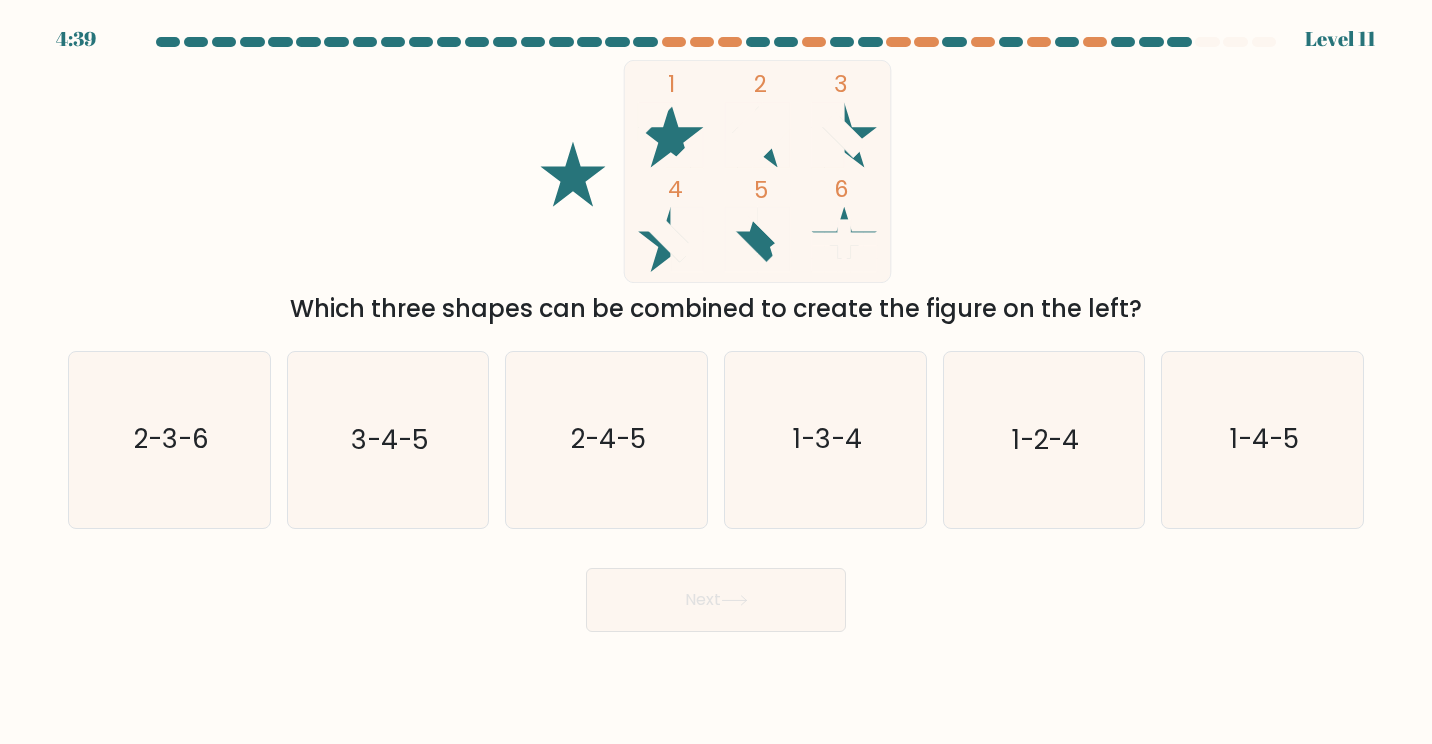click 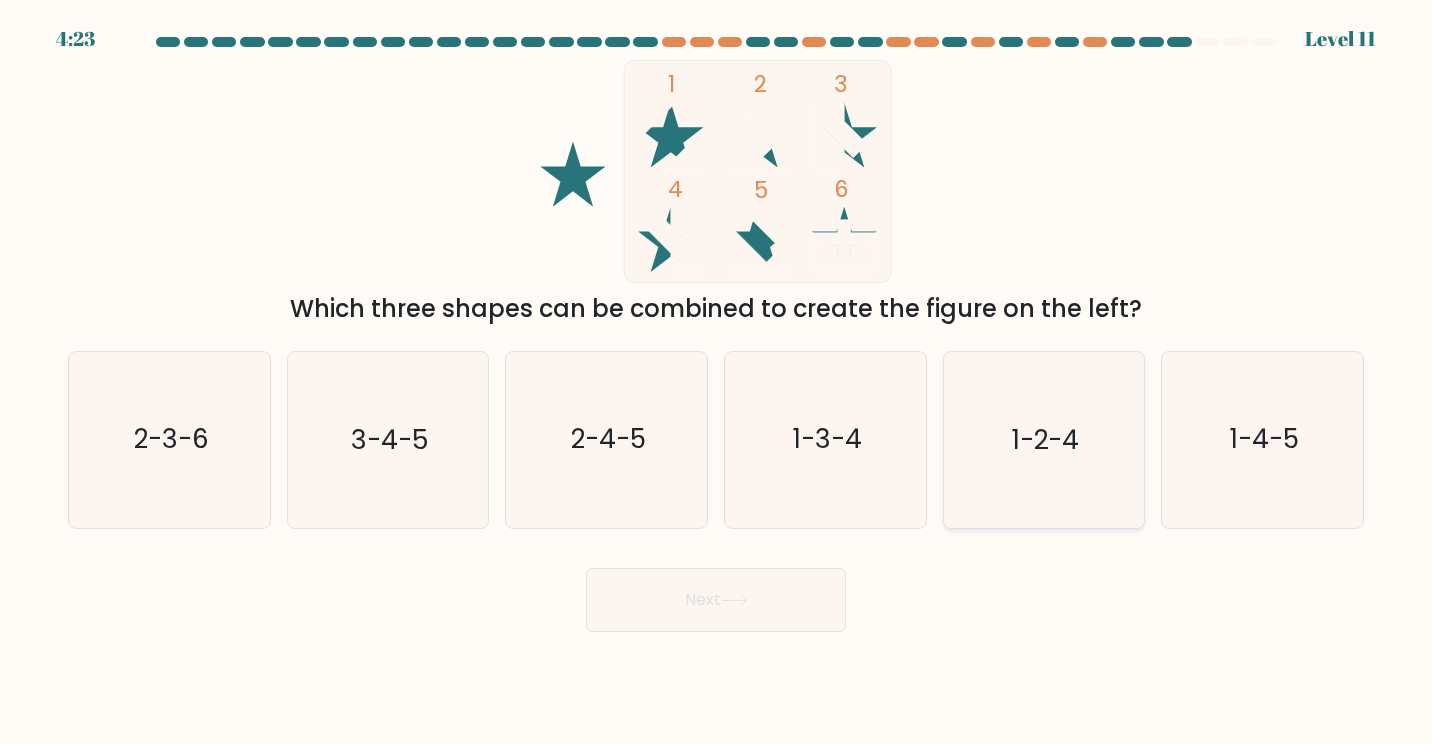 click on "1-2-4" 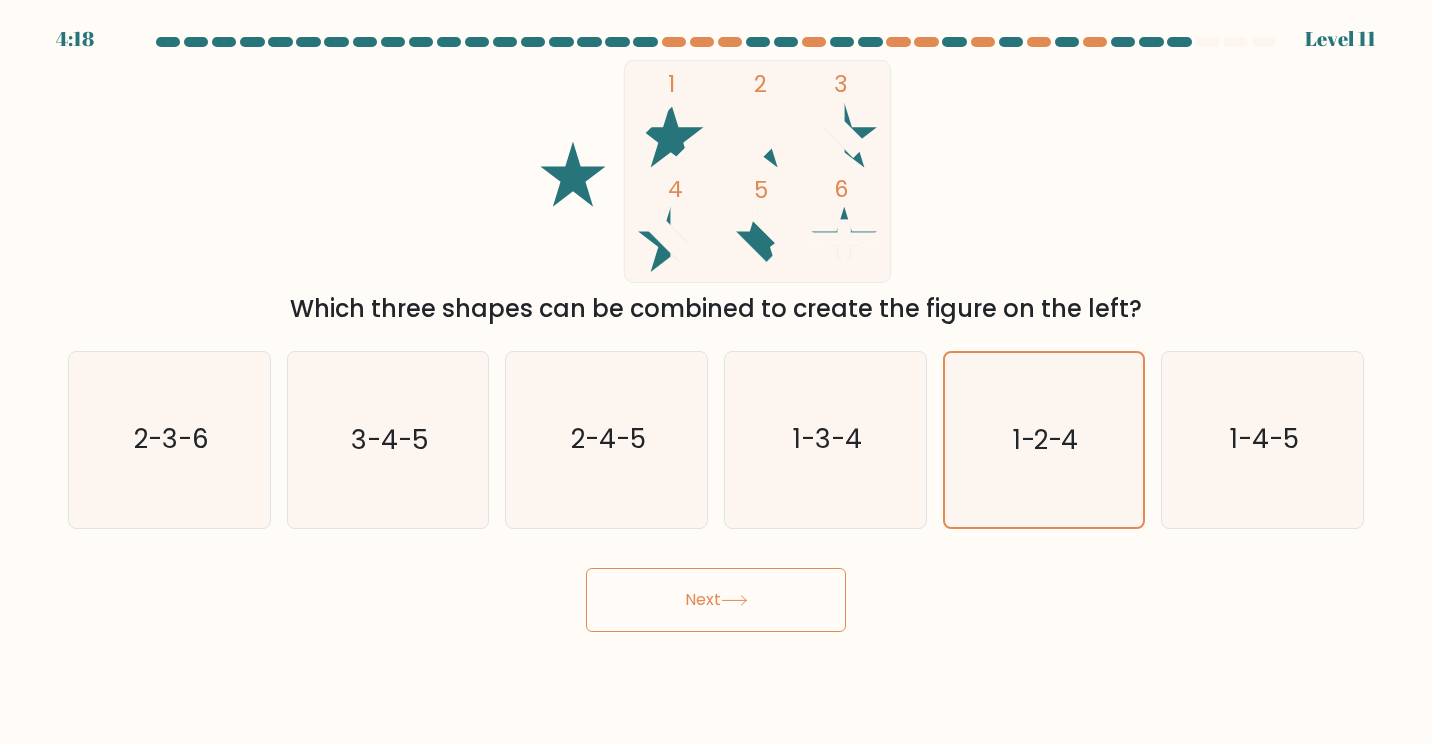 click on "Next" at bounding box center [716, 600] 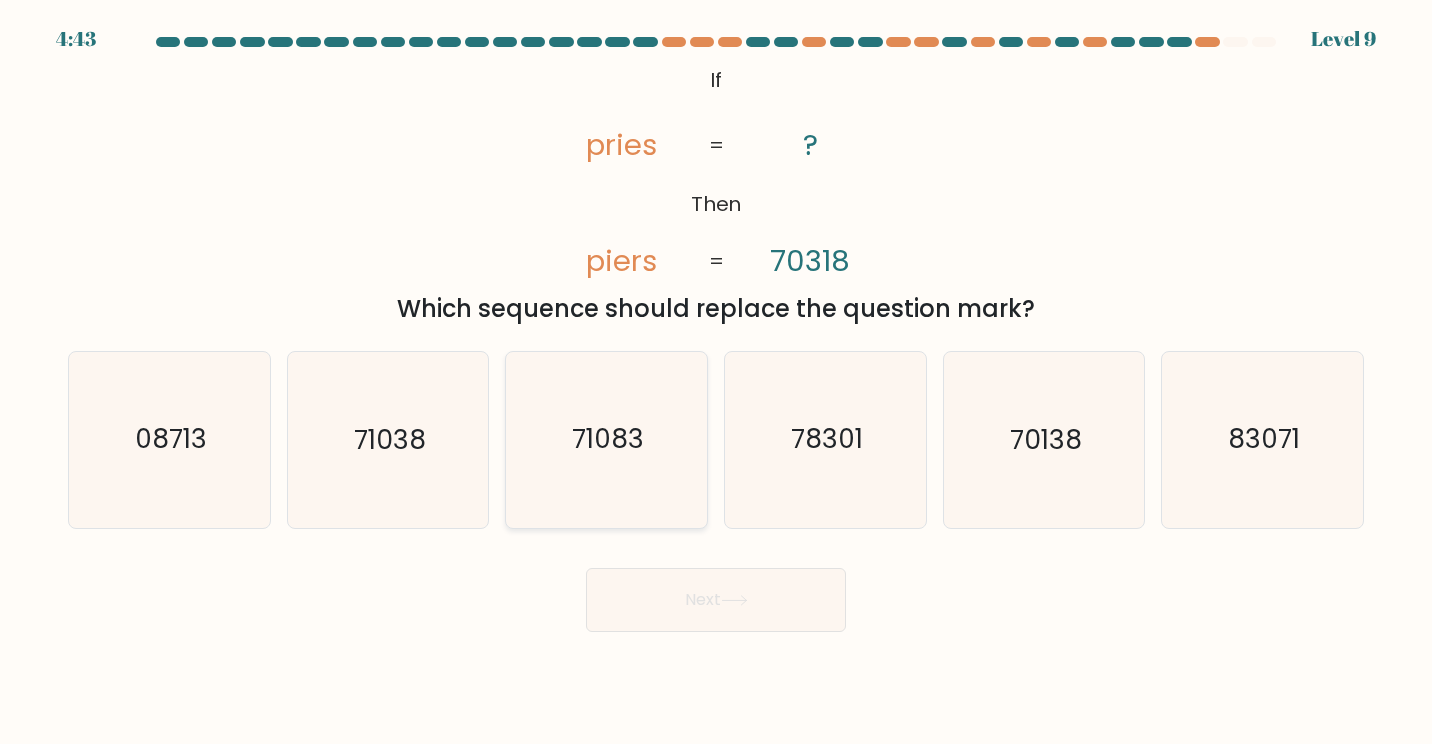 click on "71083" 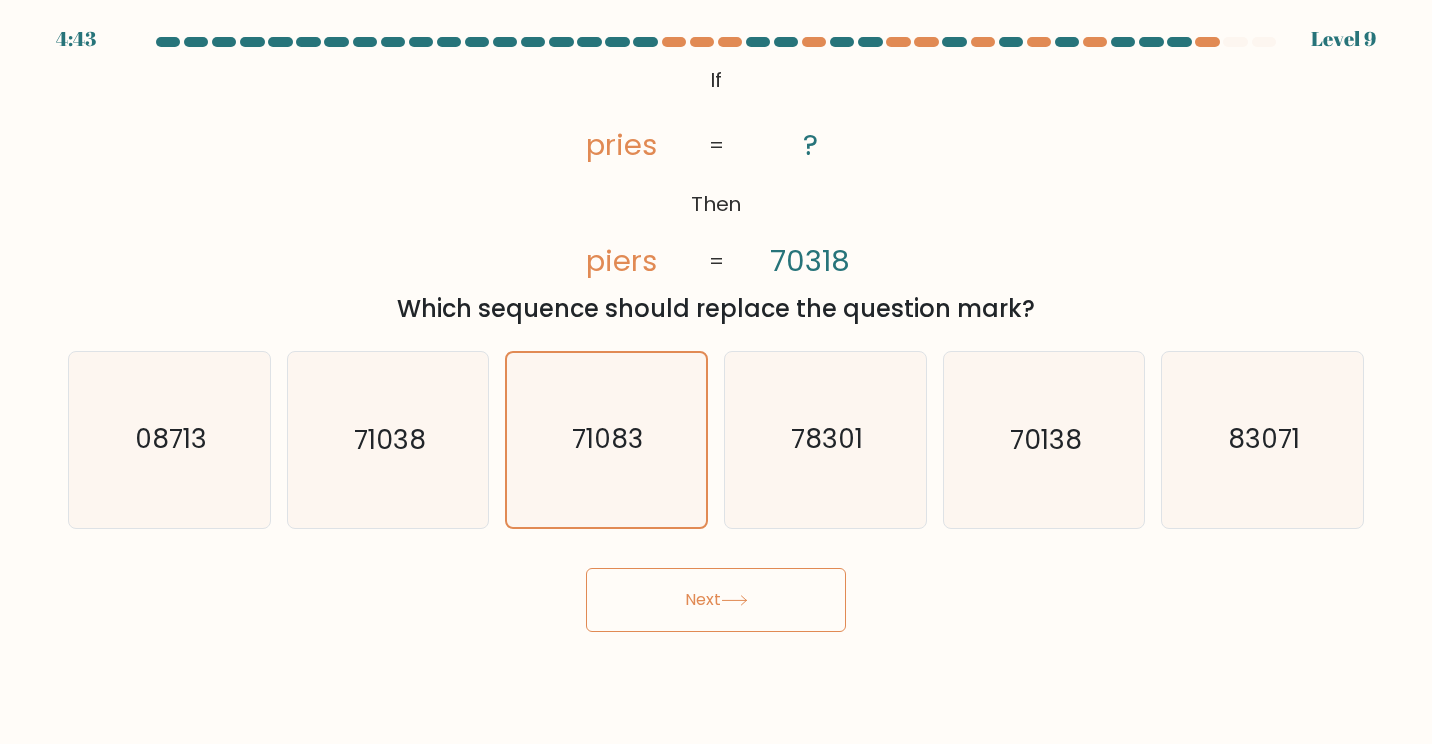 click on "Next" at bounding box center [716, 600] 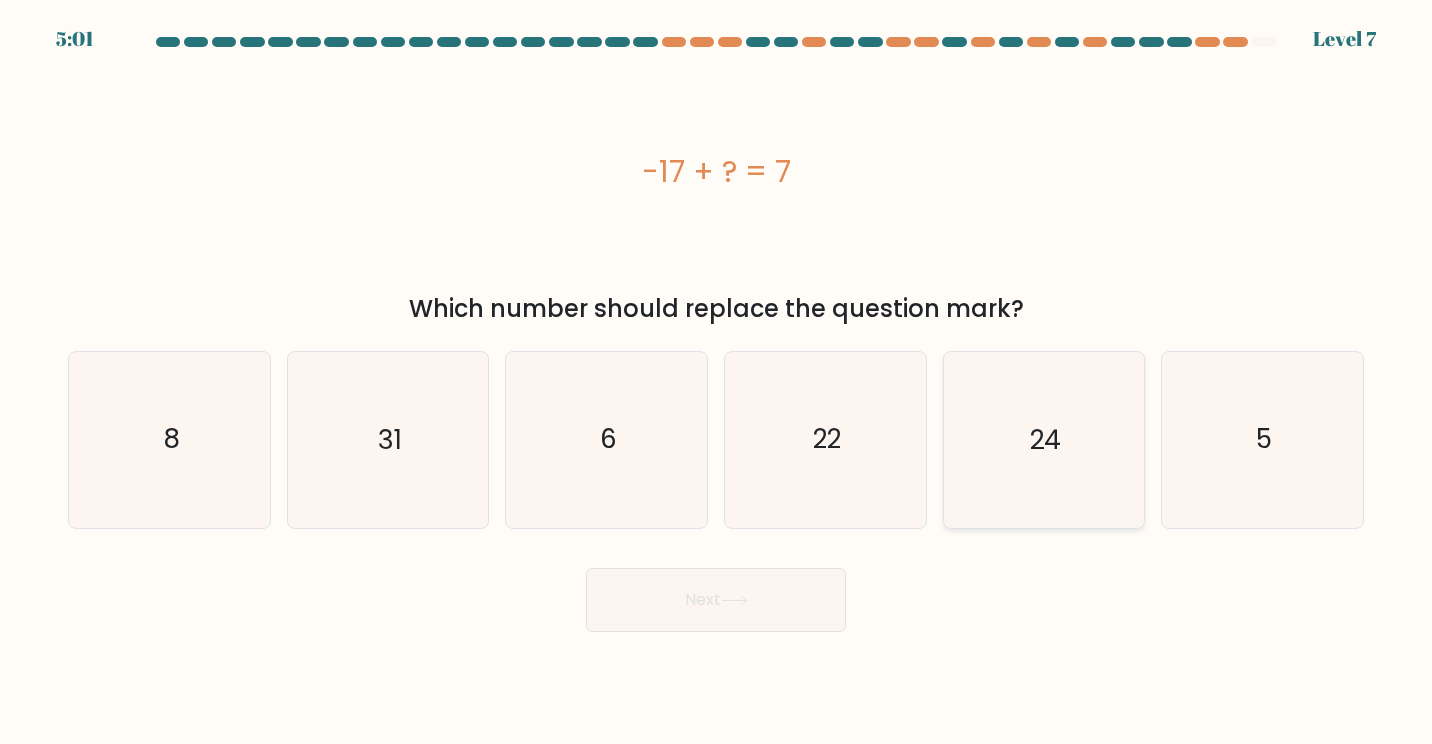 click on "24" 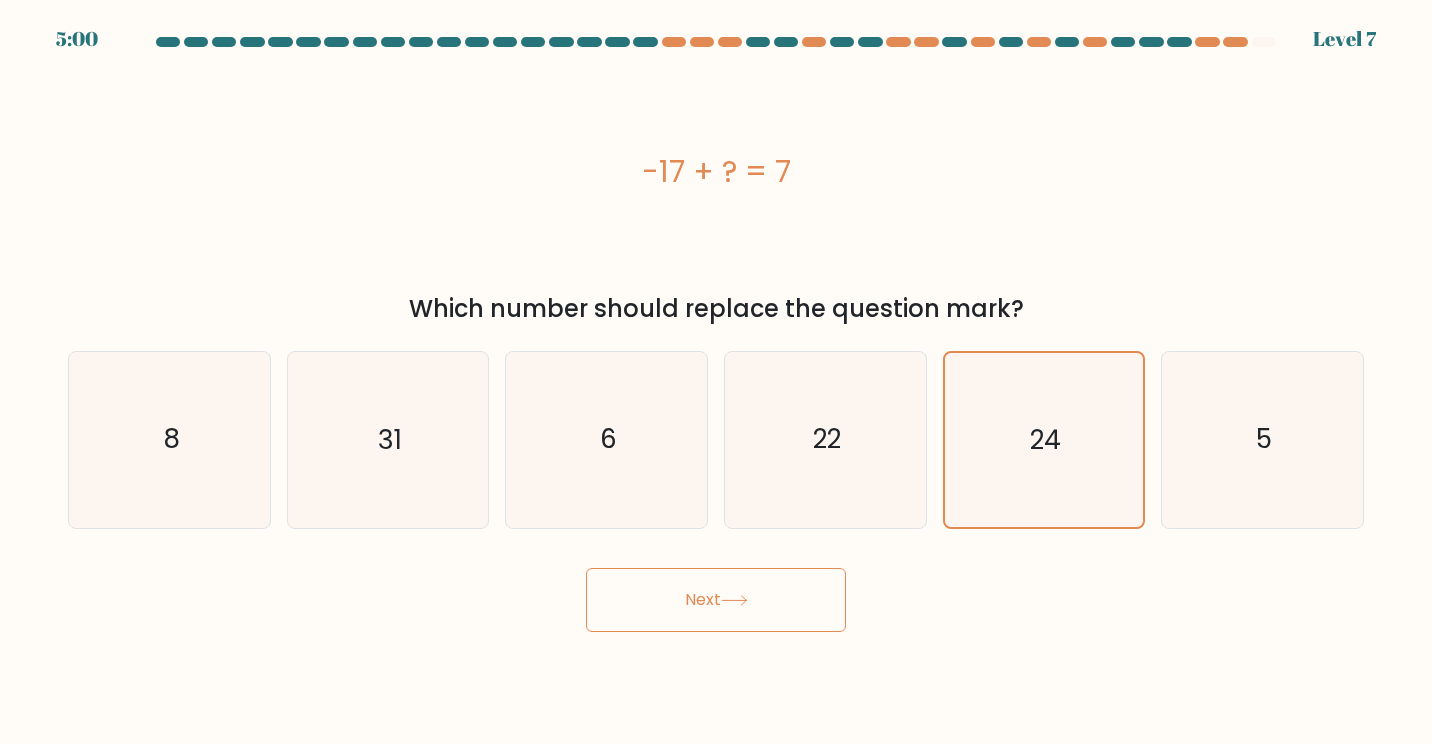 click on "Next" at bounding box center (716, 600) 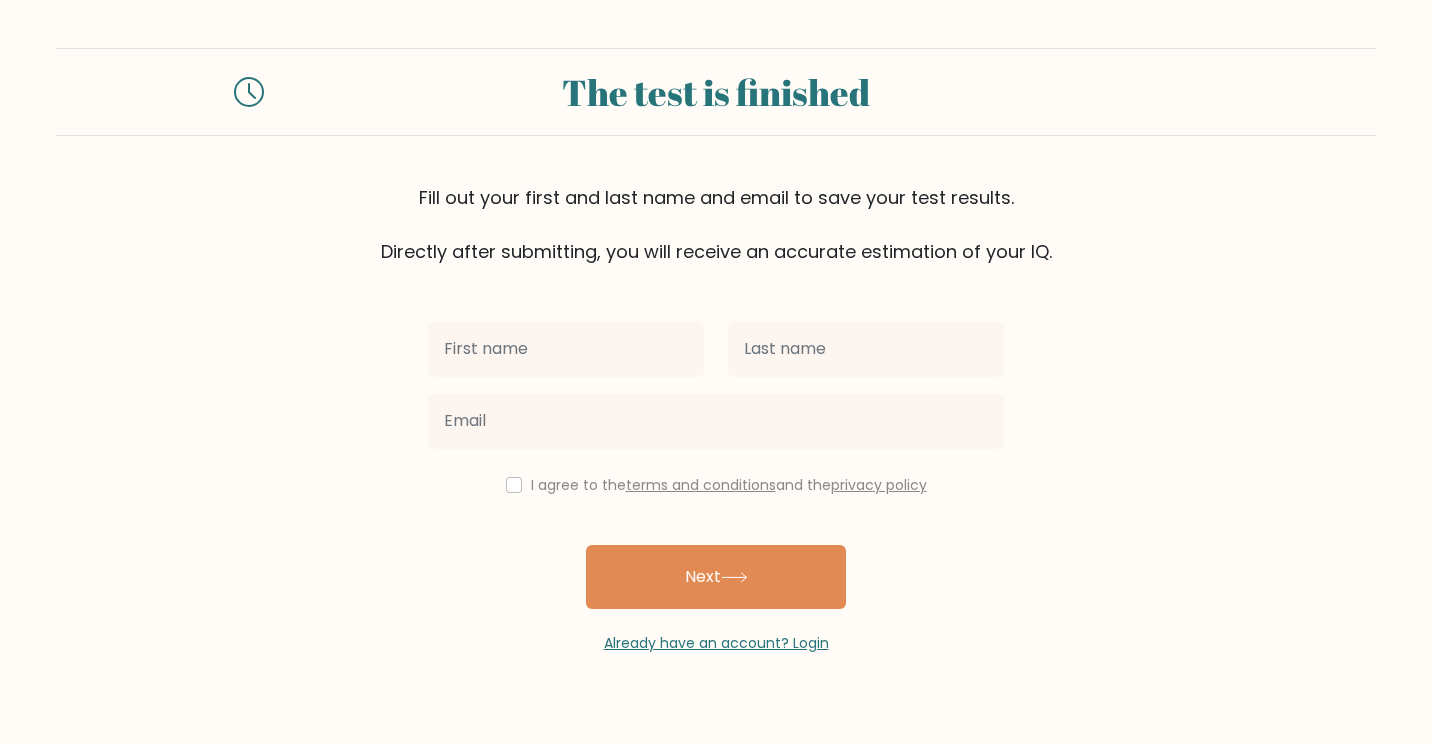scroll, scrollTop: 0, scrollLeft: 0, axis: both 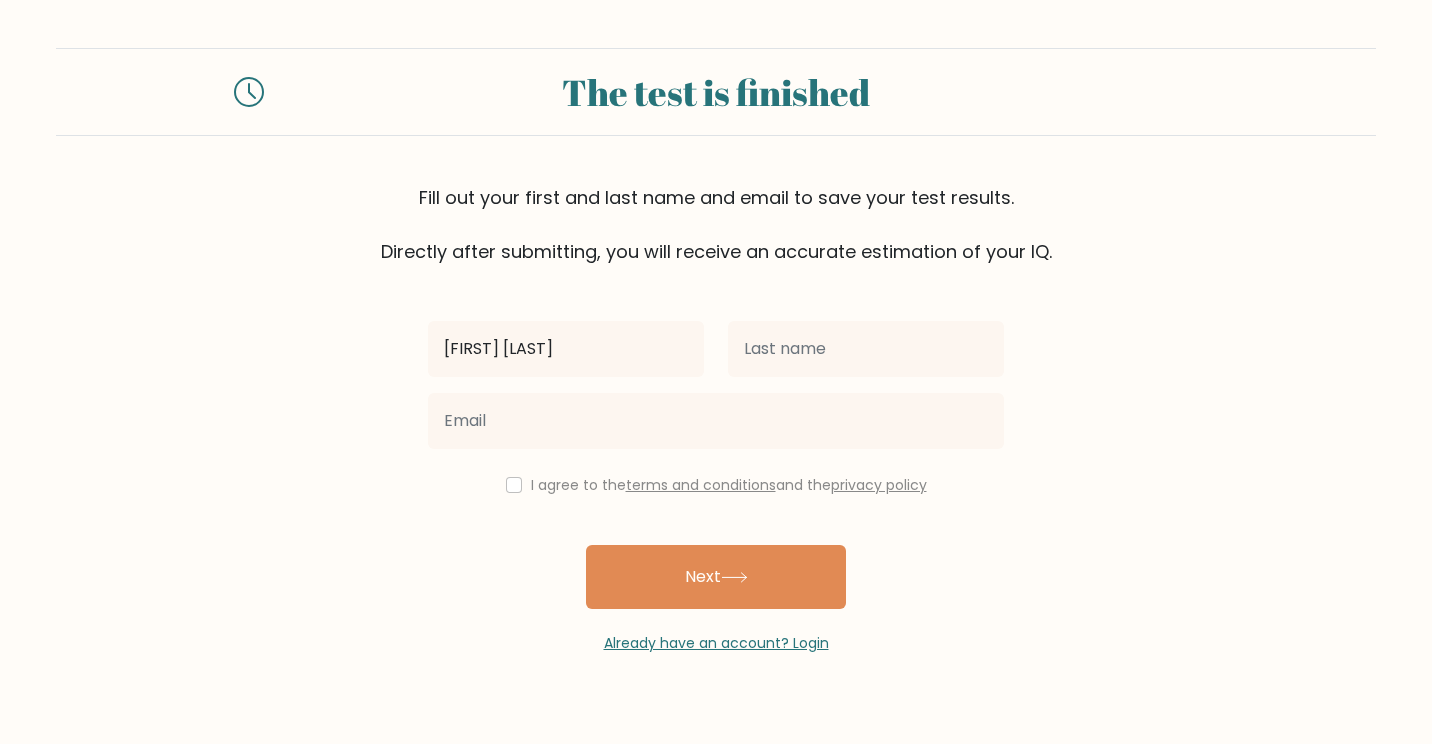 type on "[FIRST] [LAST]" 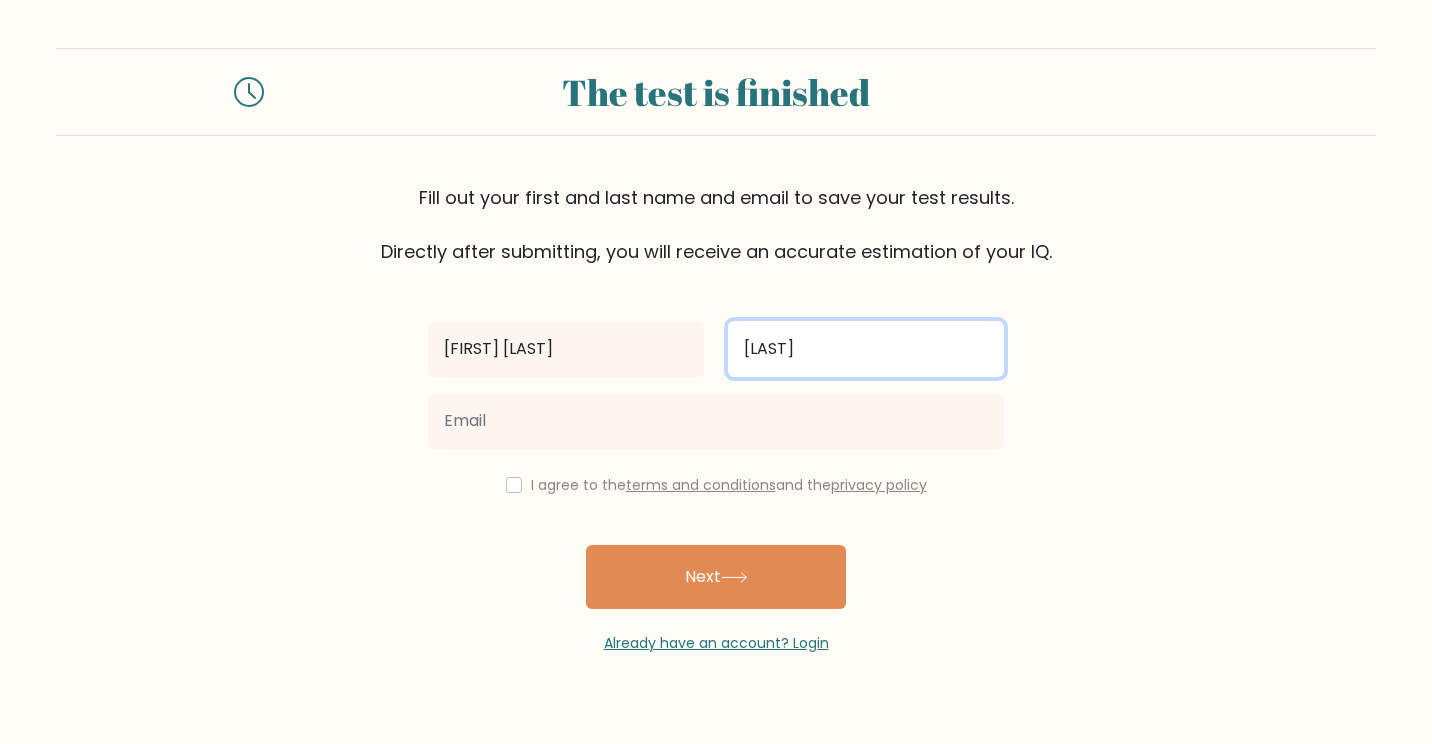 type on "[LAST]" 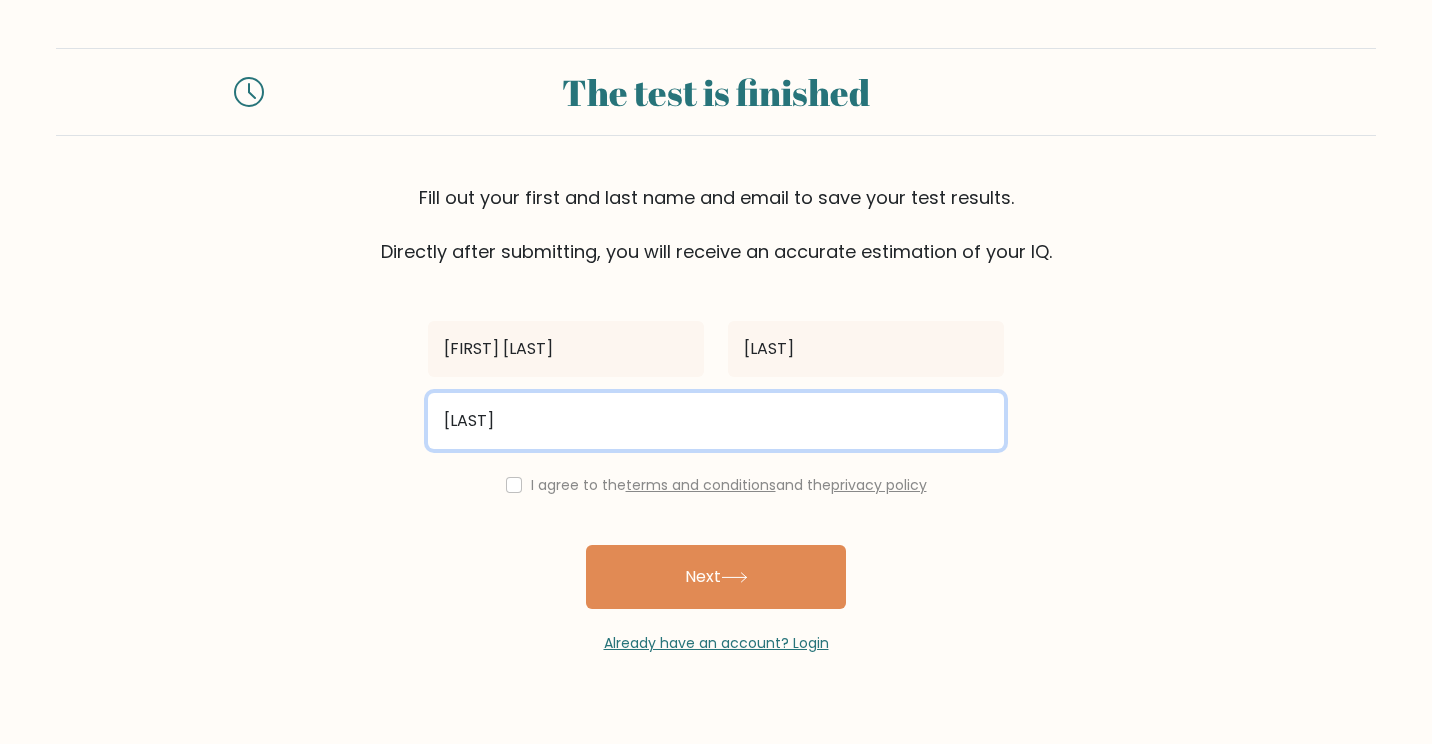 type on "[EMAIL]" 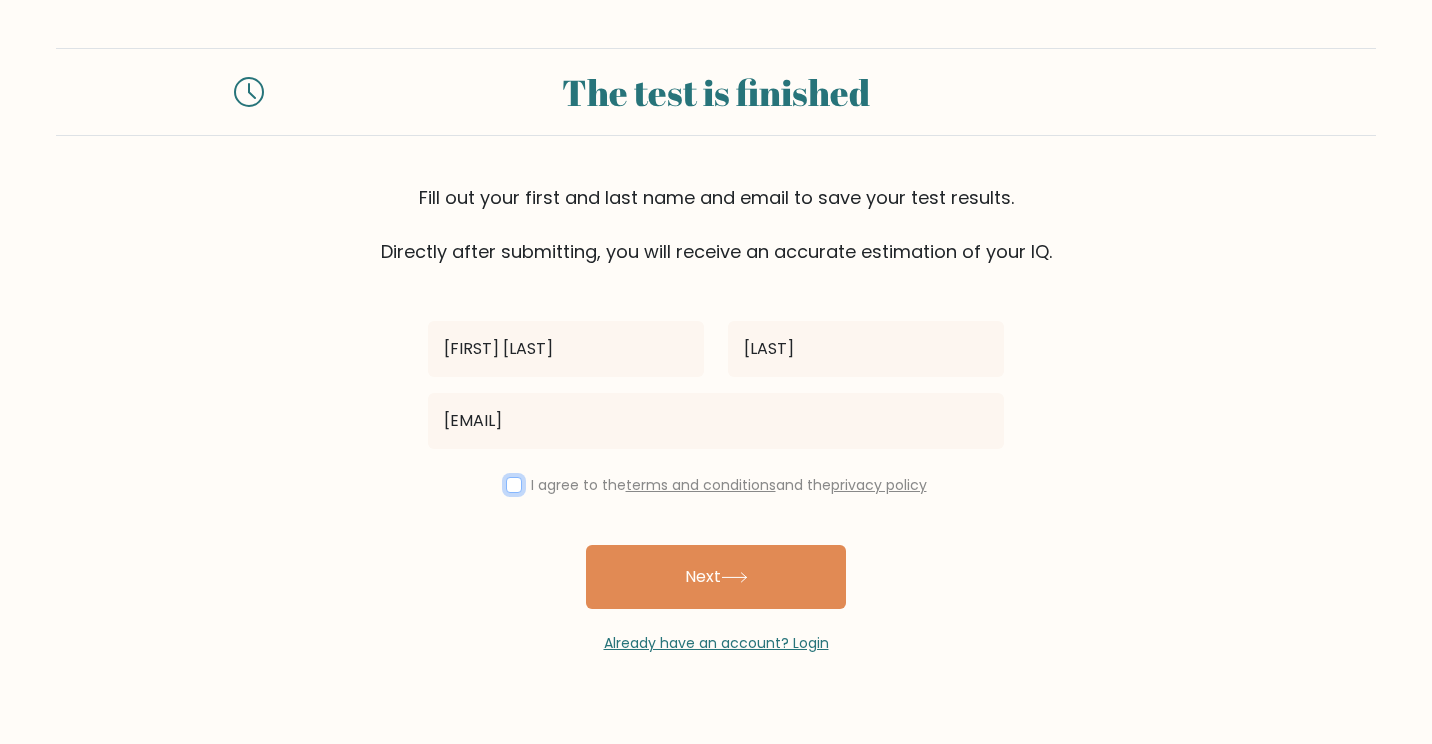 click at bounding box center [514, 485] 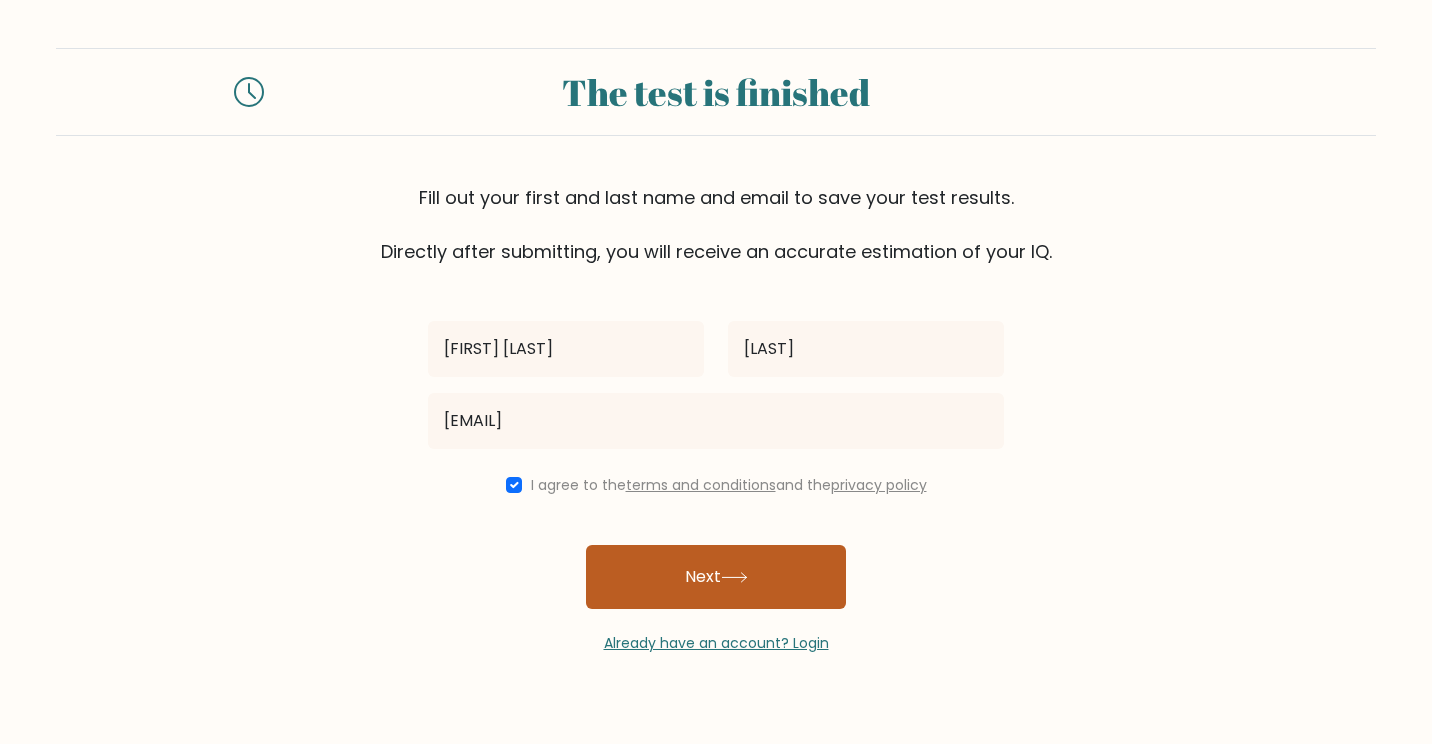 click on "Next" at bounding box center [716, 577] 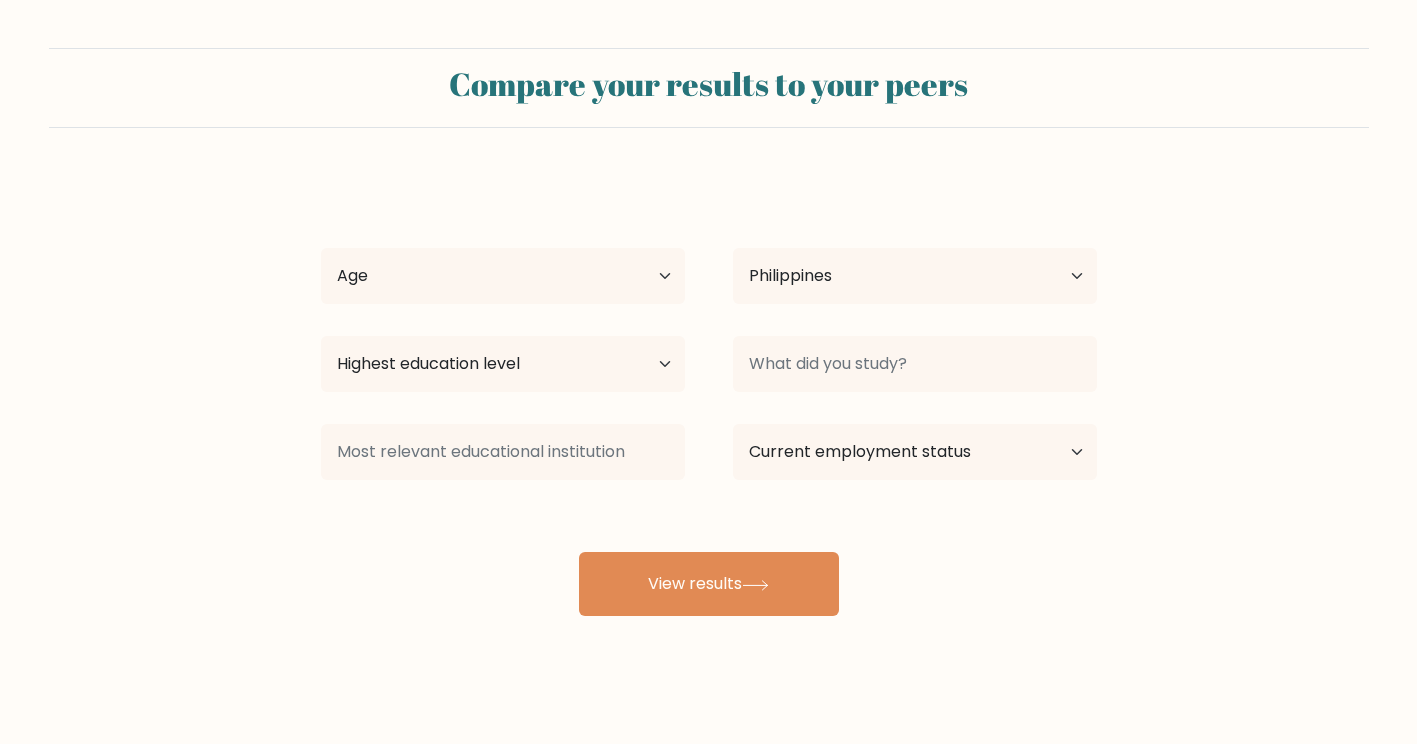 select on "PH" 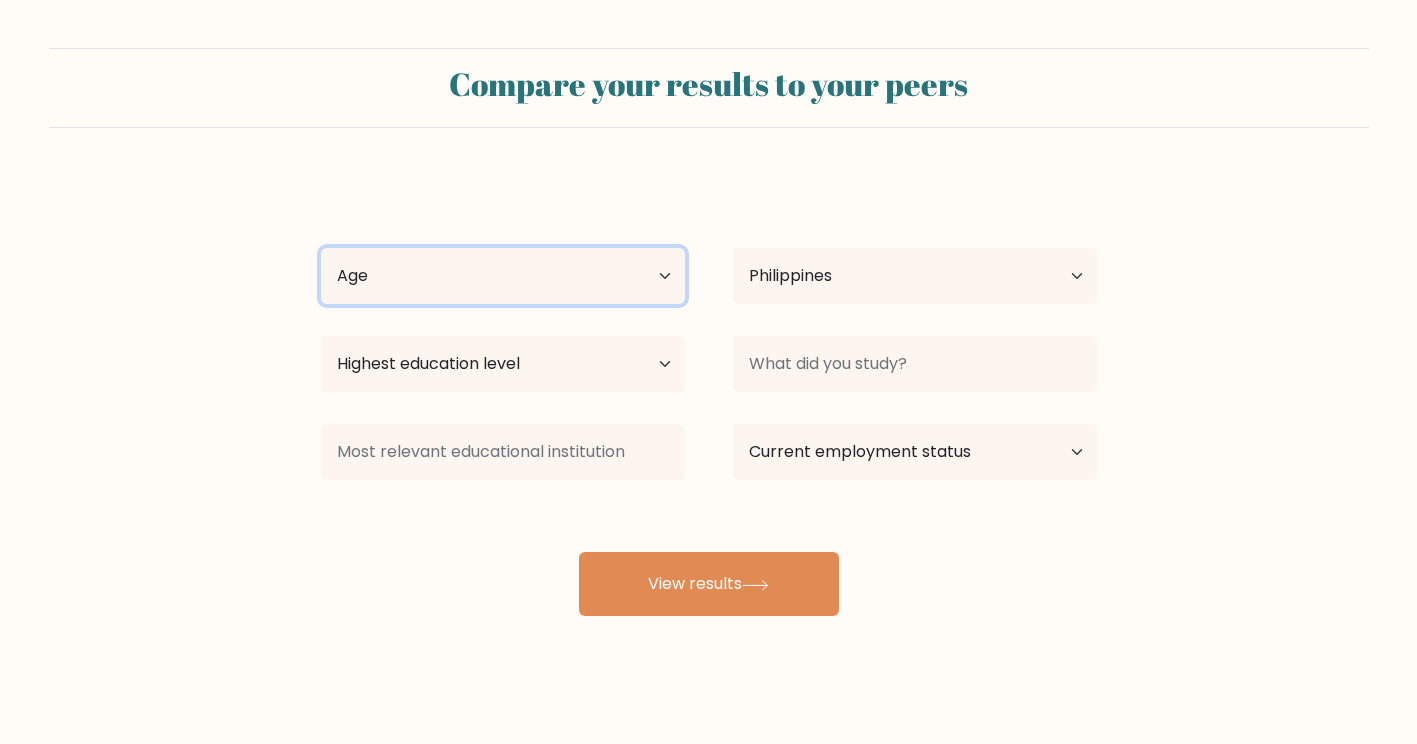 click on "Age
Under 18 years old
18-24 years old
25-34 years old
35-44 years old
45-54 years old
55-64 years old
65 years old and above" at bounding box center [503, 276] 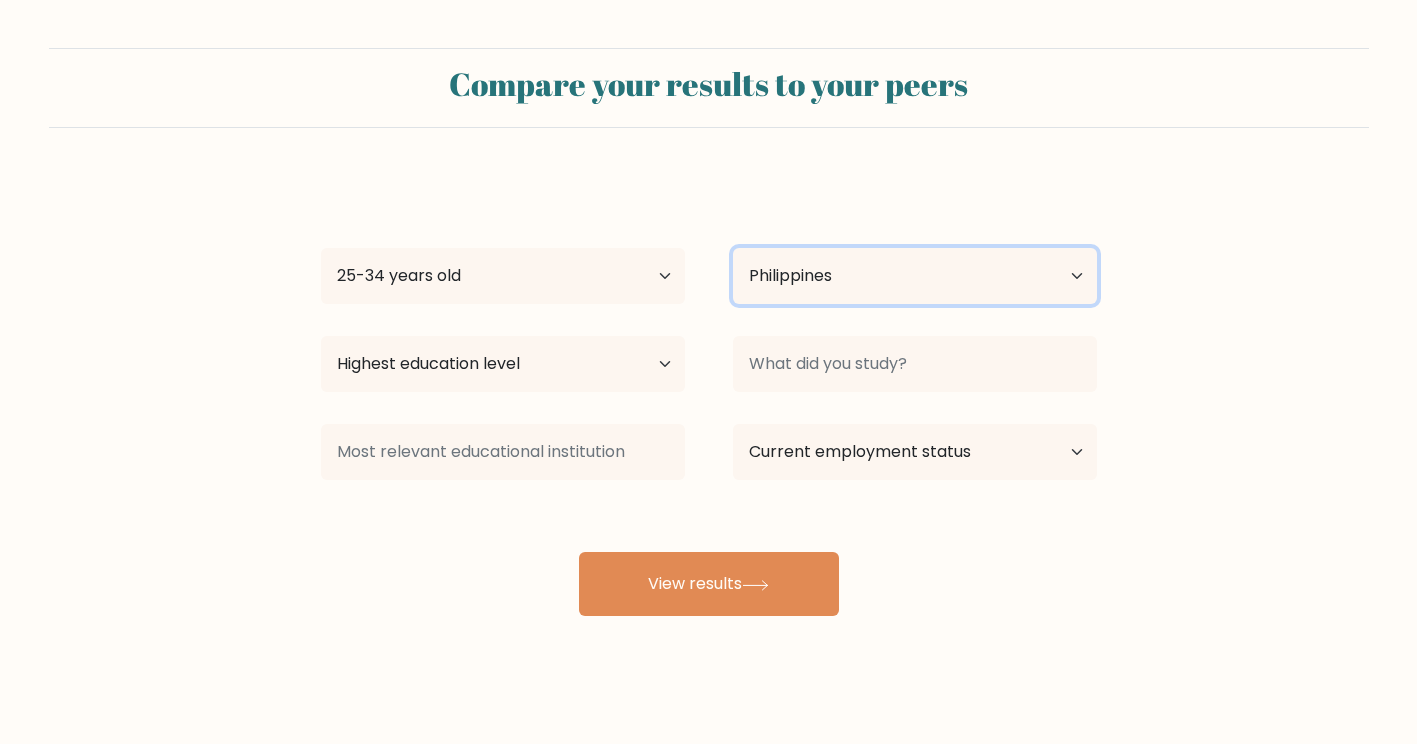 click on "Country
Afghanistan
Albania
Algeria
American Samoa
Andorra
Angola
Anguilla
Antarctica
Antigua and Barbuda
Argentina
Armenia
Aruba
Australia
Austria
Azerbaijan
Bahamas
Bahrain
Bangladesh
Barbados
Belarus
Belgium
Belize
Benin
Bermuda
Bhutan
Bolivia
Bonaire, Sint Eustatius and Saba
Bosnia and Herzegovina
Botswana
Bouvet Island
Brazil
British Indian Ocean Territory
Brunei
Bulgaria
Burkina Faso
Burundi
Cabo Verde
Cambodia
Cameroon
Canada
Cayman Islands
Central African Republic
Chad
Chile
China
Christmas Island
Cocos (Keeling) Islands
Colombia
Comoros
Congo
Congo (the Democratic Republic of the)
Cook Islands
Costa Rica
Côte d'Ivoire
Croatia
Cuba" at bounding box center [915, 276] 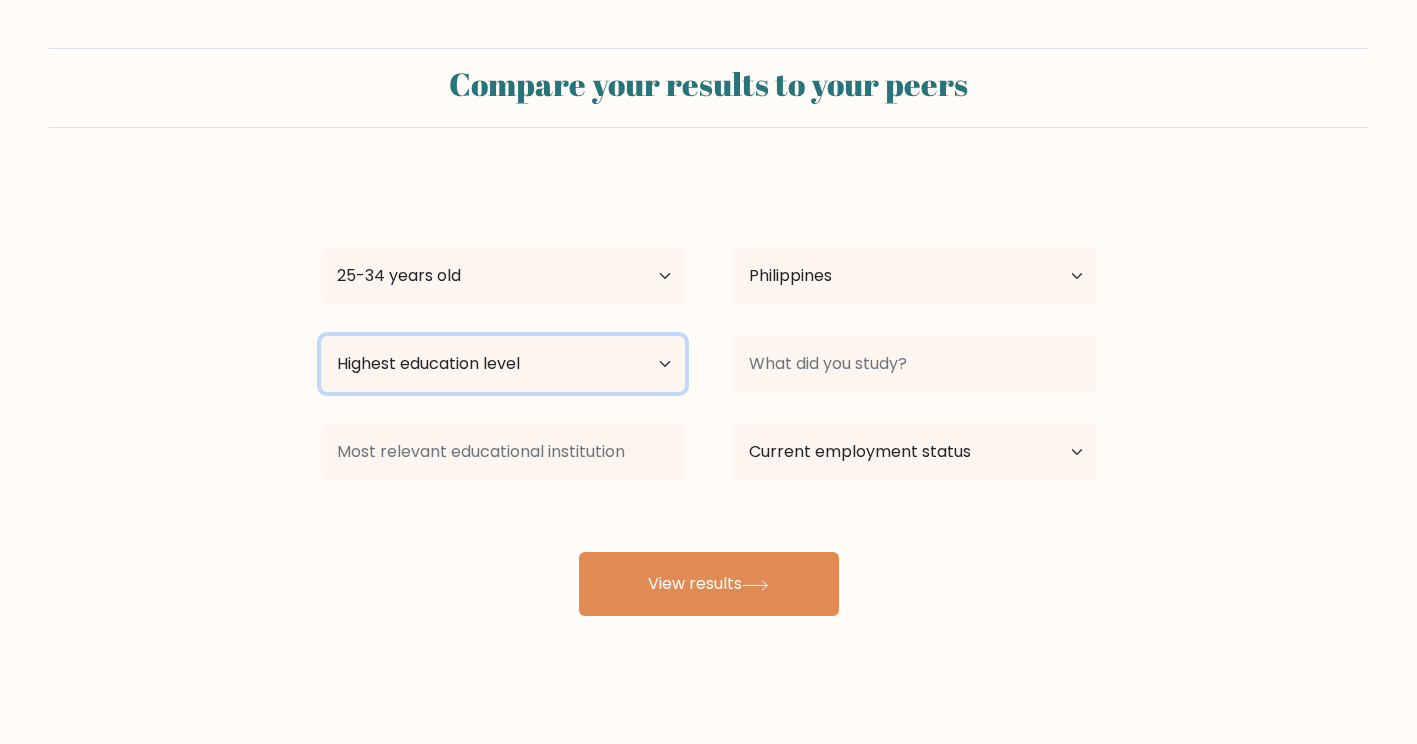 click on "Highest education level
No schooling
Primary
Lower Secondary
Upper Secondary
Occupation Specific
Bachelor's degree
Master's degree
Doctoral degree" at bounding box center [503, 364] 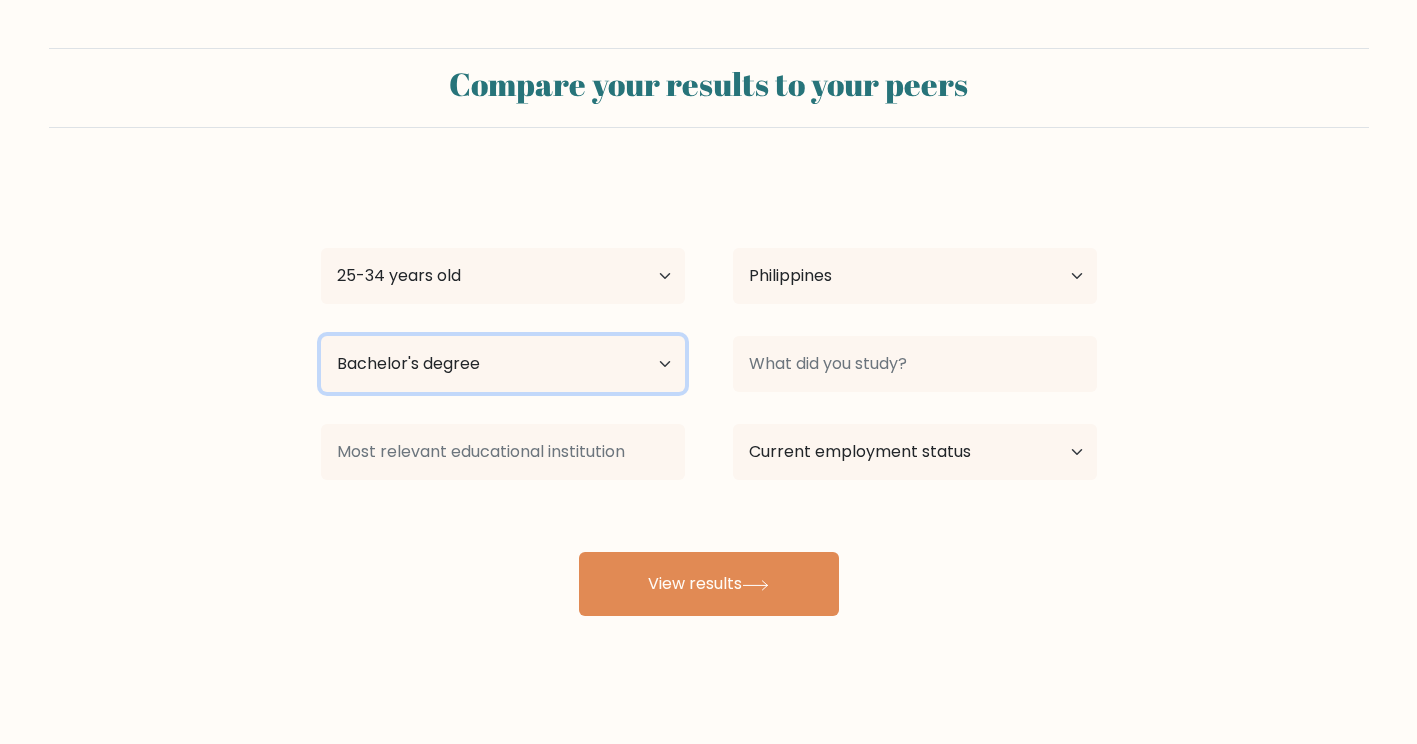 click on "Highest education level
No schooling
Primary
Lower Secondary
Upper Secondary
Occupation Specific
Bachelor's degree
Master's degree
Doctoral degree" at bounding box center [503, 364] 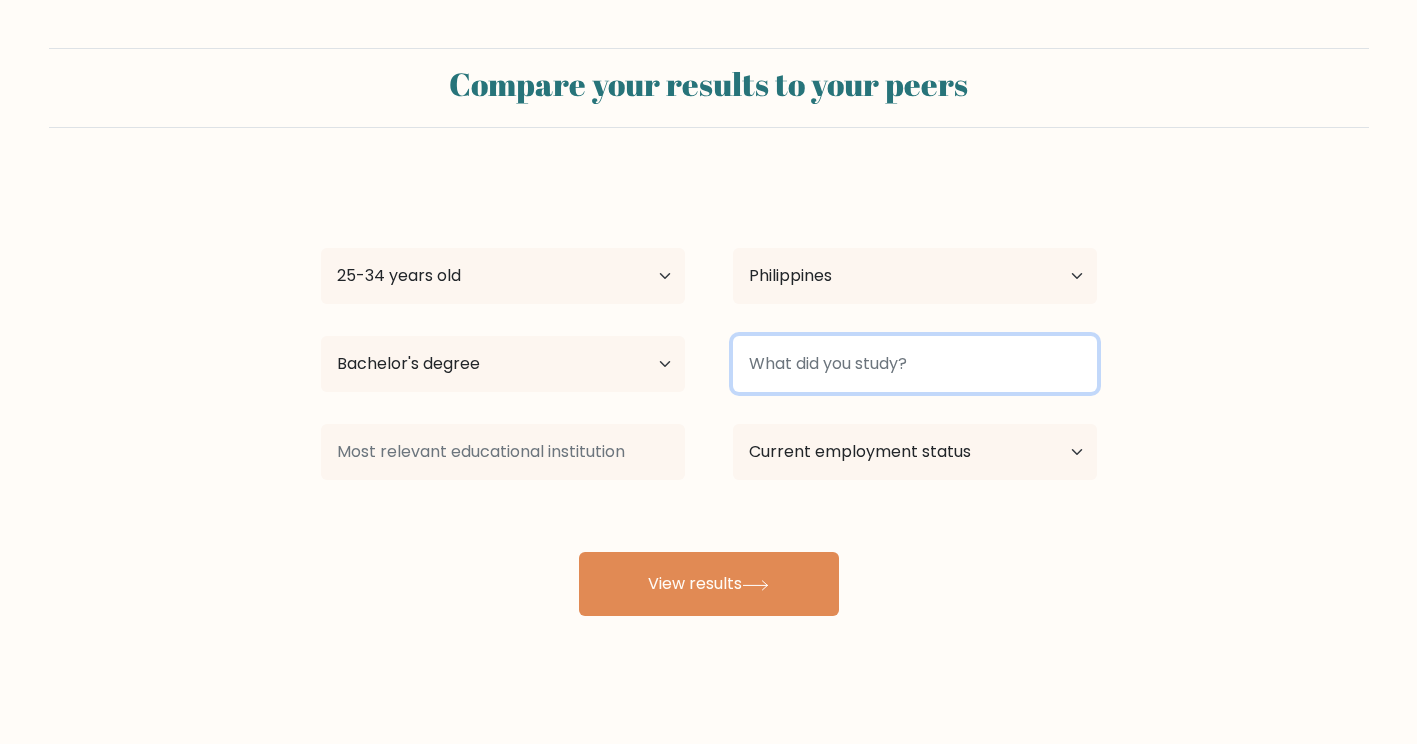 click at bounding box center [915, 364] 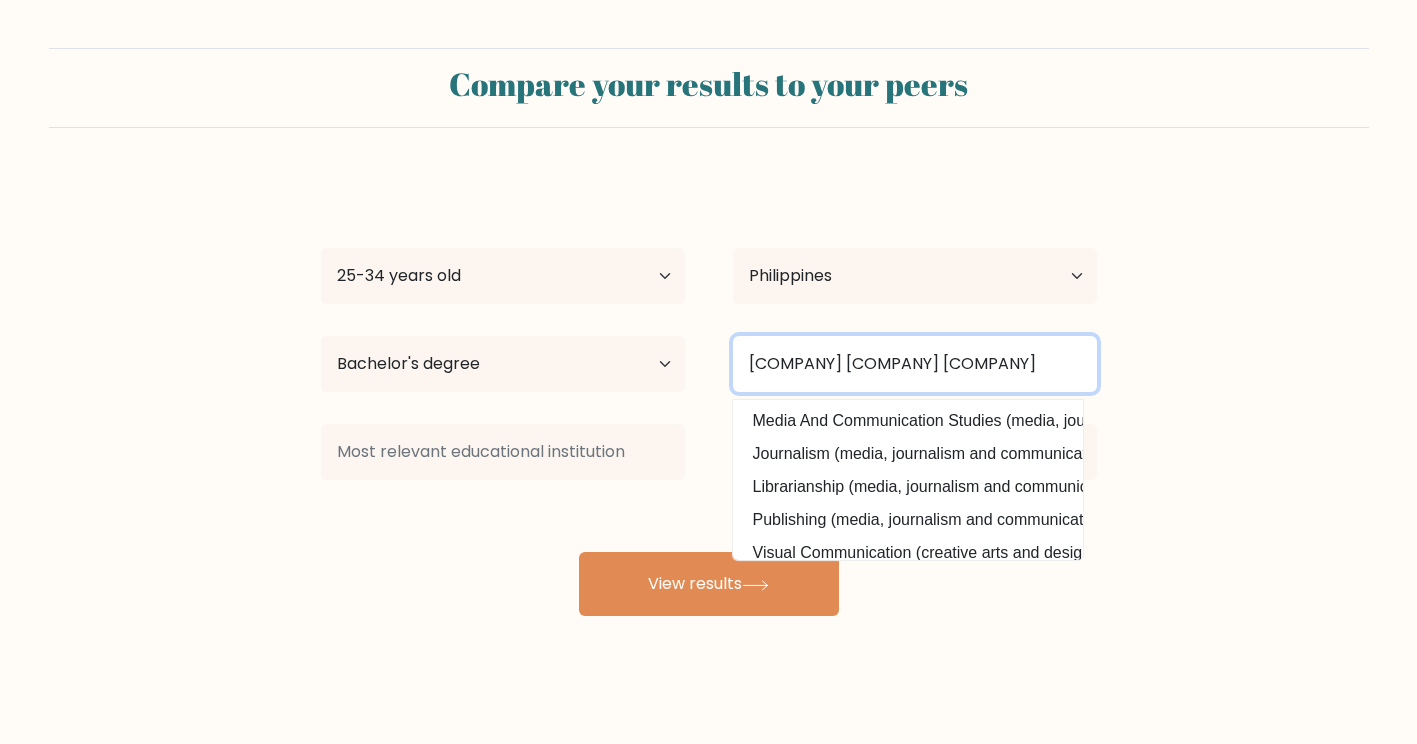 scroll, scrollTop: 0, scrollLeft: 24, axis: horizontal 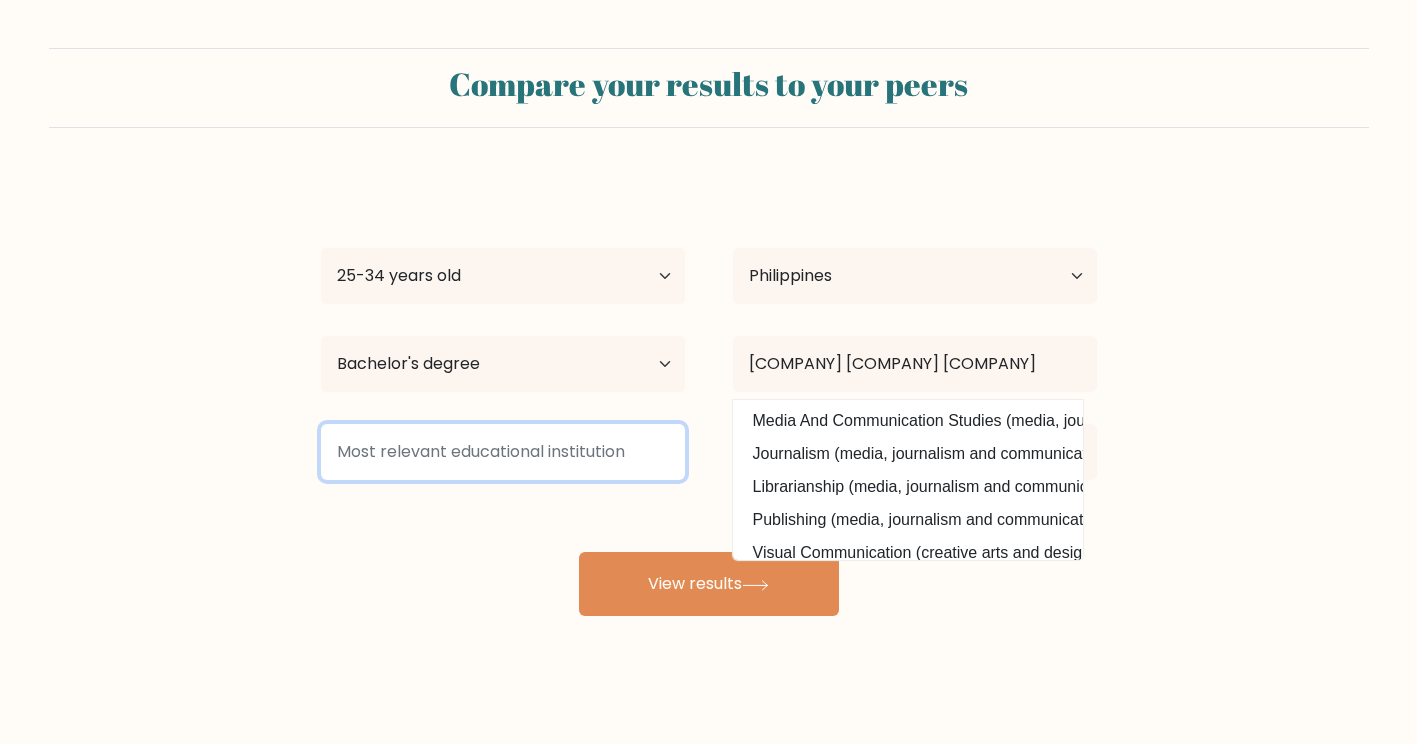 click at bounding box center [503, 452] 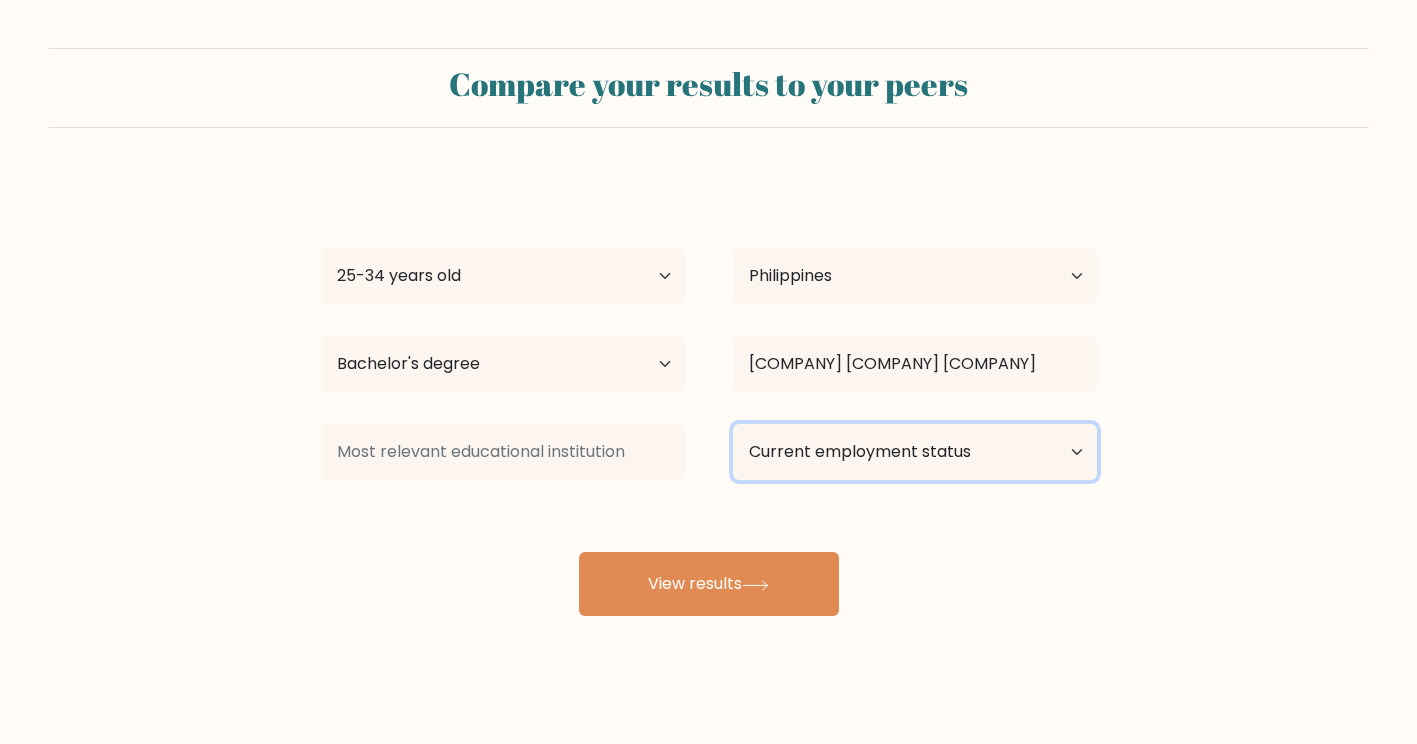 click on "Current employment status
Employed
Student
Retired
Other / prefer not to answer" at bounding box center [915, 452] 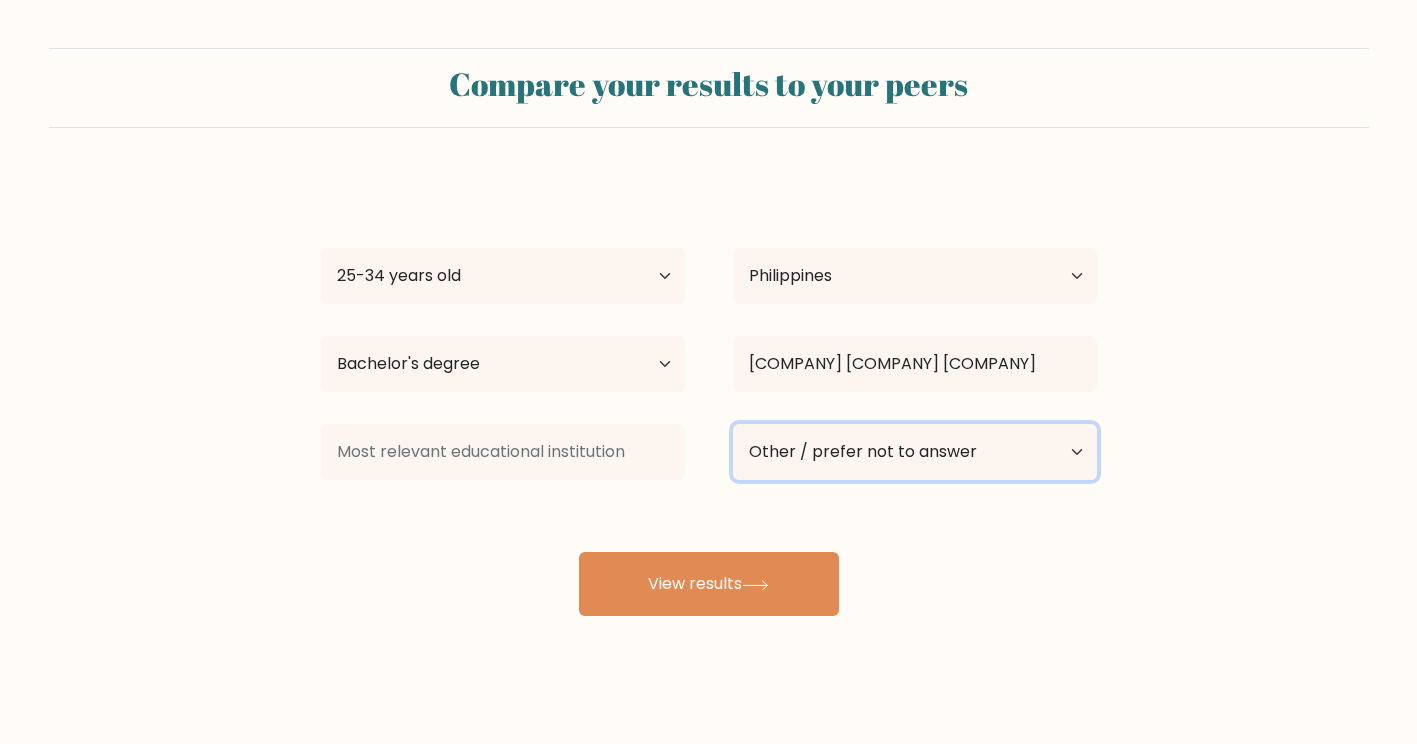 click on "Current employment status
Employed
Student
Retired
Other / prefer not to answer" at bounding box center [915, 452] 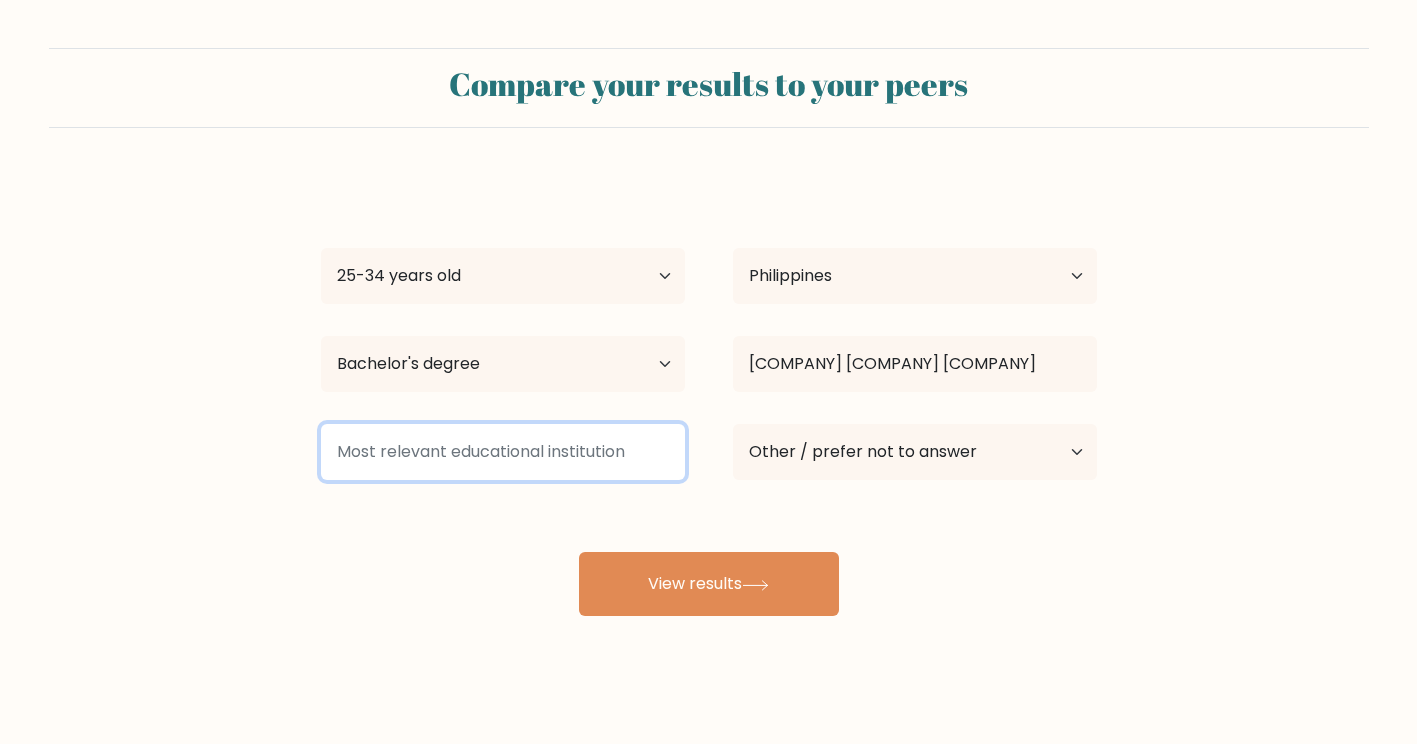 click at bounding box center [503, 452] 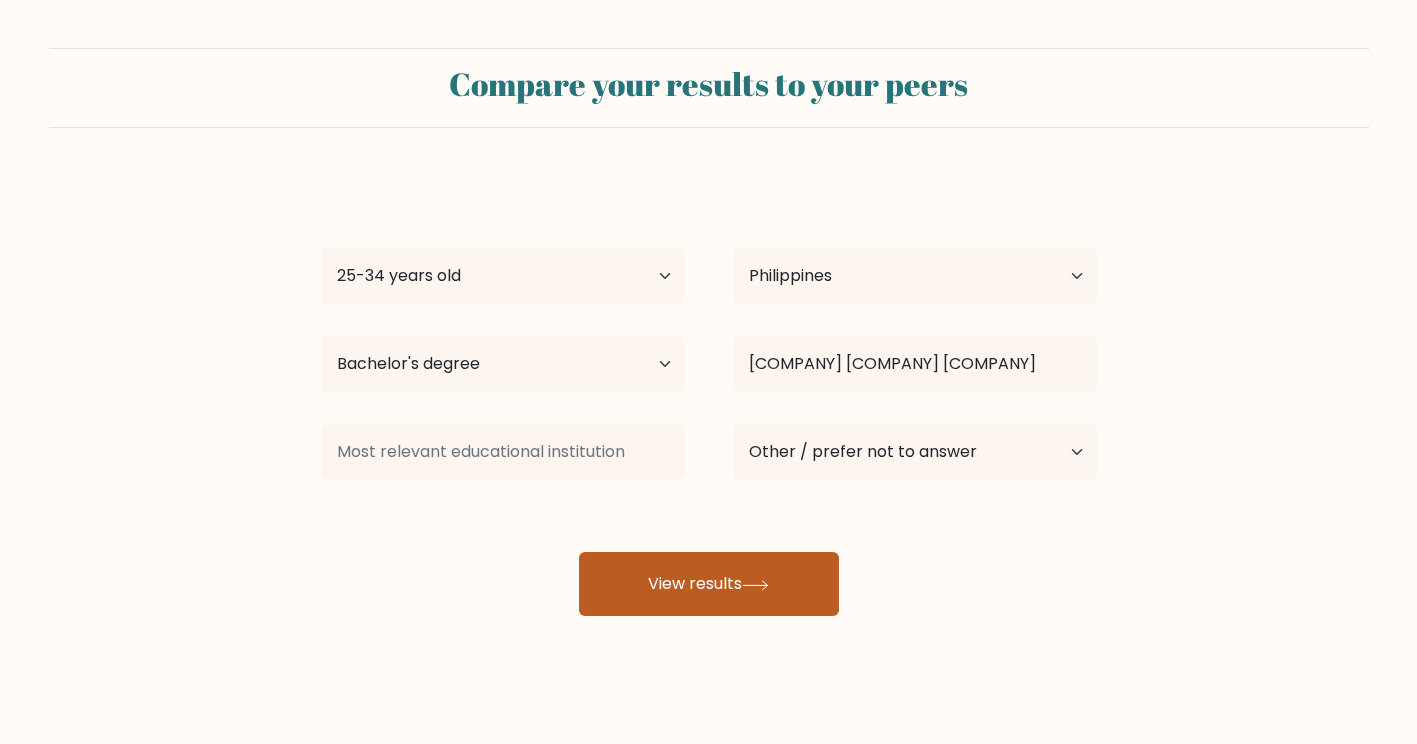 click on "View results" at bounding box center (709, 584) 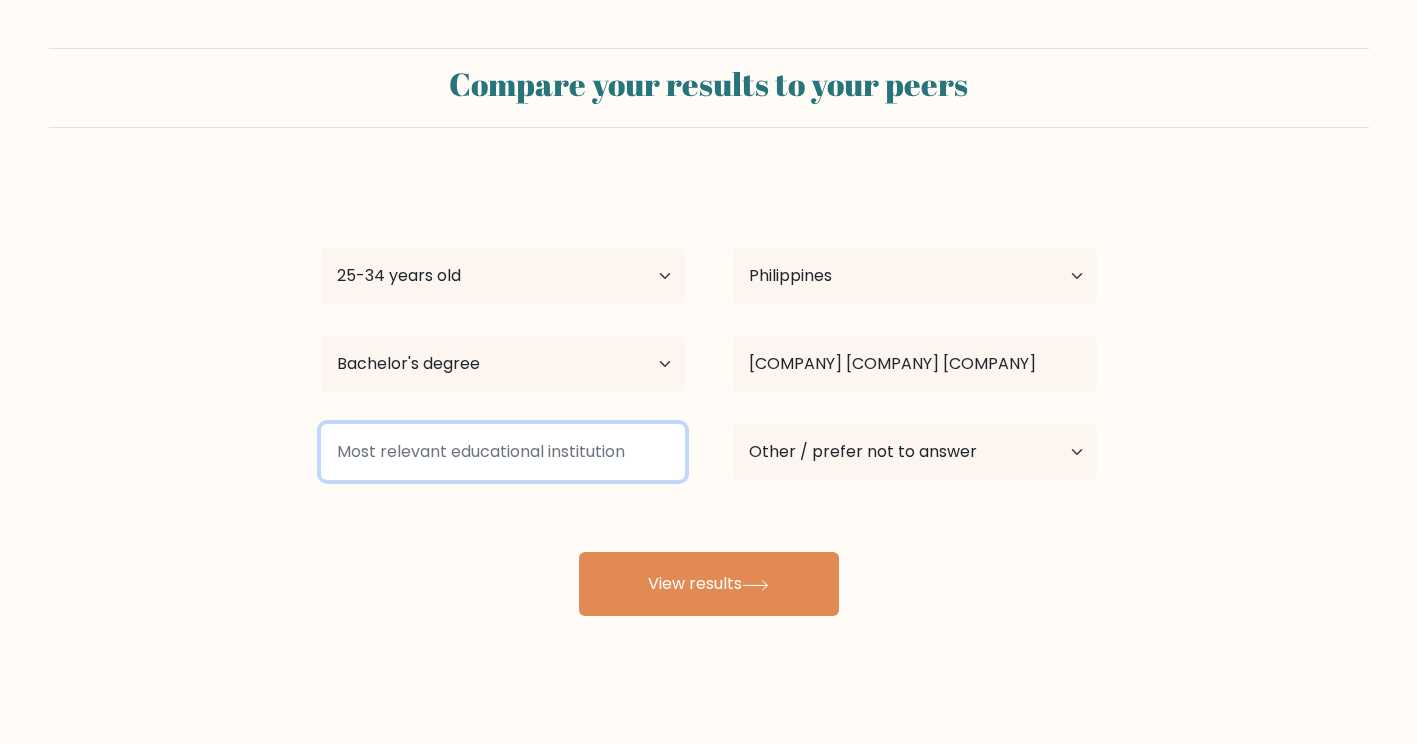 click at bounding box center (503, 452) 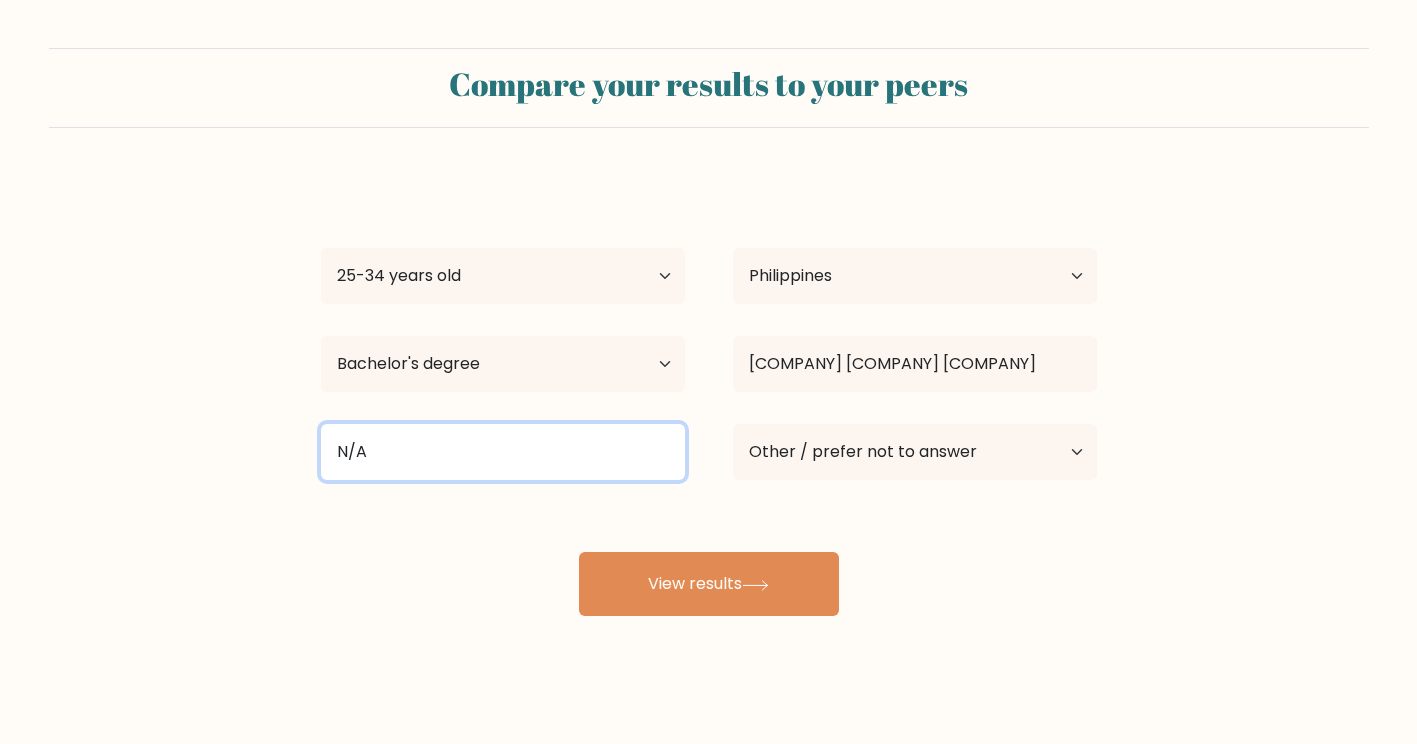 type on "N/A" 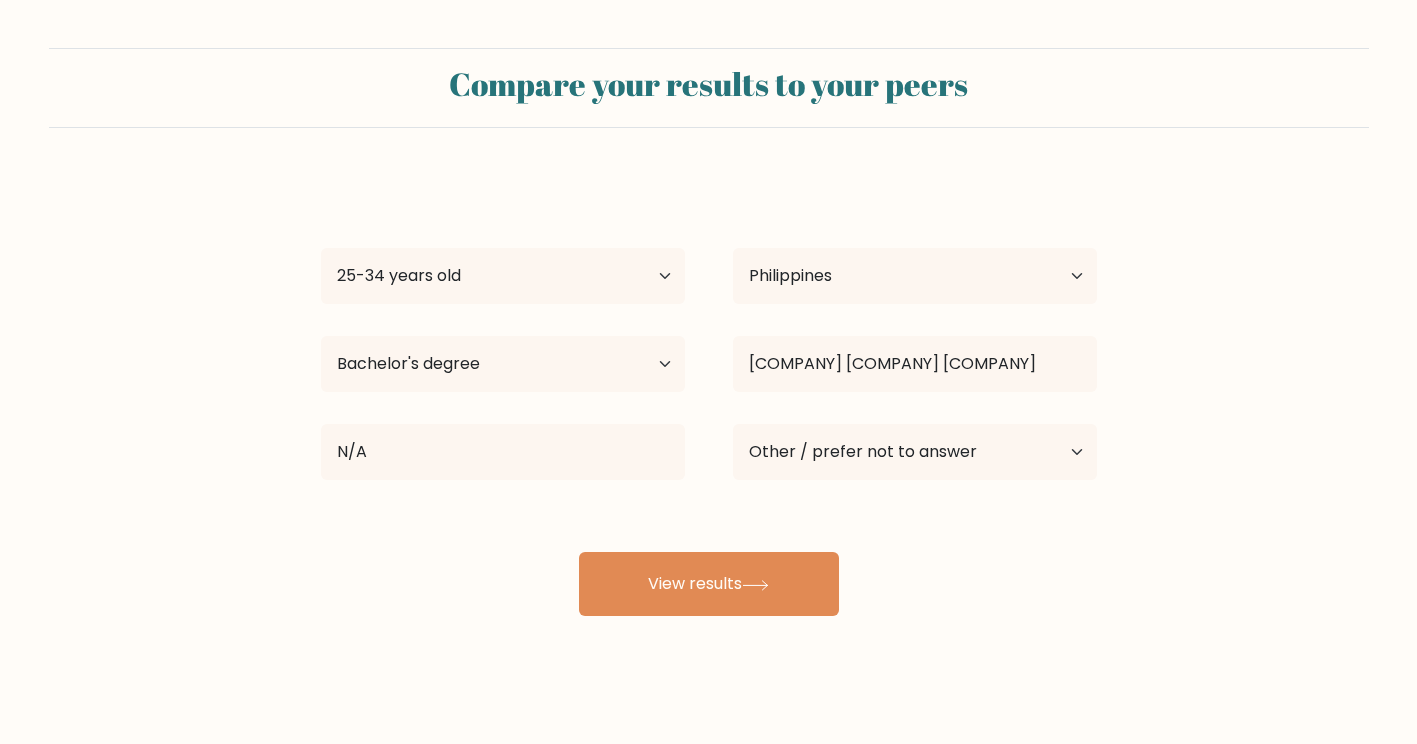 click on "Ron Michael
Sabalvaro
Age
Under 18 years old
18-24 years old
25-34 years old
35-44 years old
45-54 years old
55-64 years old
65 years old and above
Country
Afghanistan
Albania
Algeria
American Samoa
Andorra
Angola
Anguilla
Antarctica
Antigua and Barbuda
Argentina
Armenia
Aruba
Australia
Austria
Azerbaijan
Bahamas
Bahrain
Bangladesh
Barbados
Belarus
Belgium
Belize
Benin
Bermuda
Bhutan
Bolivia
Bonaire, Sint Eustatius and Saba
Bosnia and Herzegovina
Botswana
Bouvet Island
Brazil" at bounding box center [709, 396] 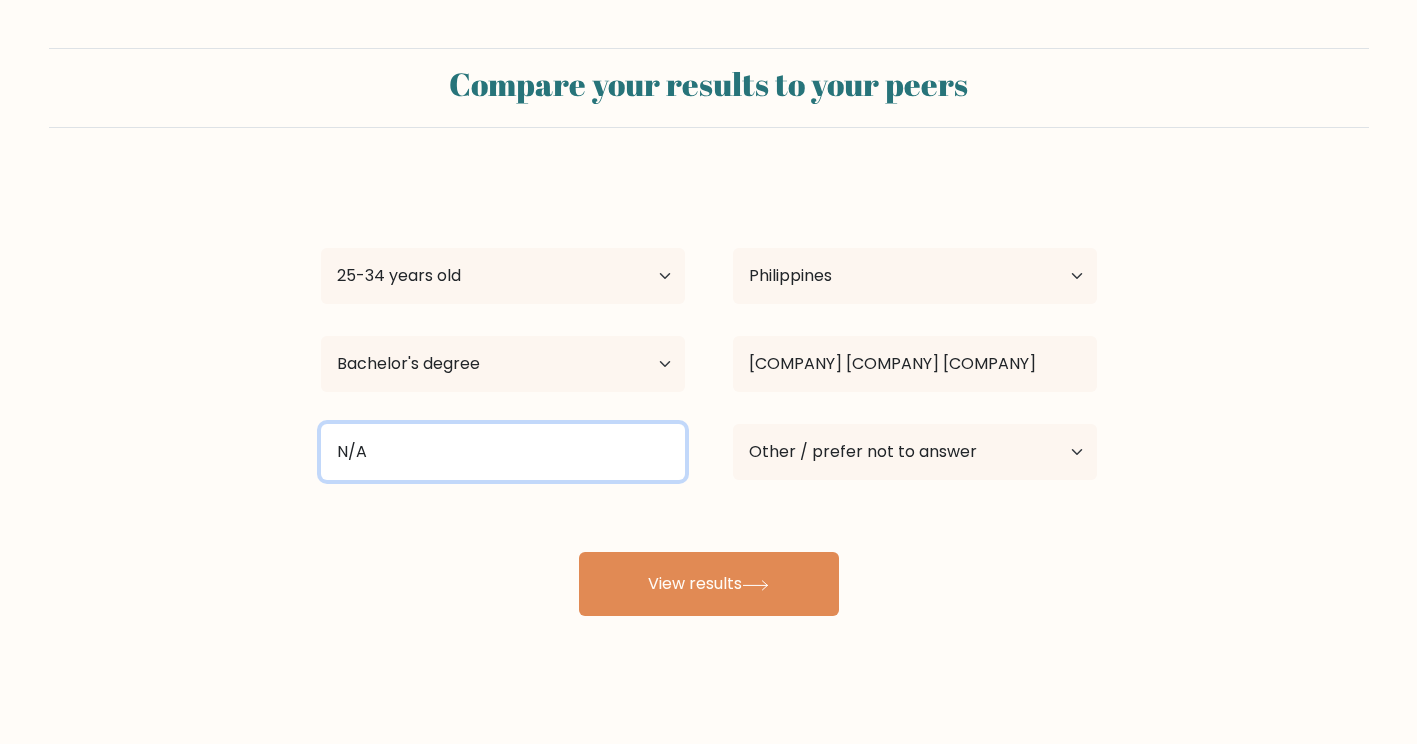 click on "N/A" at bounding box center [503, 452] 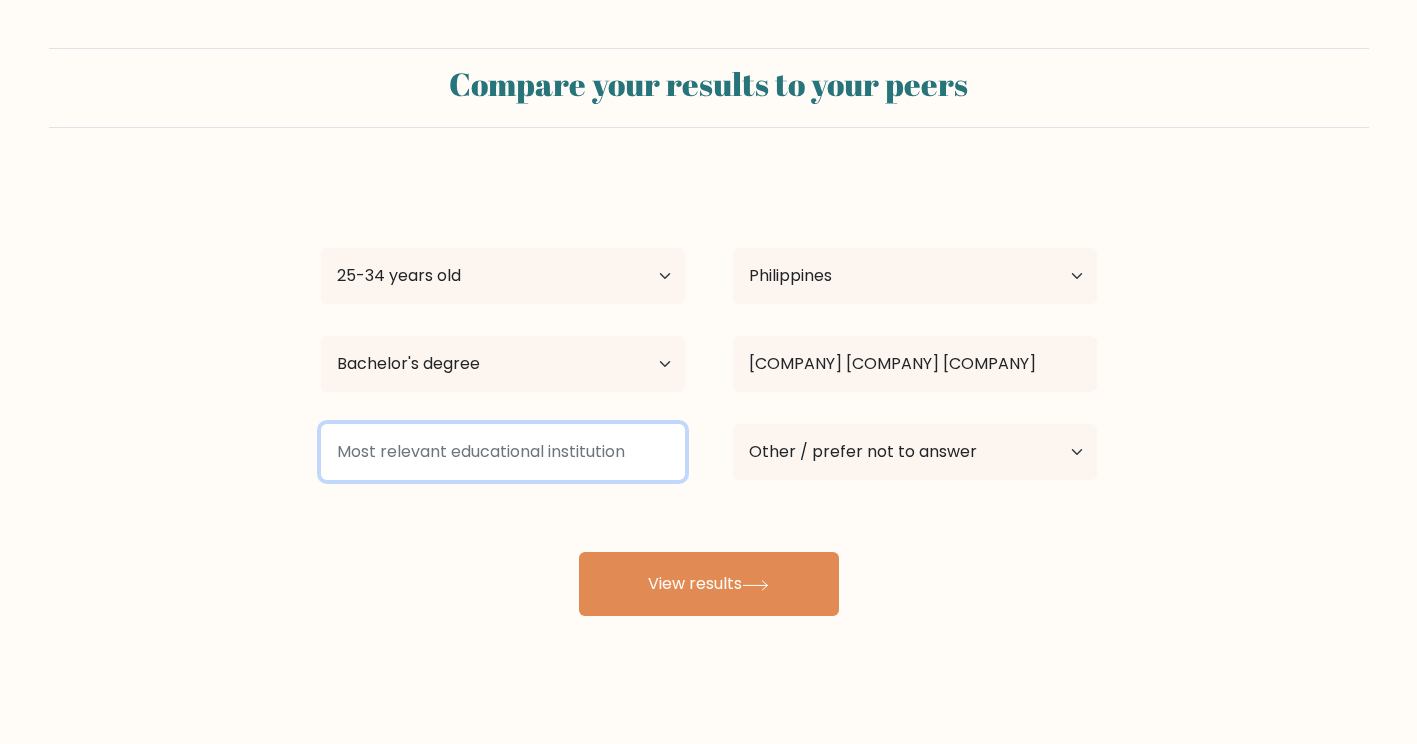 click at bounding box center [503, 452] 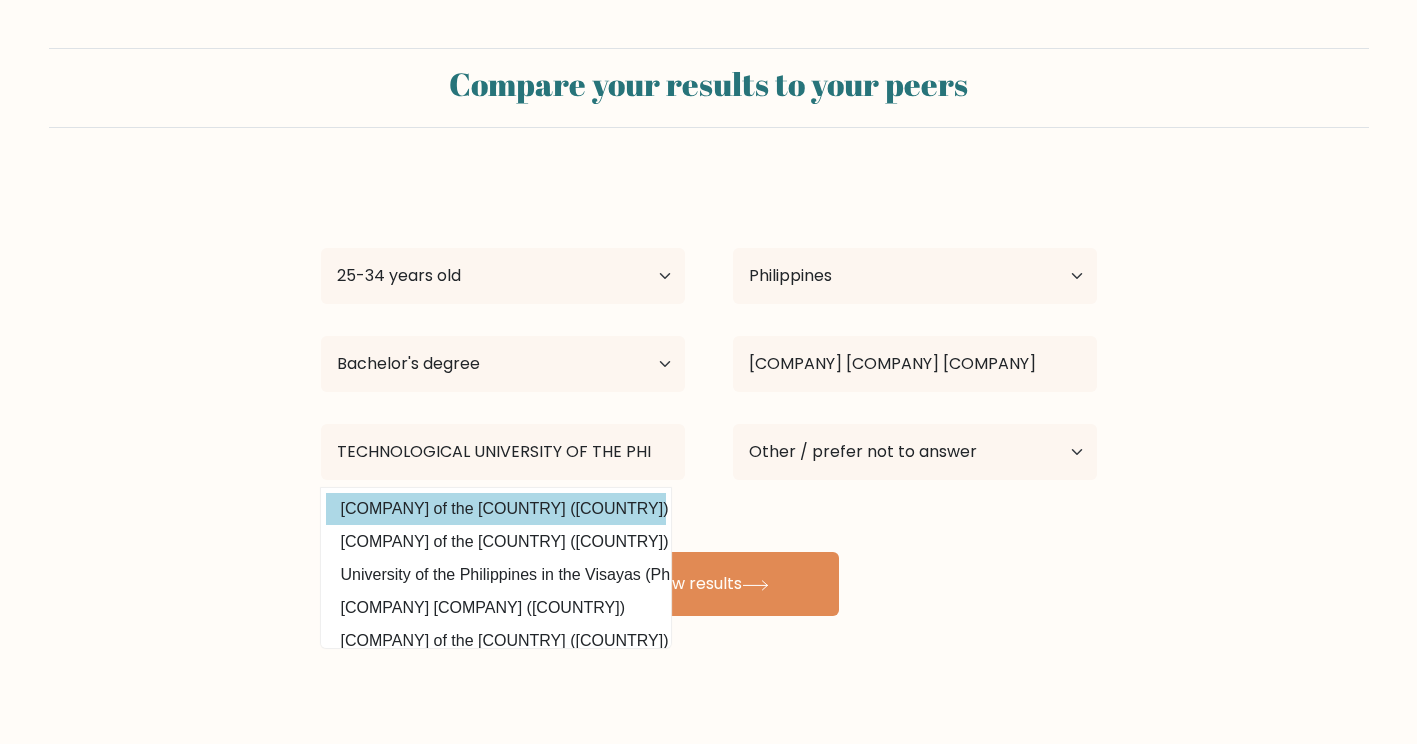 click on "Ron Michael
Sabalvaro
Age
Under 18 years old
18-24 years old
25-34 years old
35-44 years old
45-54 years old
55-64 years old
65 years old and above
Country
Afghanistan
Albania
Algeria
American Samoa
Andorra
Angola
Anguilla
Antarctica
Antigua and Barbuda
Argentina
Armenia
Aruba
Australia
Austria
Azerbaijan
Bahamas
Bahrain
Bangladesh
Barbados
Belarus
Belgium
Belize
Benin
Bermuda
Bhutan
Bolivia
Bonaire, Sint Eustatius and Saba
Bosnia and Herzegovina
Botswana
Bouvet Island
Brazil" at bounding box center (709, 396) 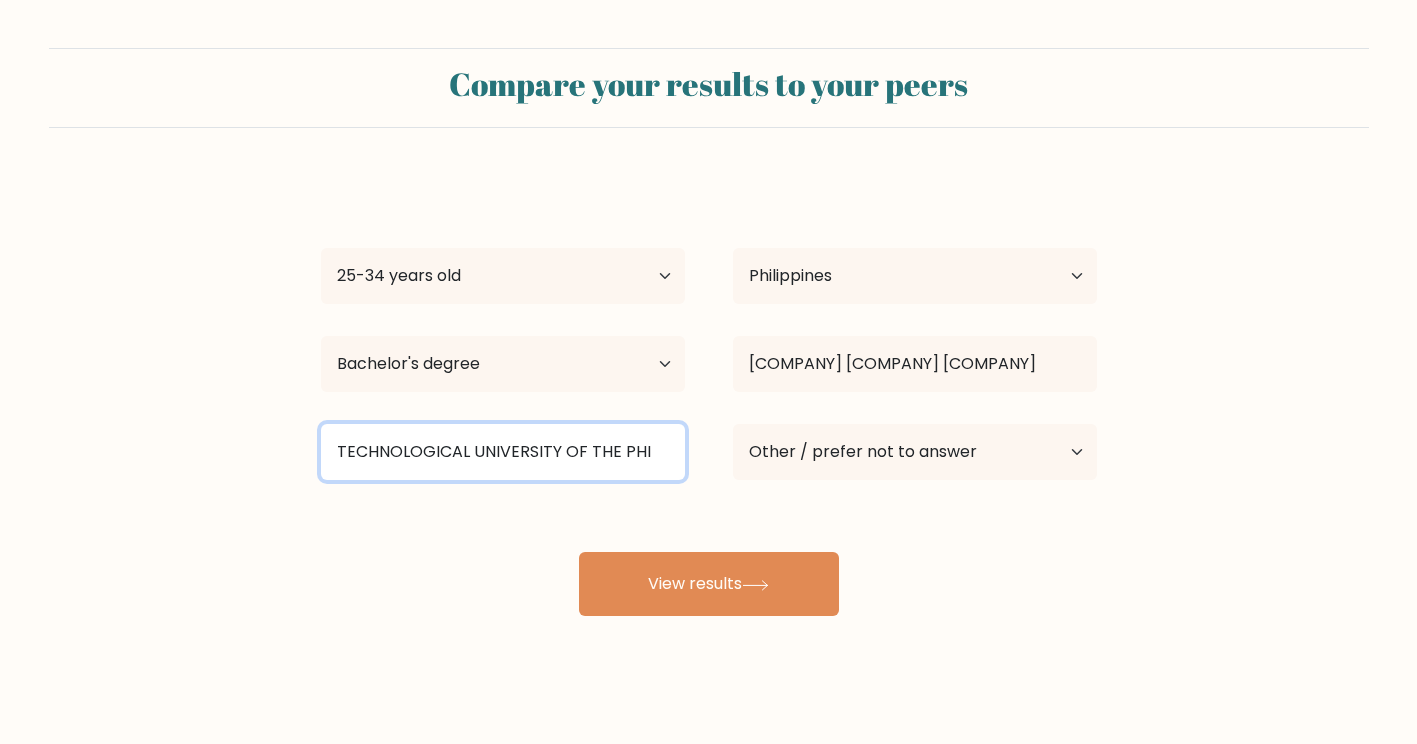 click on "TECHNOLOGICAL UNIVERSITY OF THE PHI" at bounding box center [503, 452] 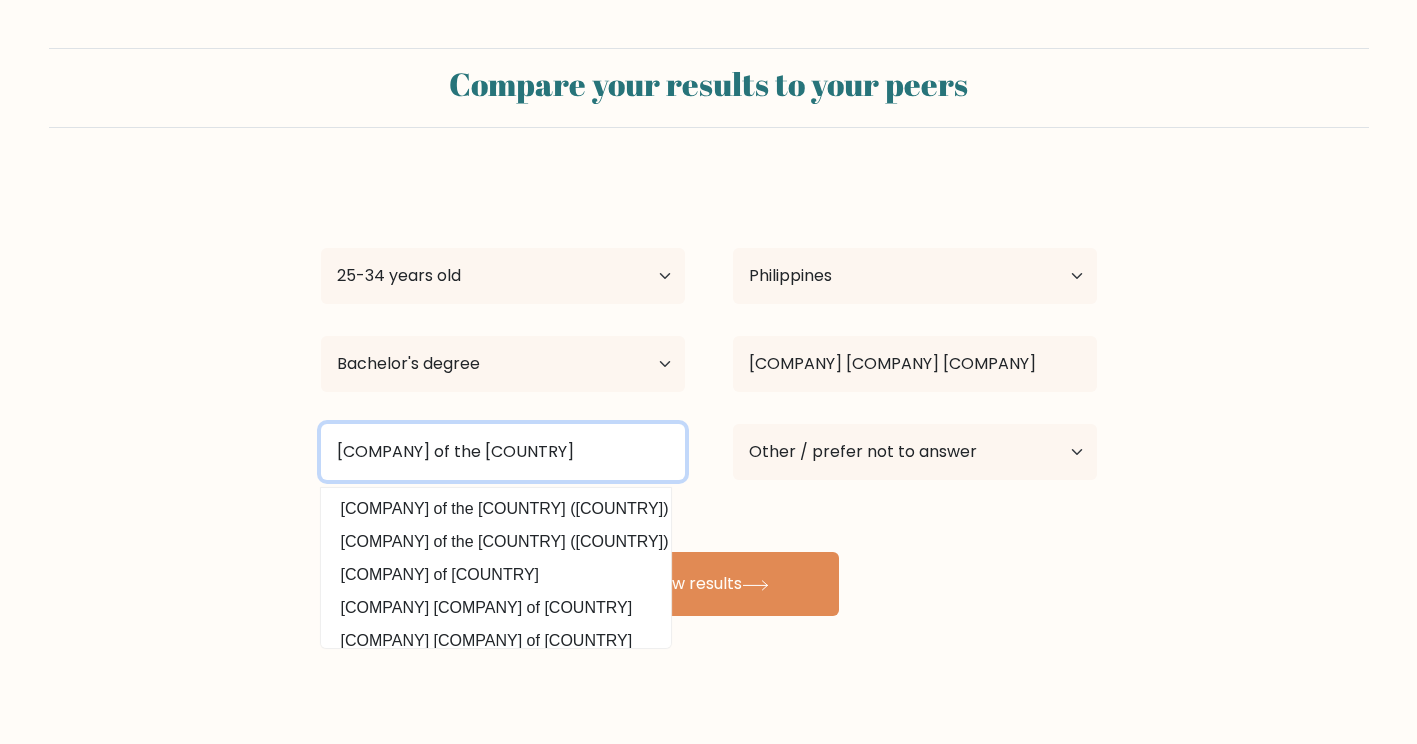 scroll, scrollTop: 0, scrollLeft: 43, axis: horizontal 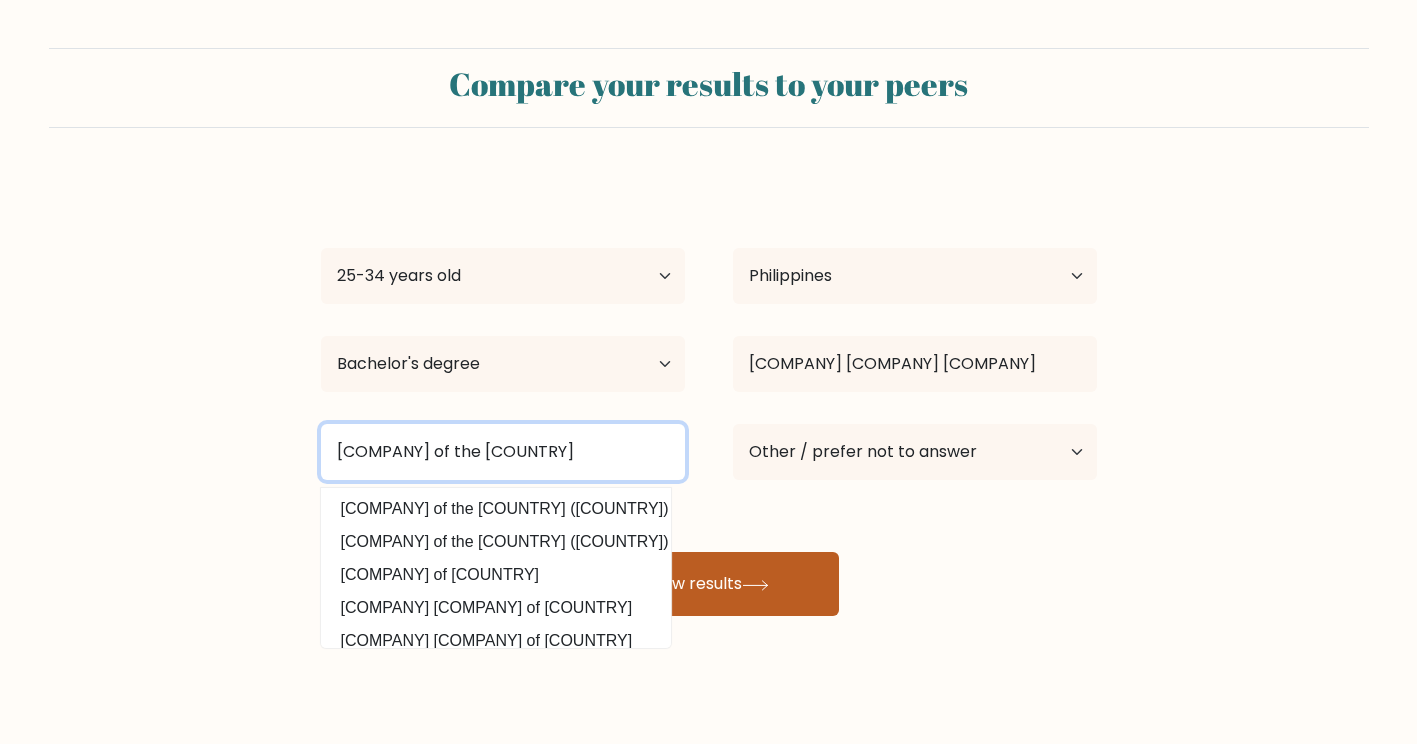 type on "TECHNOLOGICAL UNIVERSITY OF THE PHILLIPPINES" 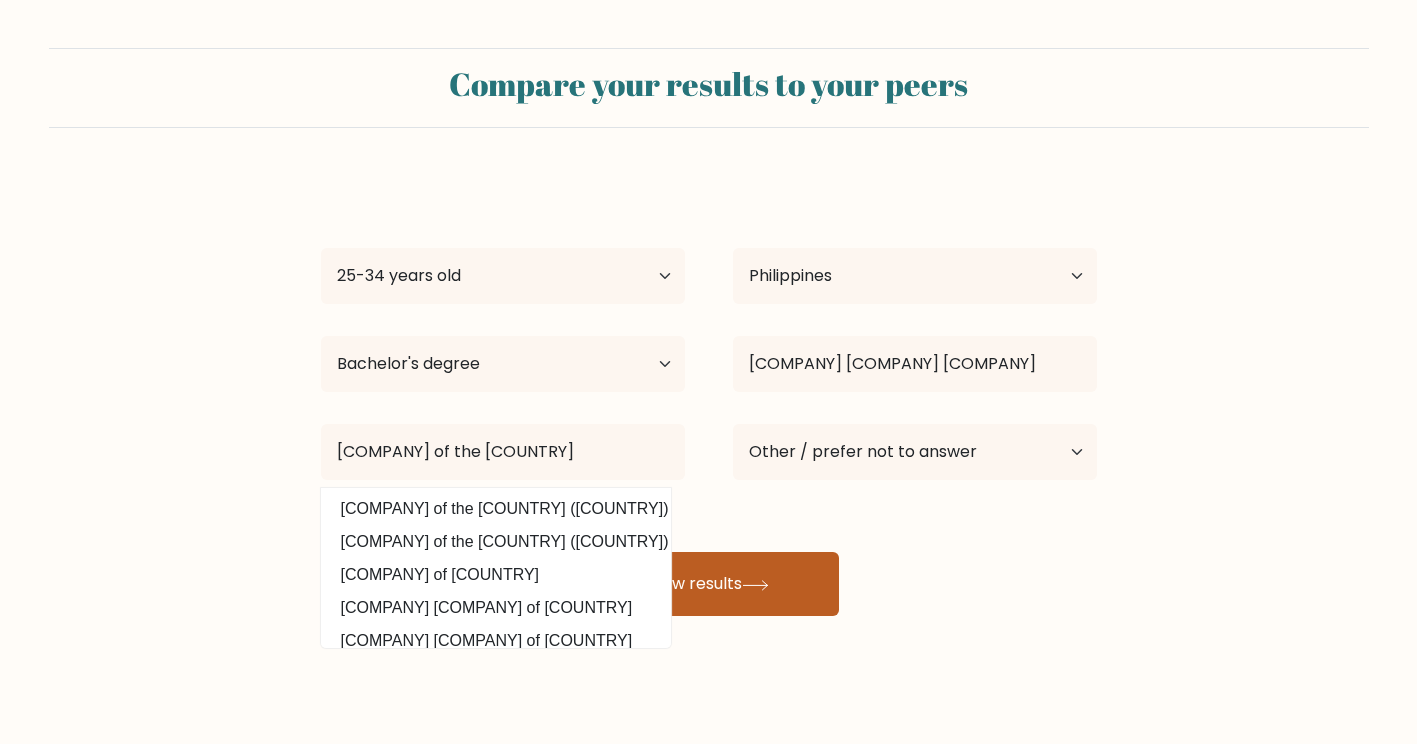 scroll, scrollTop: 0, scrollLeft: 0, axis: both 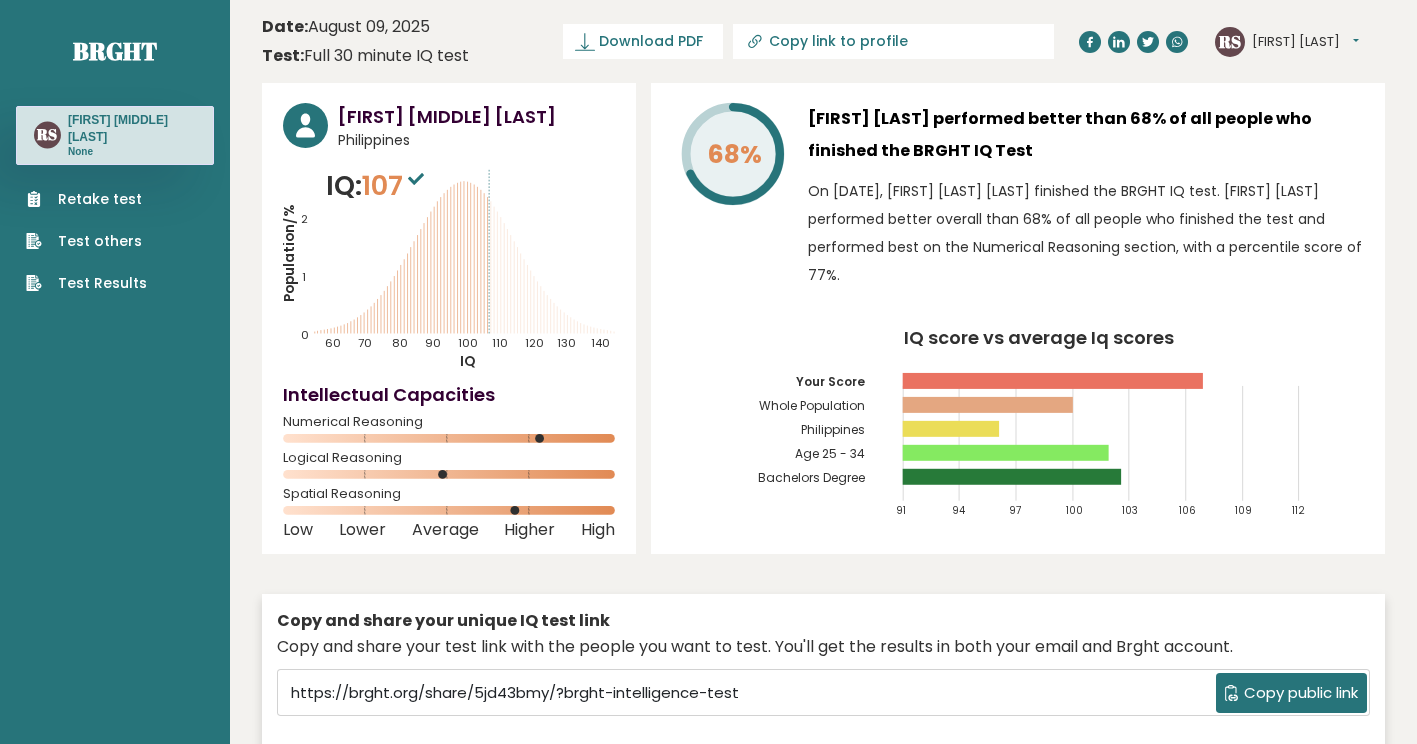 click on "Copy public link" at bounding box center (1301, 693) 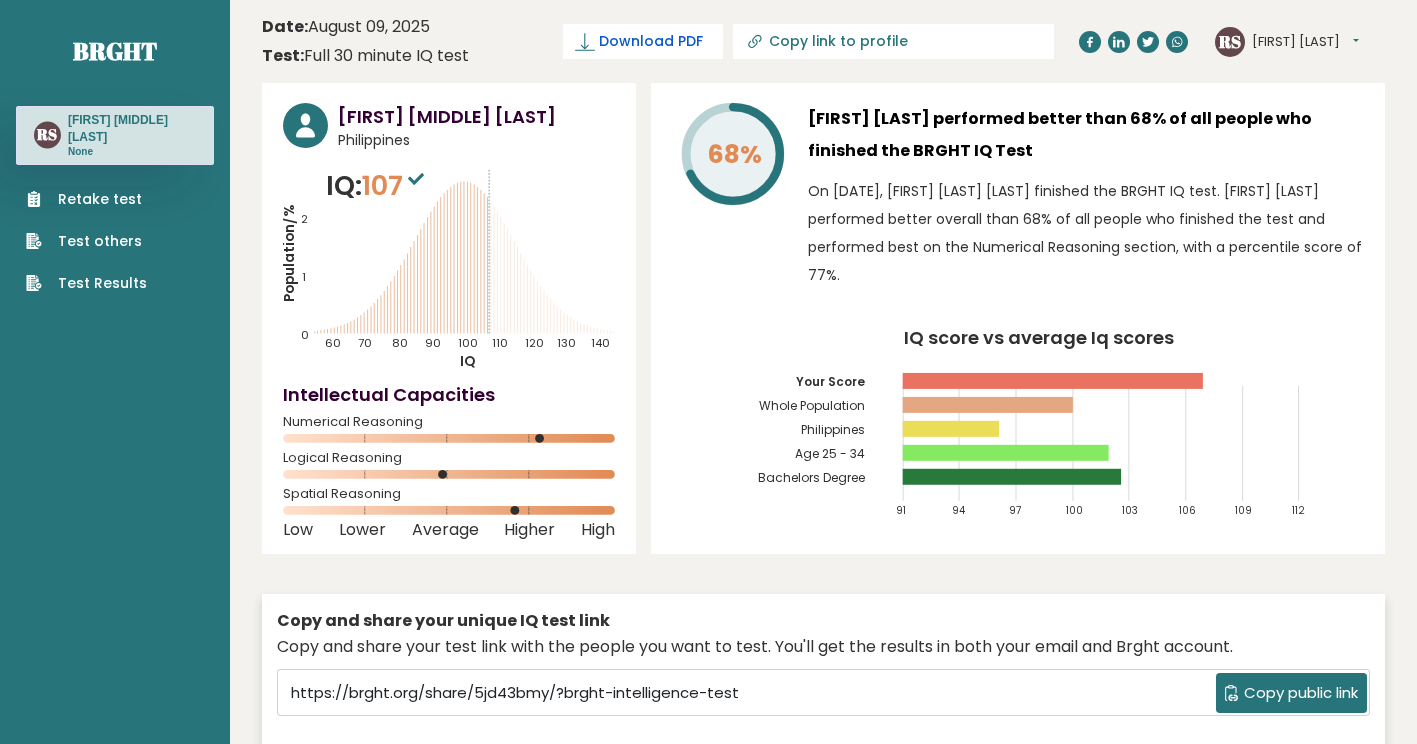 click on "Download PDF" at bounding box center [651, 41] 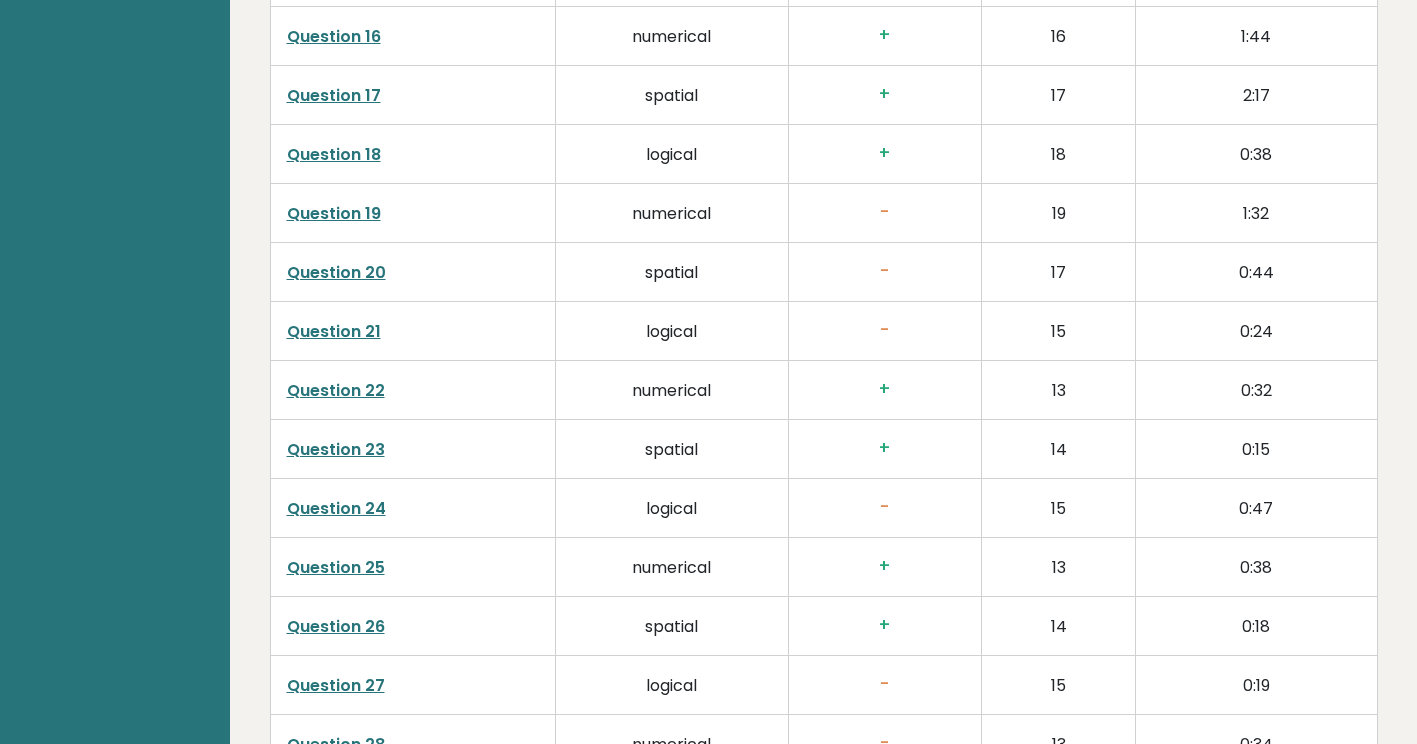 scroll, scrollTop: 4100, scrollLeft: 0, axis: vertical 